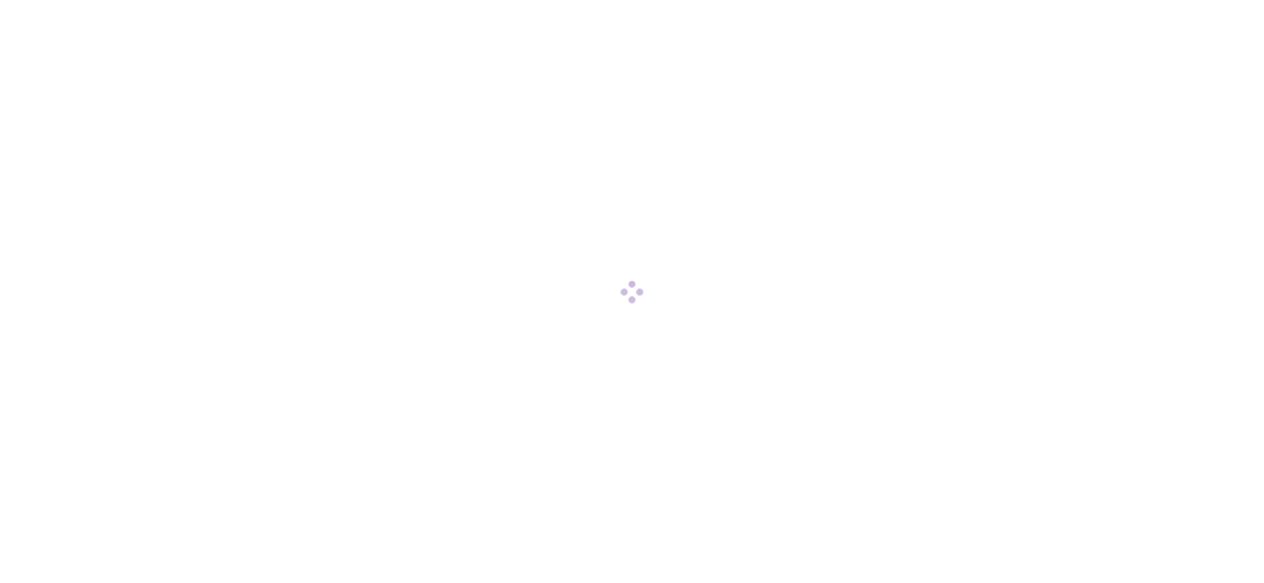 scroll, scrollTop: 0, scrollLeft: 0, axis: both 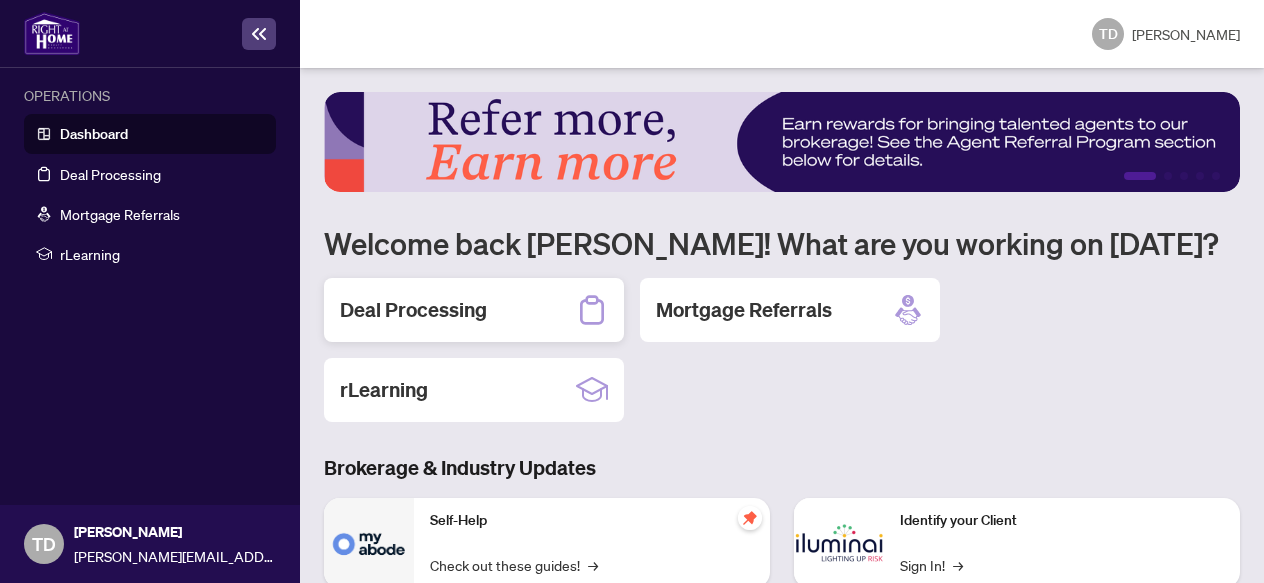 click on "Deal Processing" at bounding box center [413, 310] 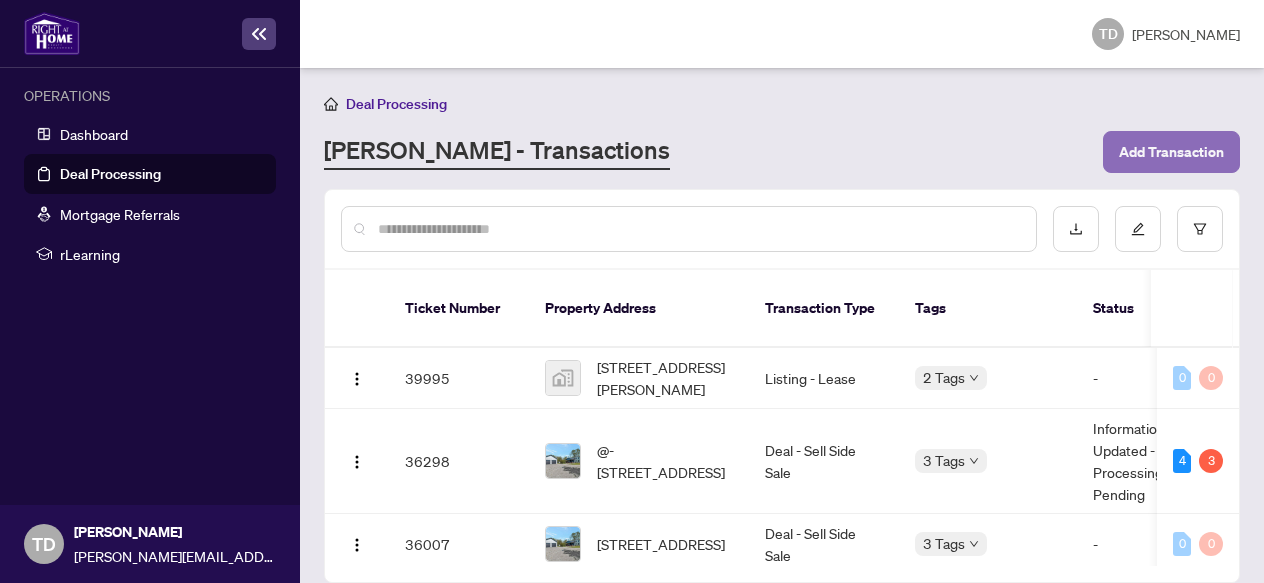 click on "Add Transaction" at bounding box center (1171, 152) 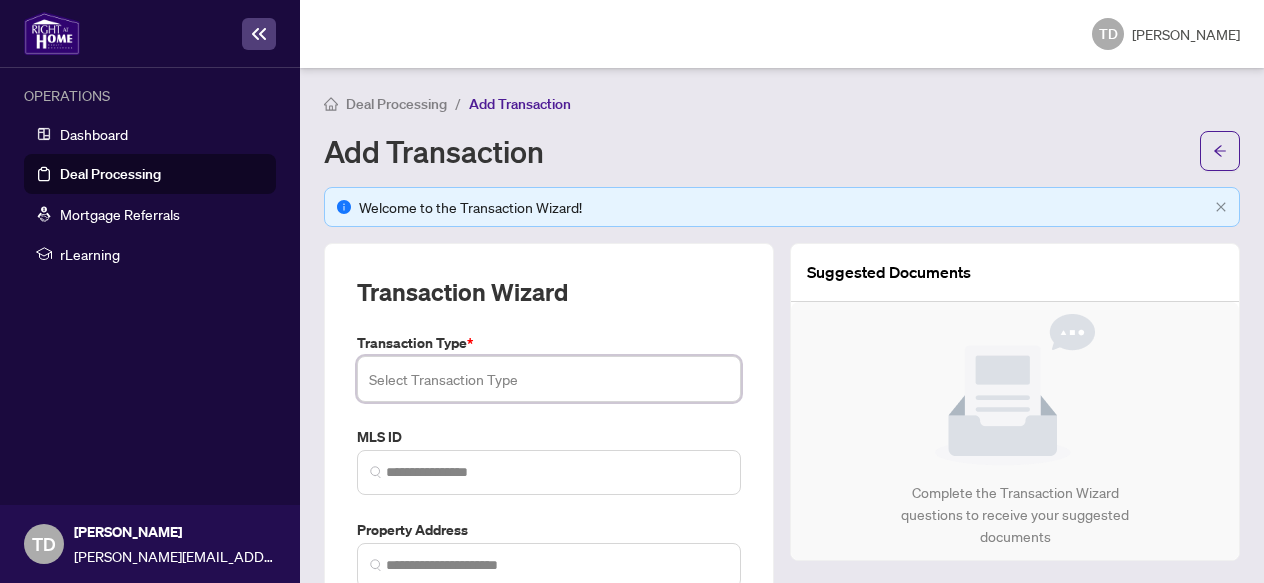 click at bounding box center [549, 379] 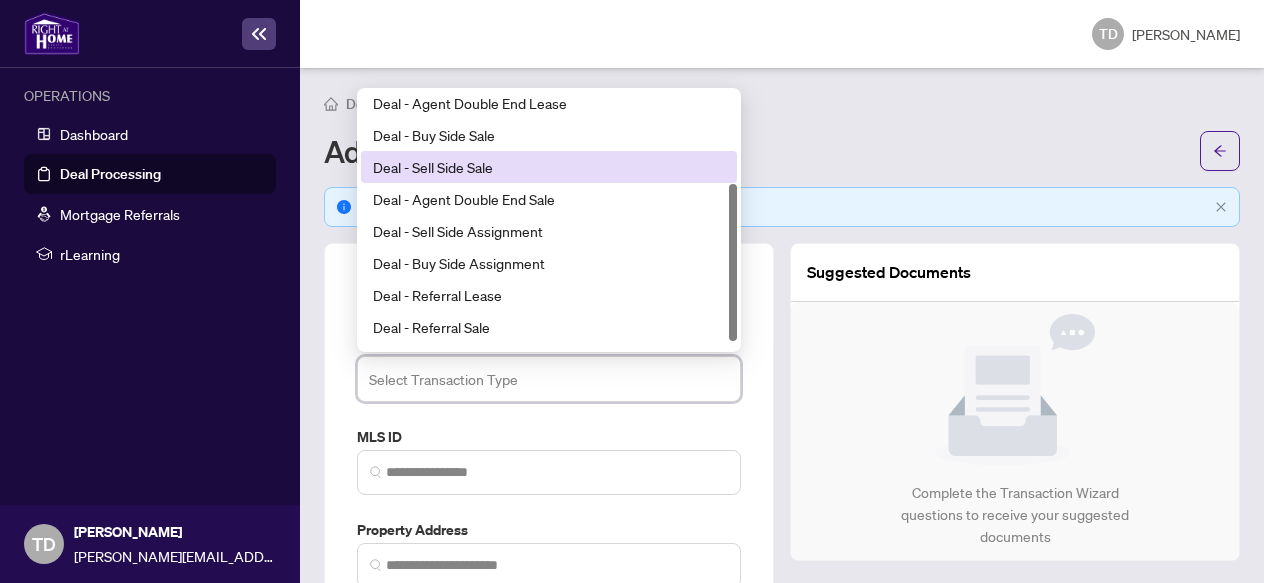 scroll, scrollTop: 160, scrollLeft: 0, axis: vertical 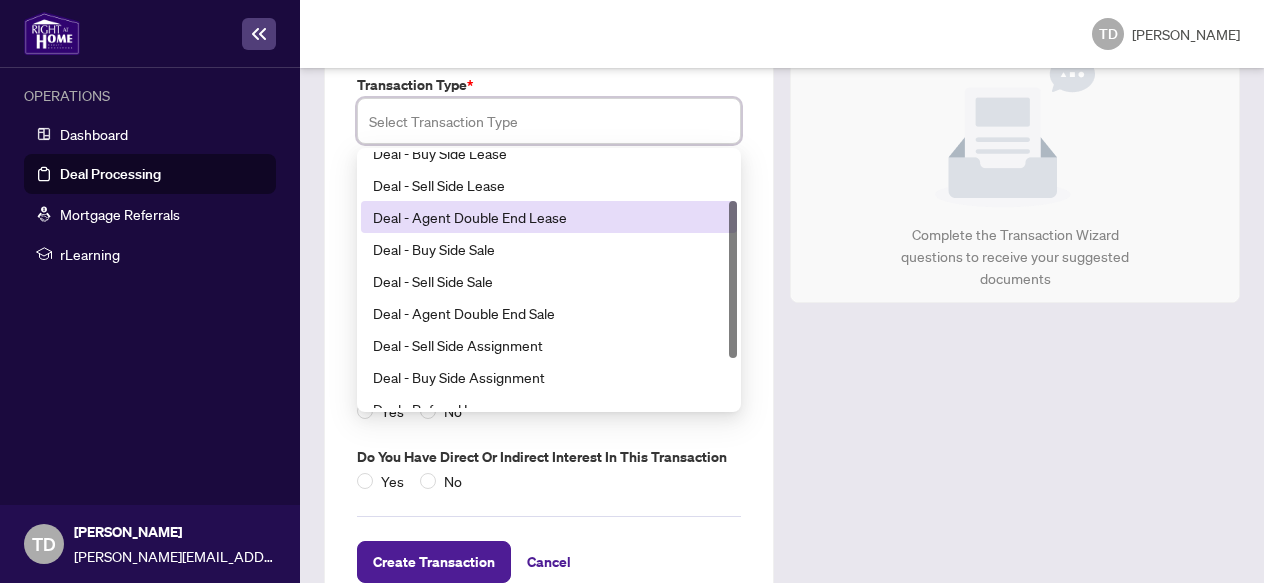 click on "Deal - Agent Double End Lease" at bounding box center [549, 217] 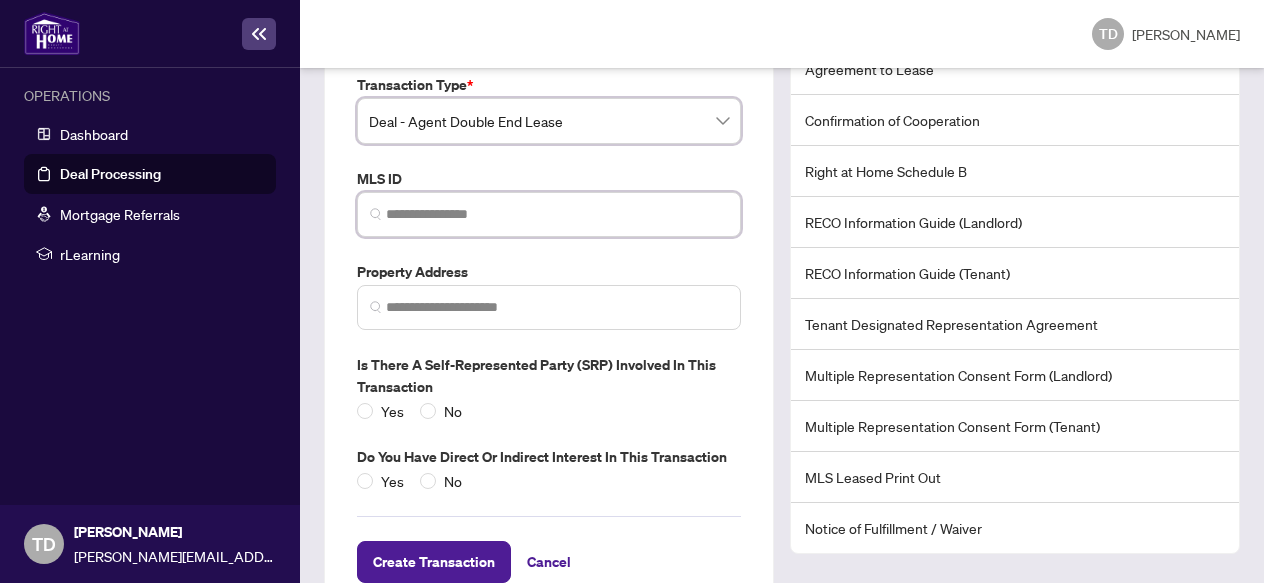 click at bounding box center [557, 214] 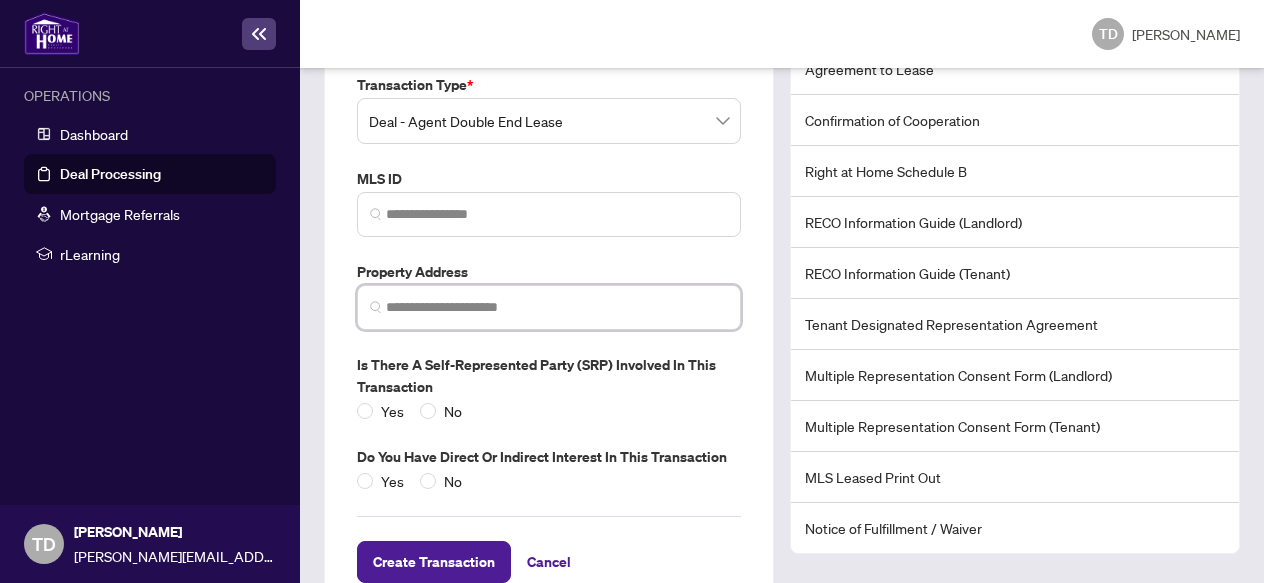 click at bounding box center [557, 307] 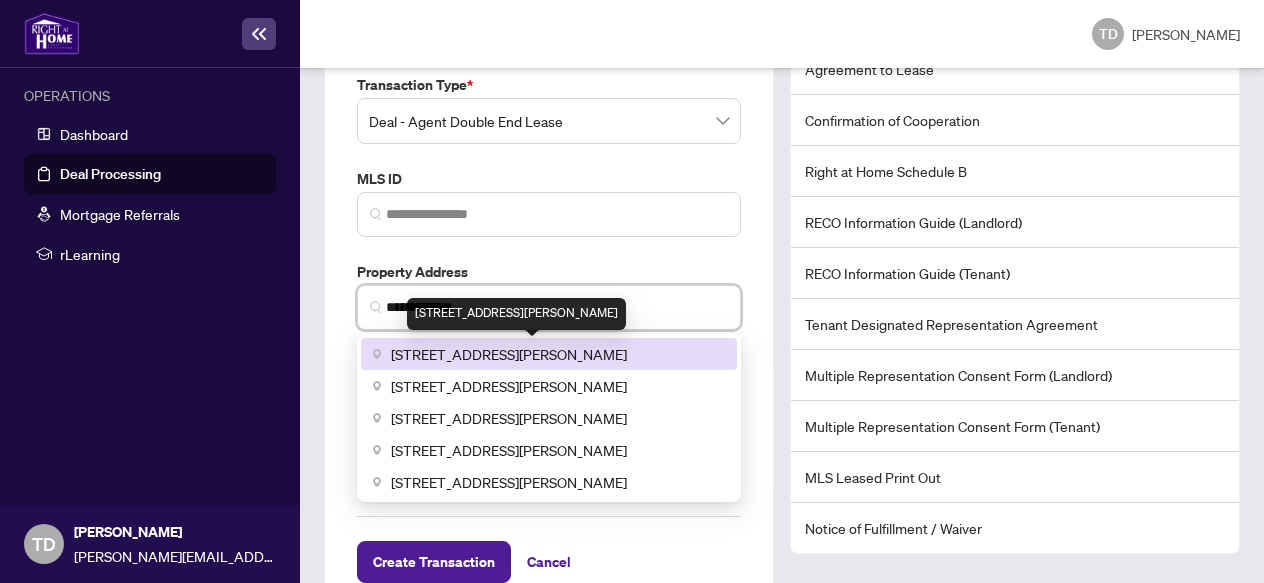 click on "[STREET_ADDRESS][PERSON_NAME]" at bounding box center (509, 354) 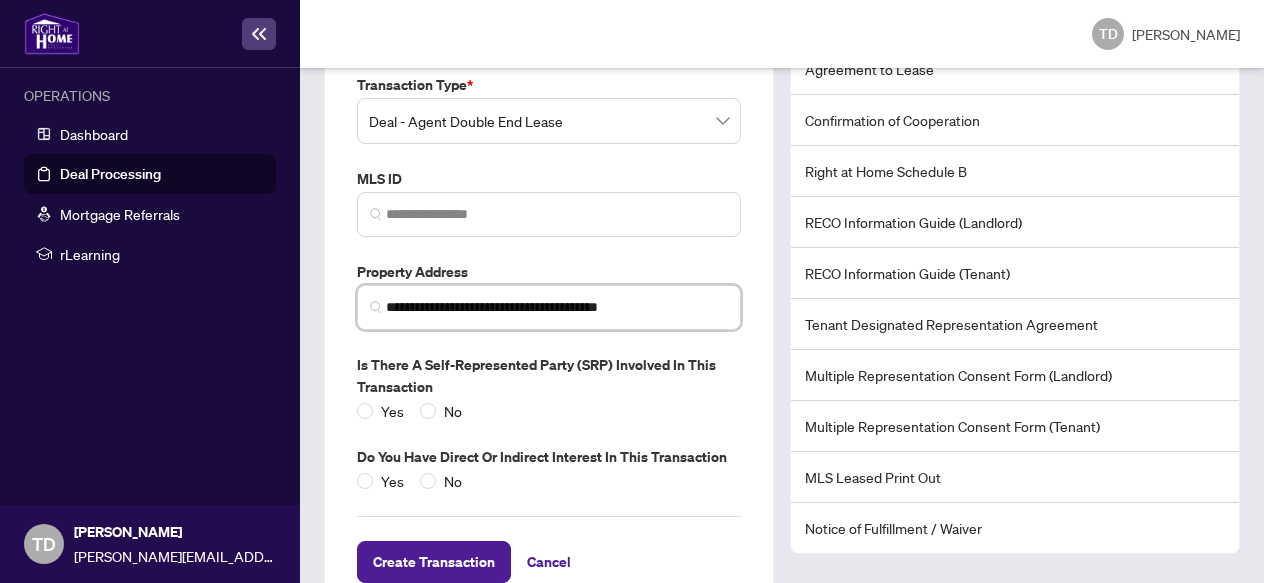 type on "**********" 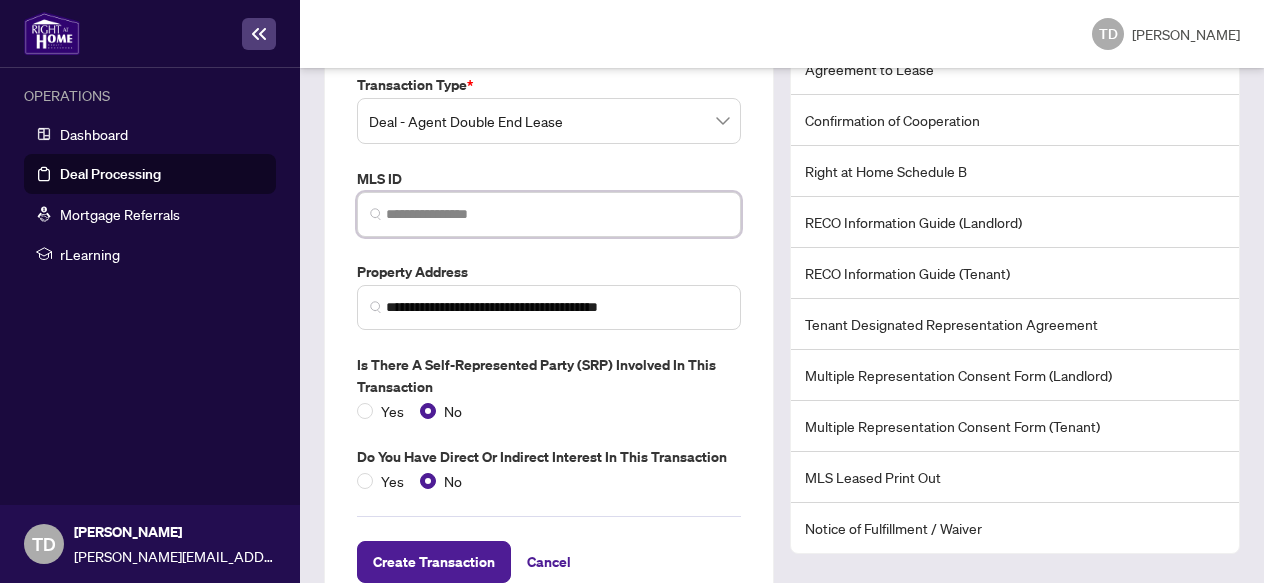 click at bounding box center (557, 214) 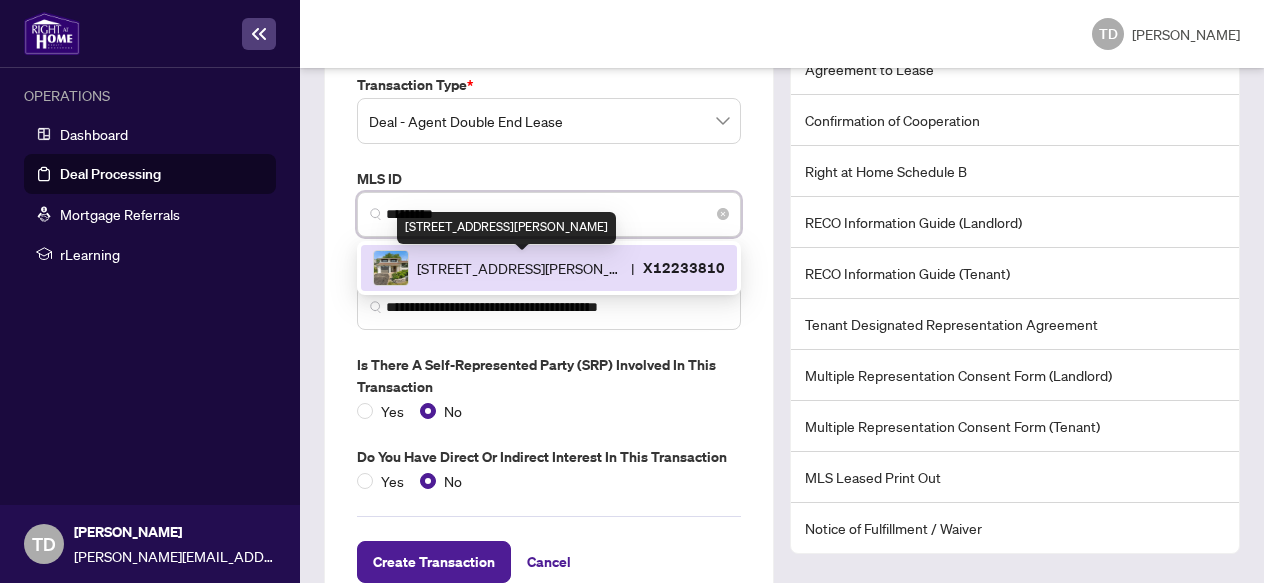 click on "[STREET_ADDRESS][PERSON_NAME]" at bounding box center [520, 268] 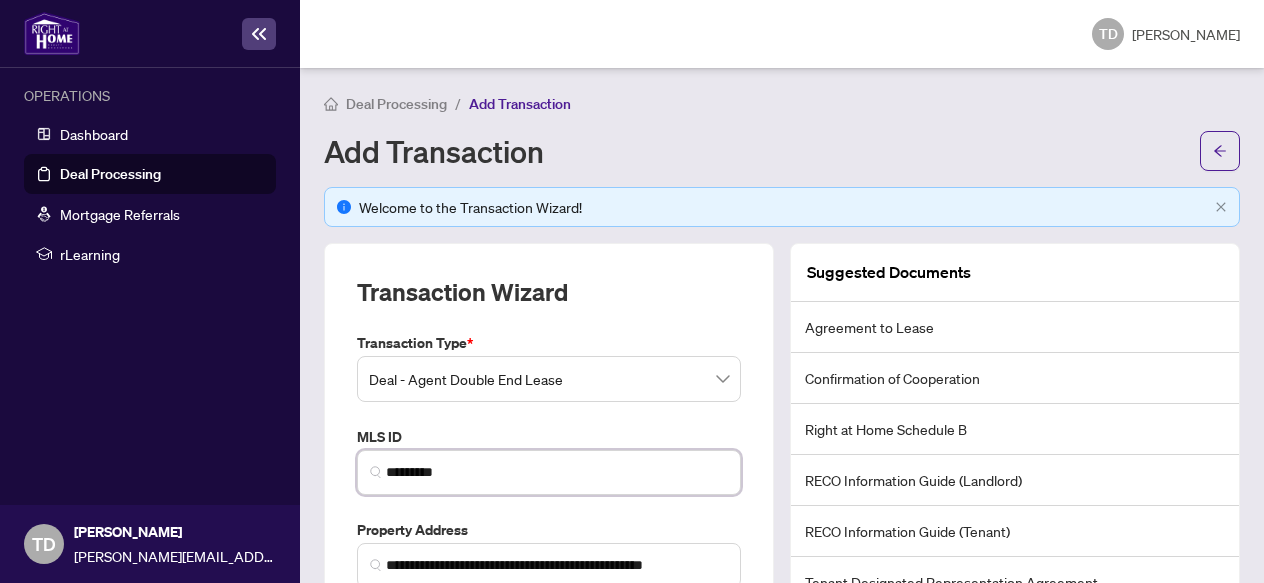 scroll, scrollTop: 314, scrollLeft: 0, axis: vertical 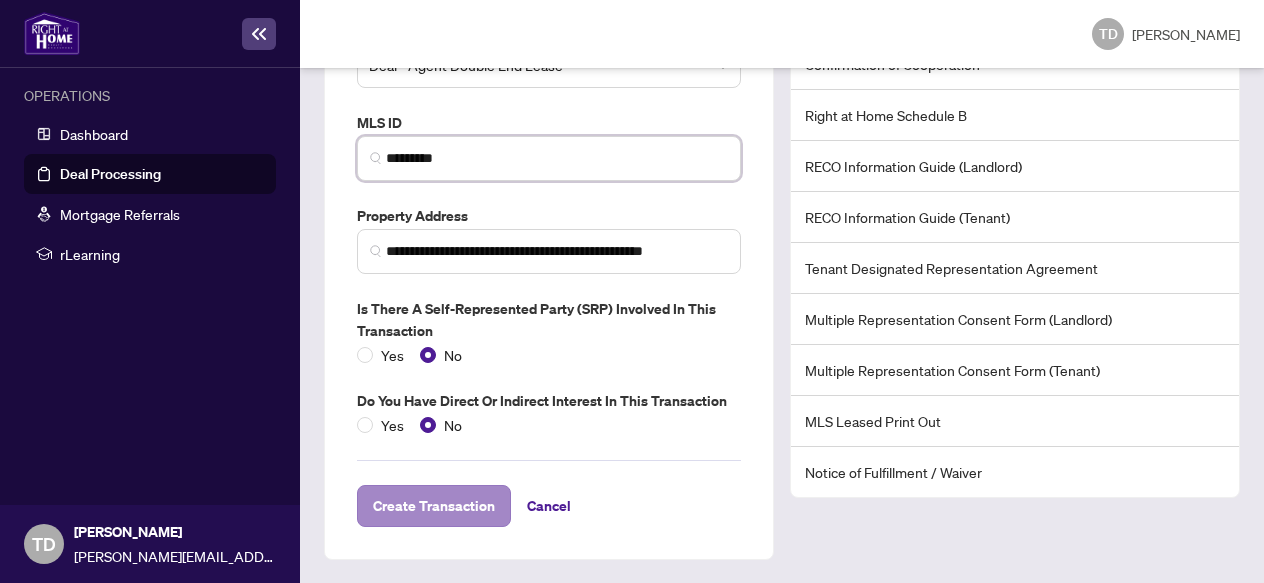 type on "*********" 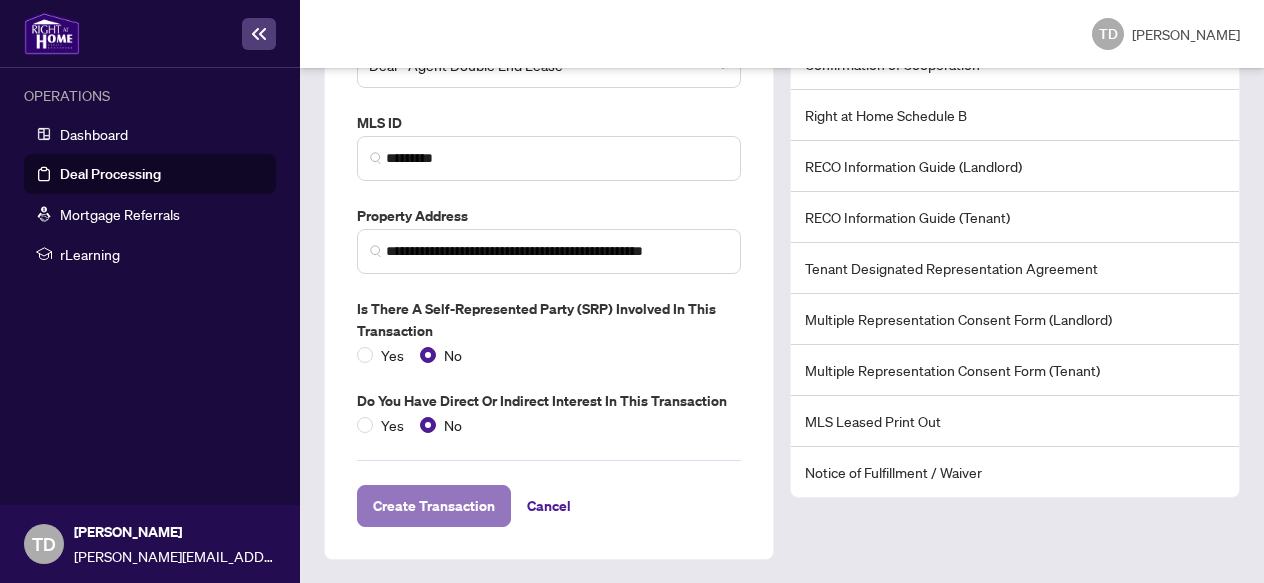click on "Create Transaction" at bounding box center [434, 506] 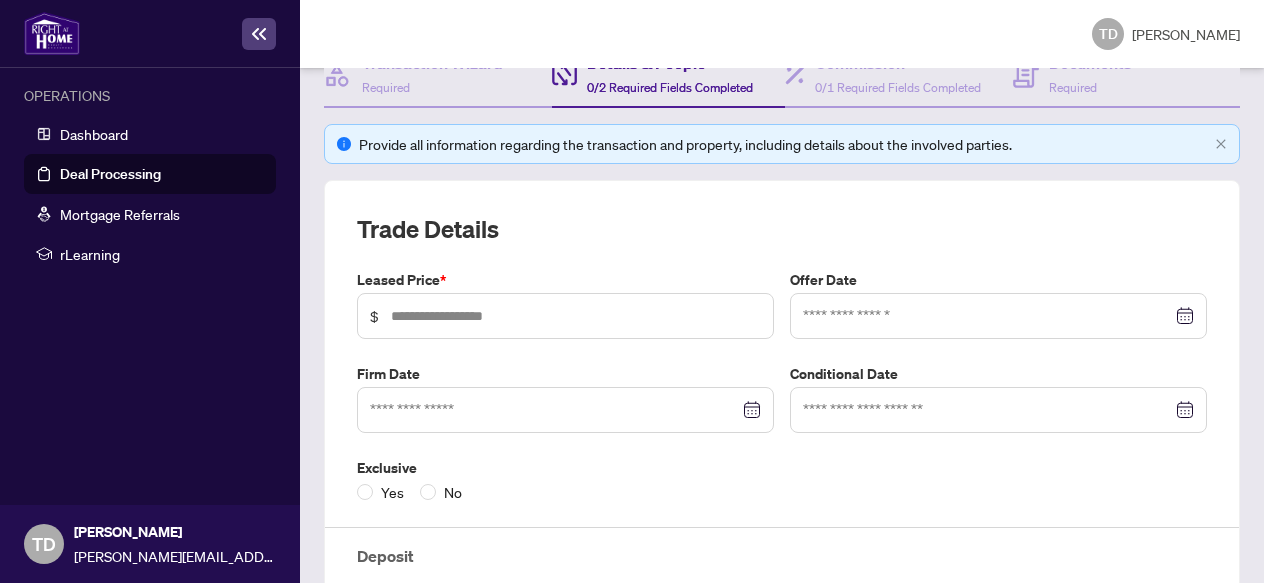 scroll, scrollTop: 249, scrollLeft: 0, axis: vertical 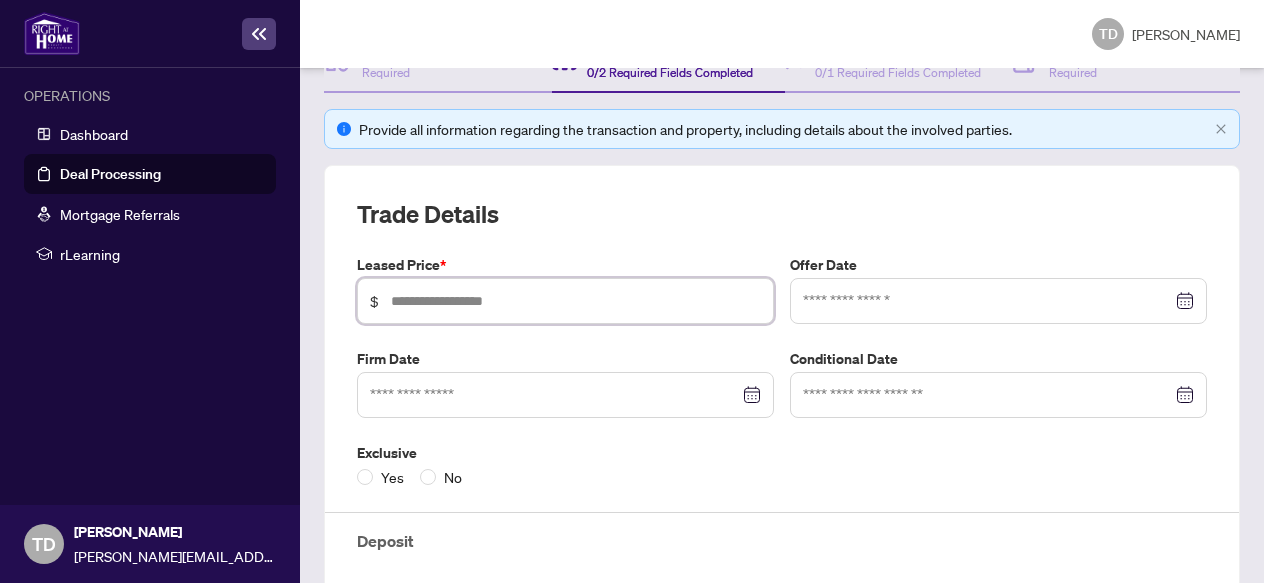 click at bounding box center [576, 301] 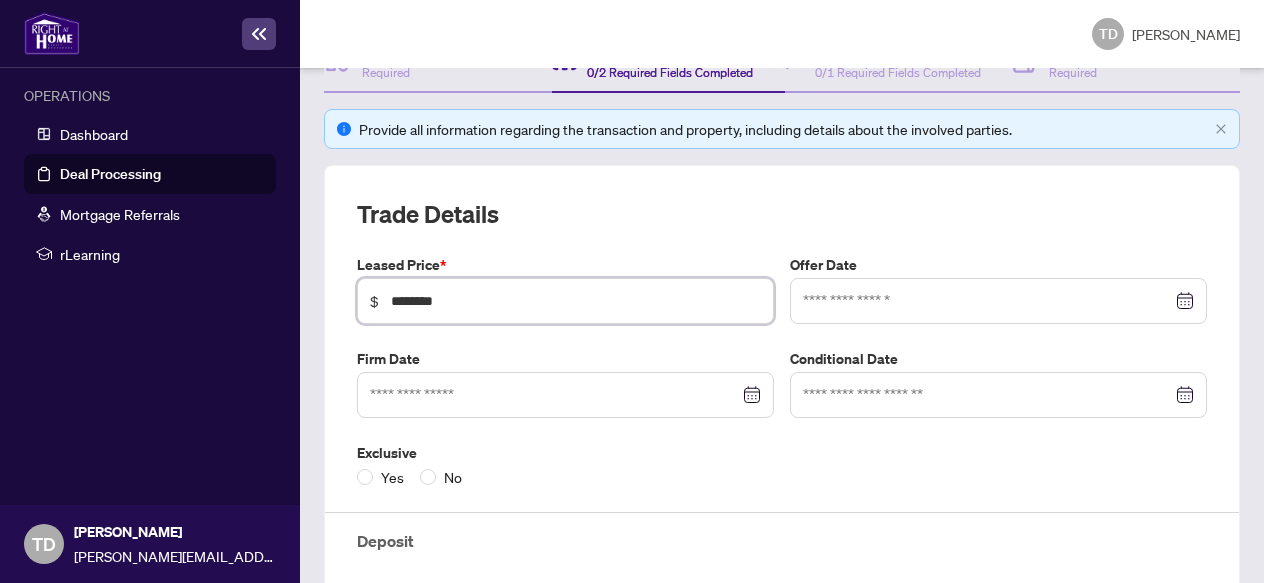 click at bounding box center (565, 395) 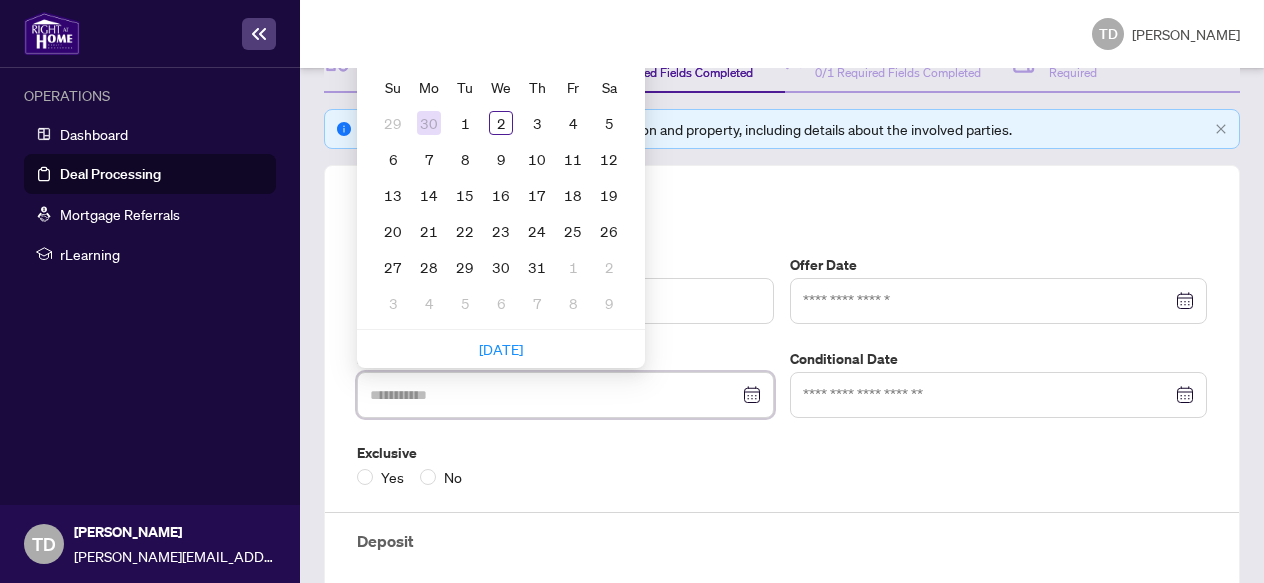 type on "**********" 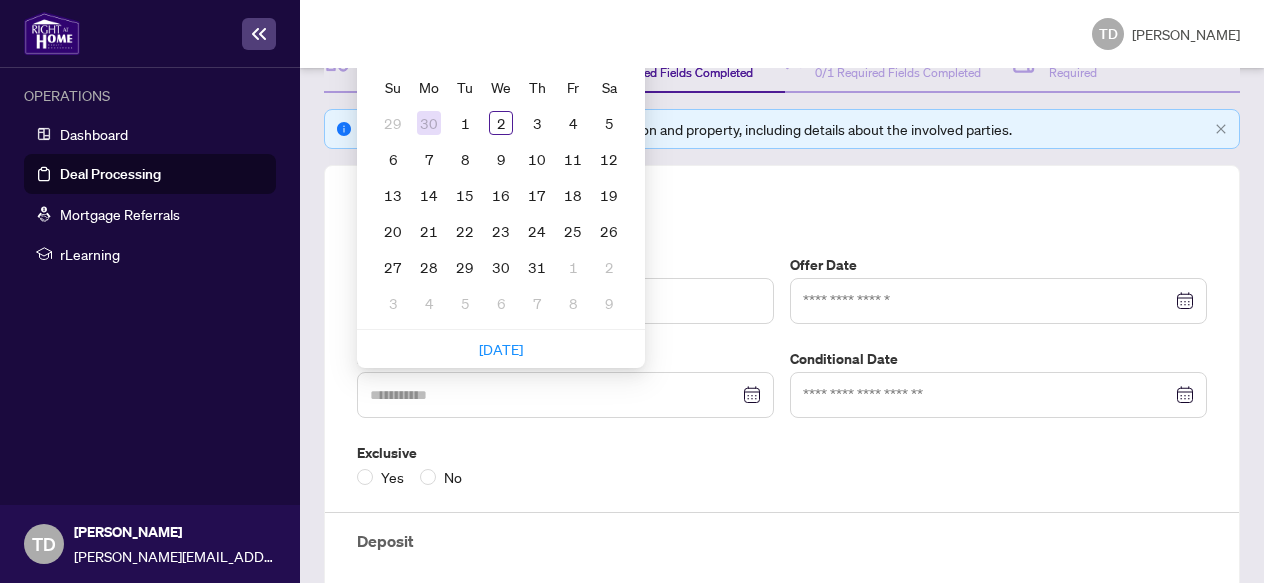 click on "30" at bounding box center (429, 123) 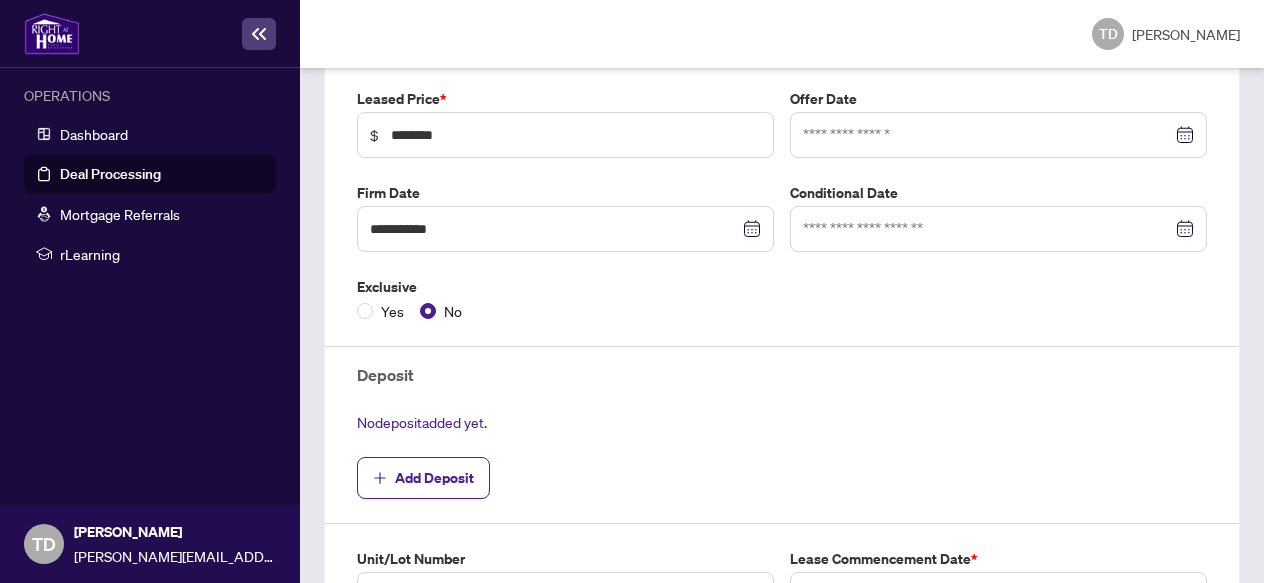 scroll, scrollTop: 444, scrollLeft: 0, axis: vertical 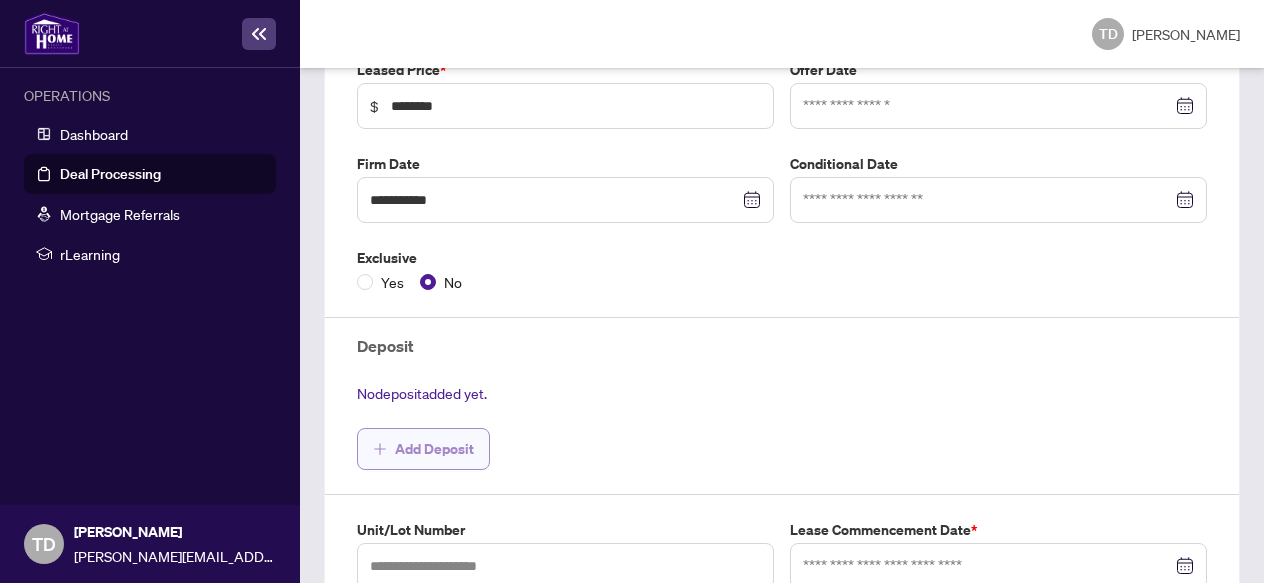 click on "Add Deposit" at bounding box center (434, 449) 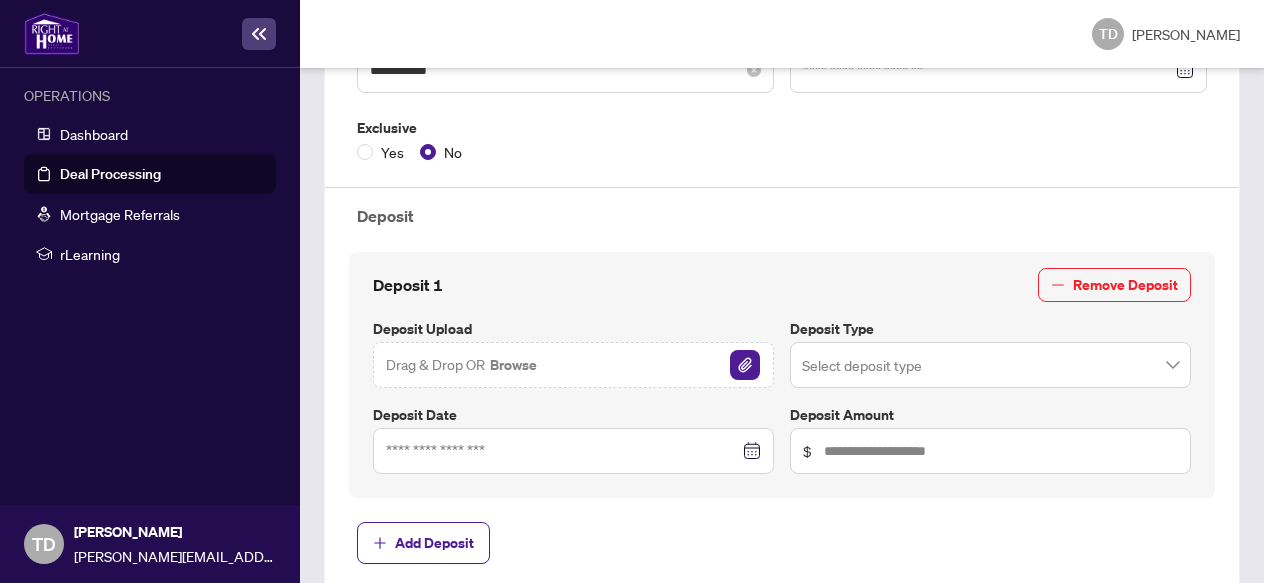scroll, scrollTop: 592, scrollLeft: 0, axis: vertical 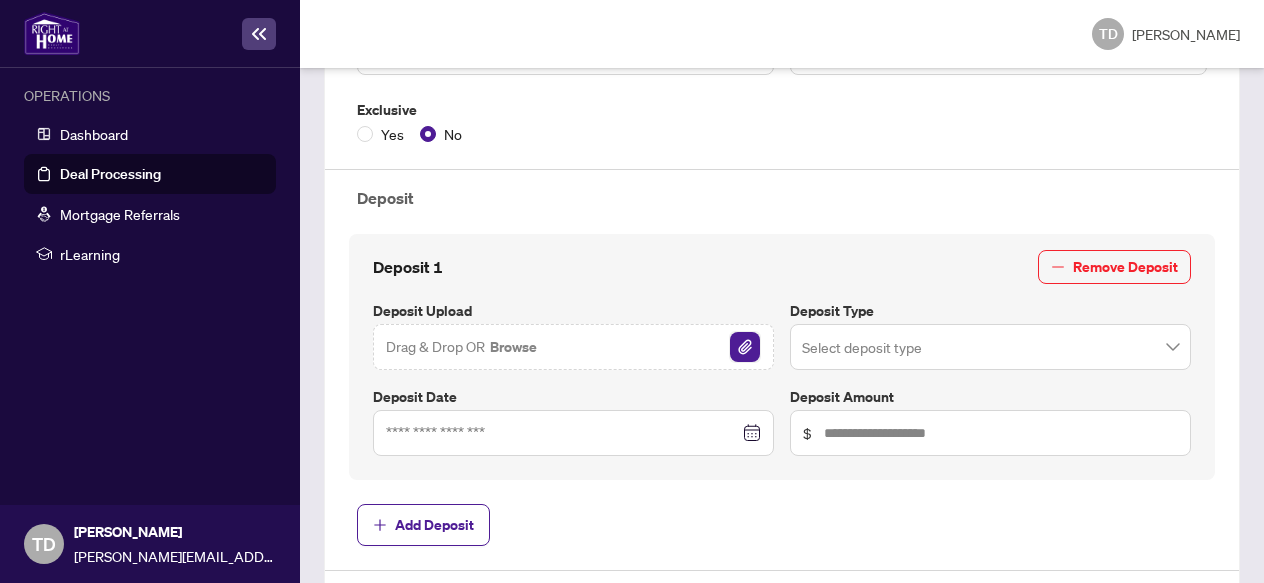 click at bounding box center (745, 347) 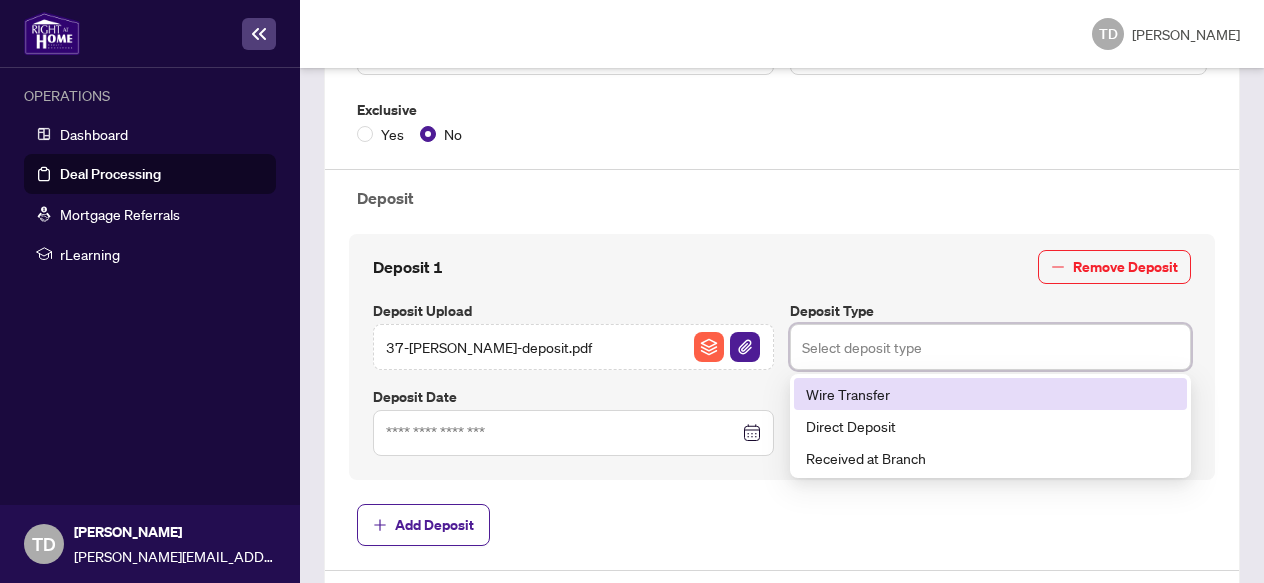 click at bounding box center [990, 347] 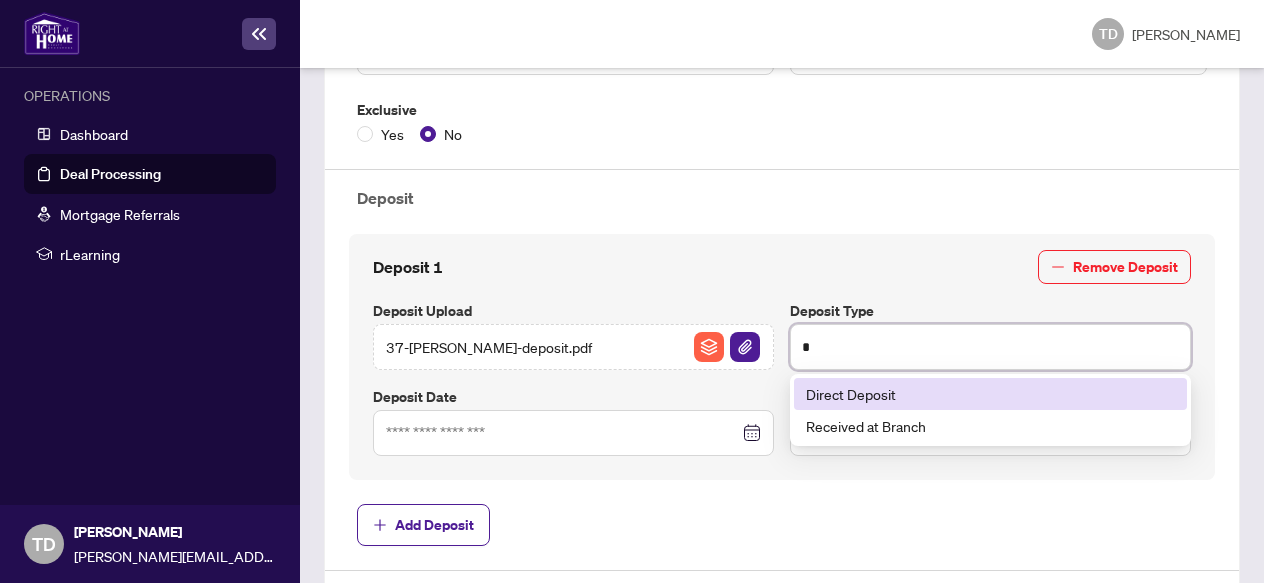 type on "**" 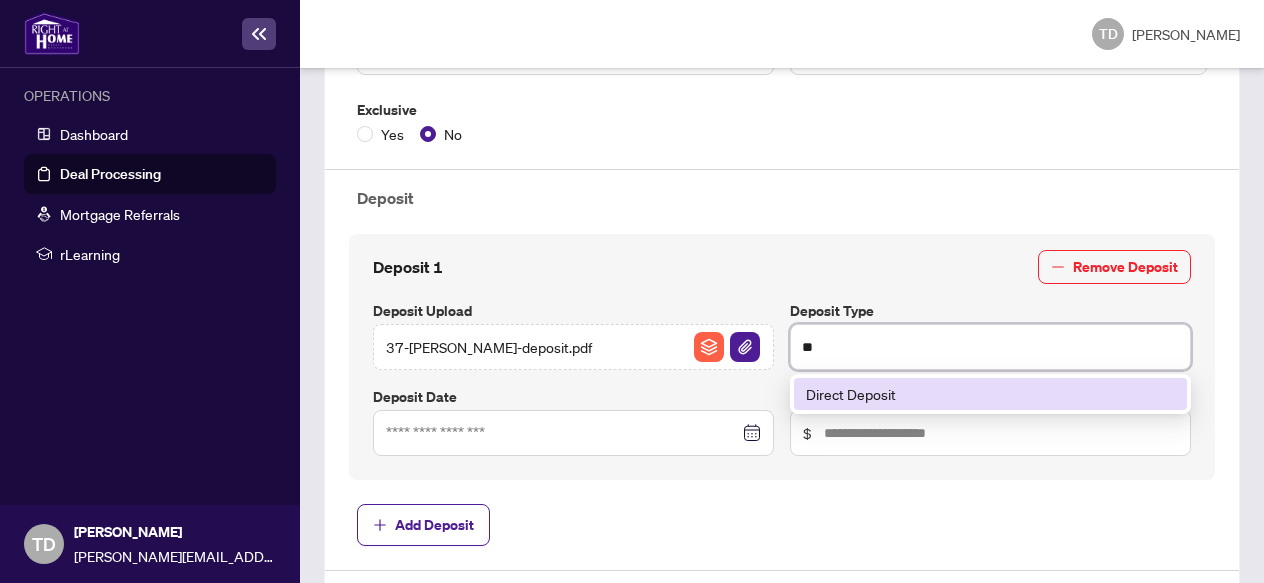 click on "Direct Deposit" at bounding box center (990, 394) 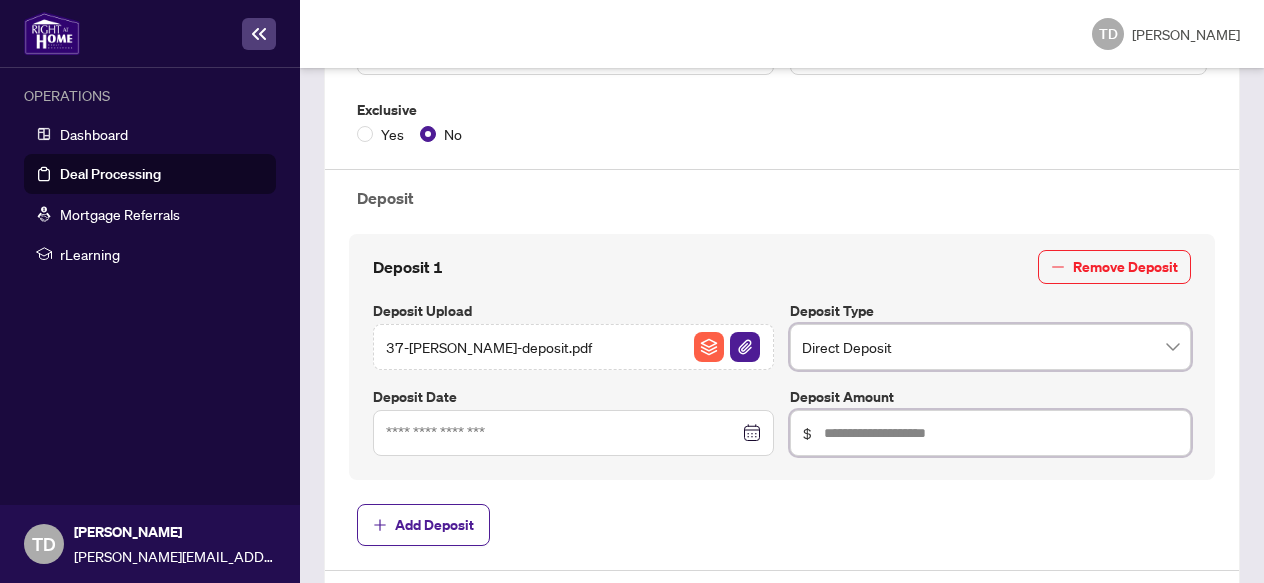 click at bounding box center [1001, 433] 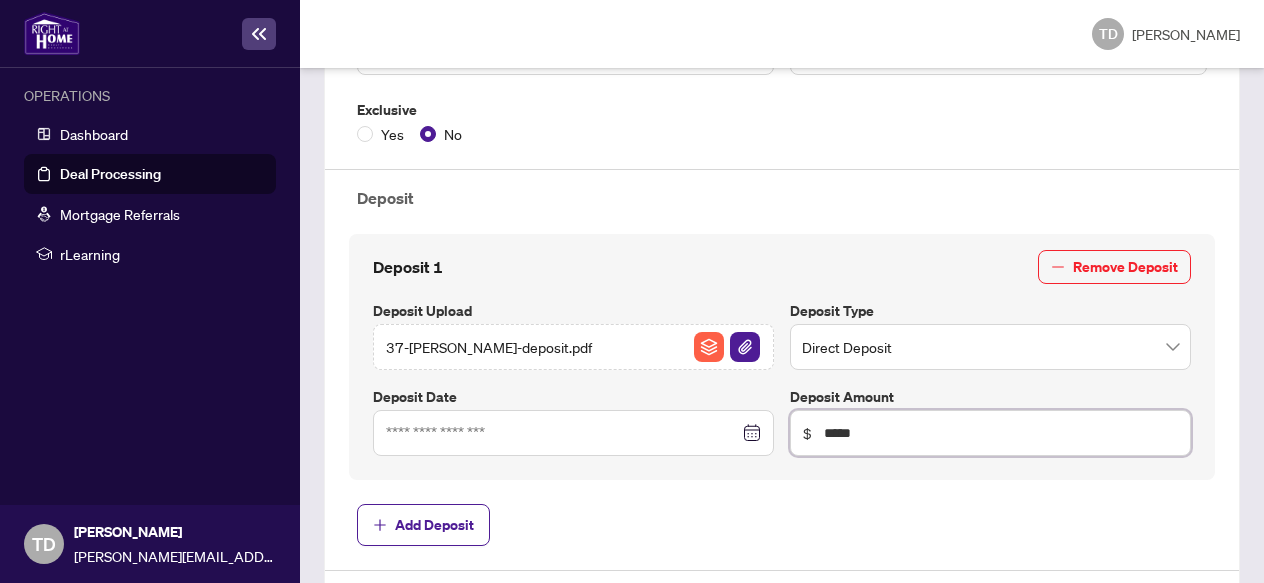 click at bounding box center (573, 433) 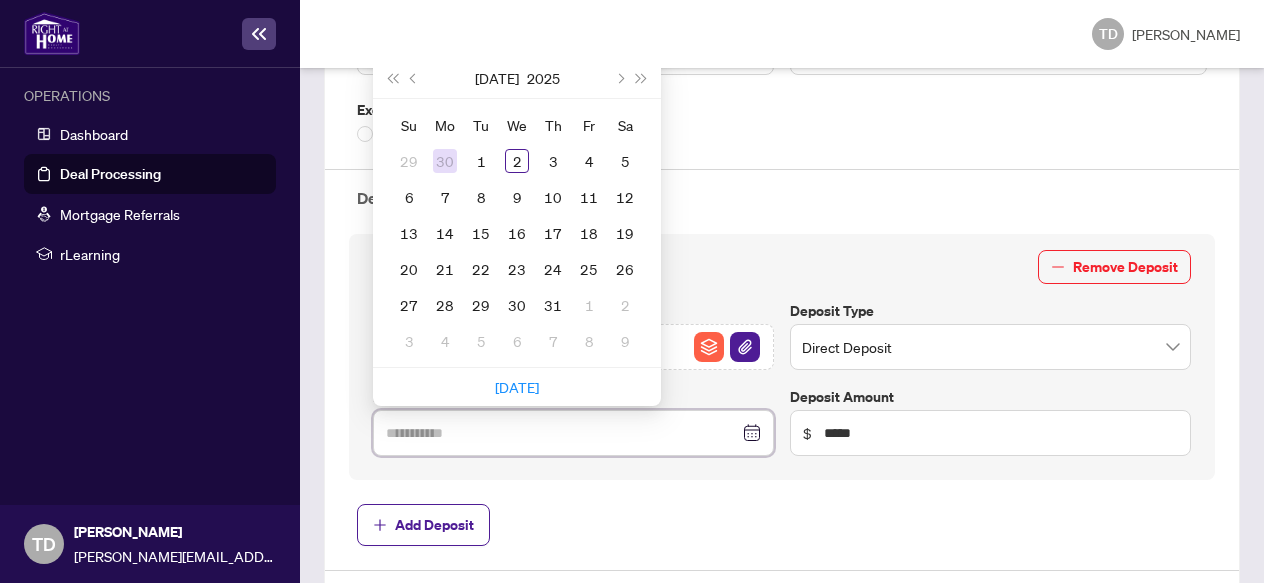 type on "**********" 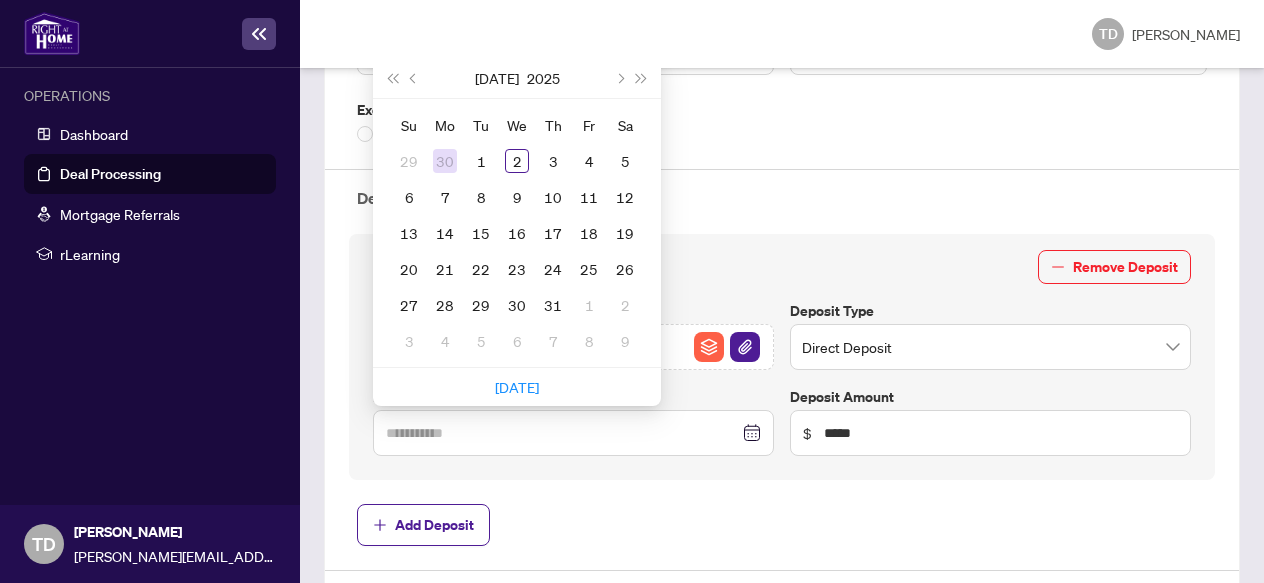 click on "30" at bounding box center [445, 161] 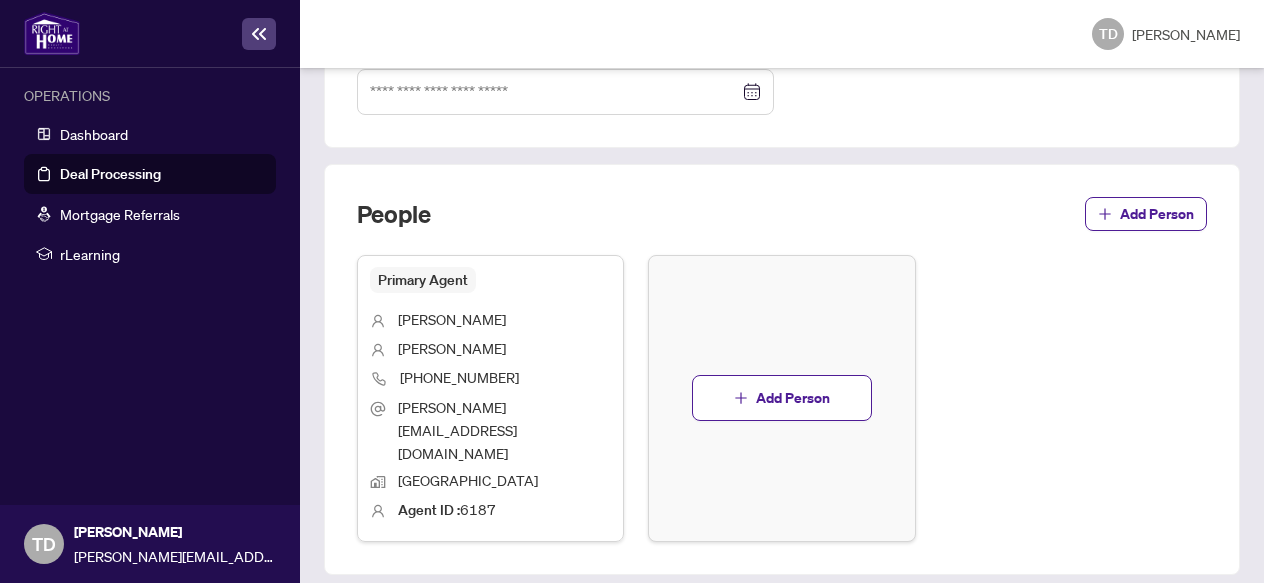 scroll, scrollTop: 1245, scrollLeft: 0, axis: vertical 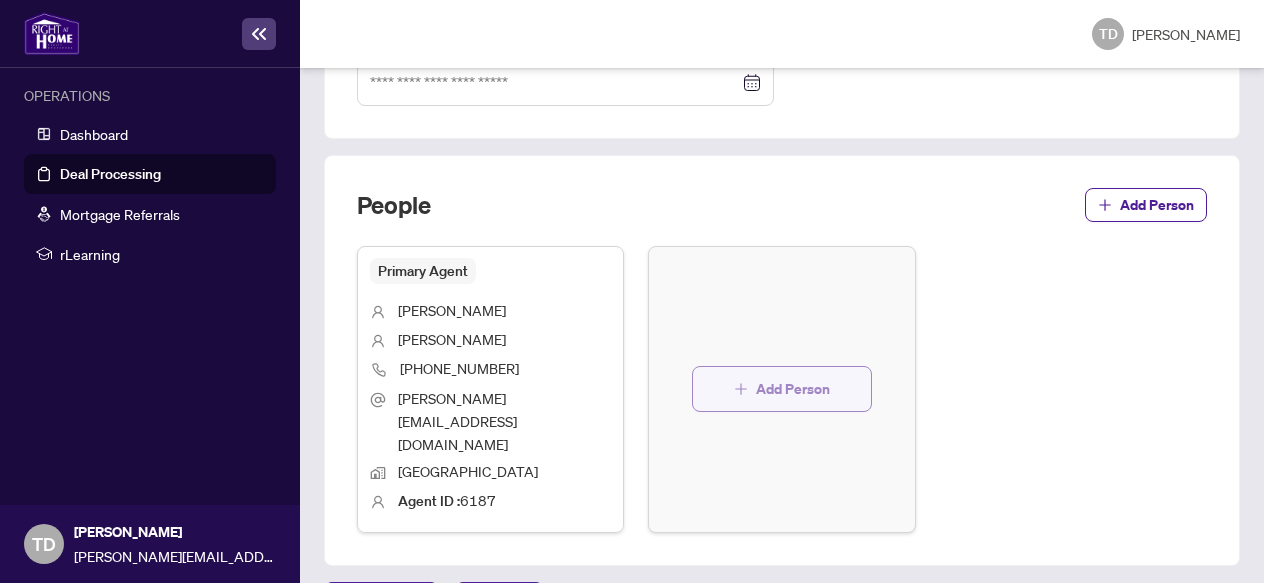 click on "Add Person" at bounding box center [793, 389] 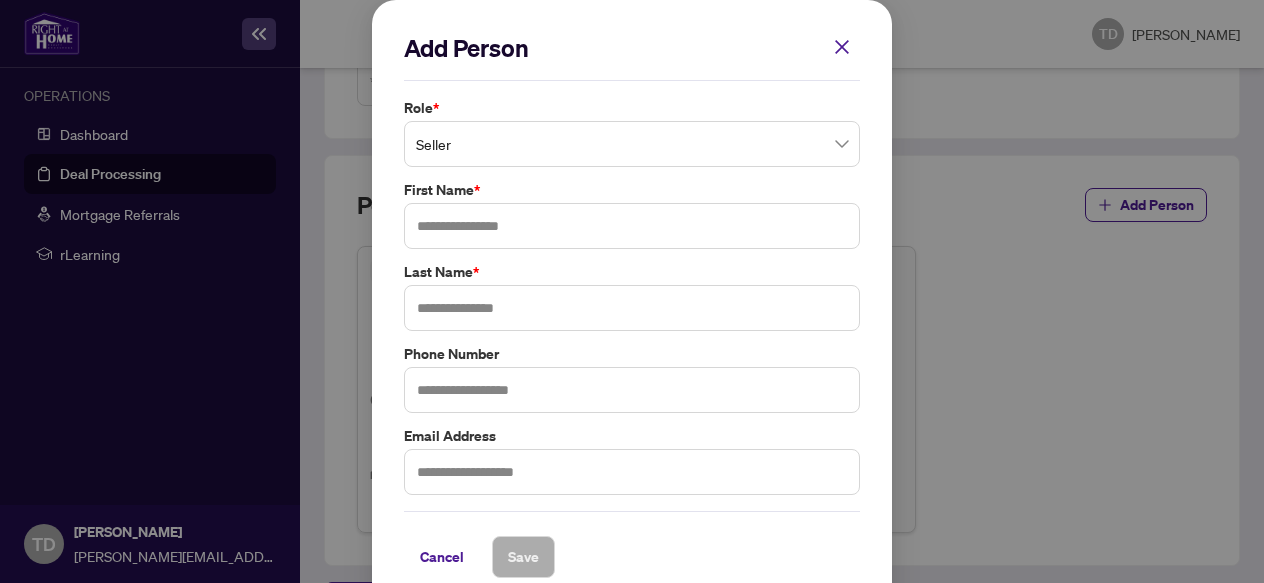 click on "Seller" at bounding box center (632, 144) 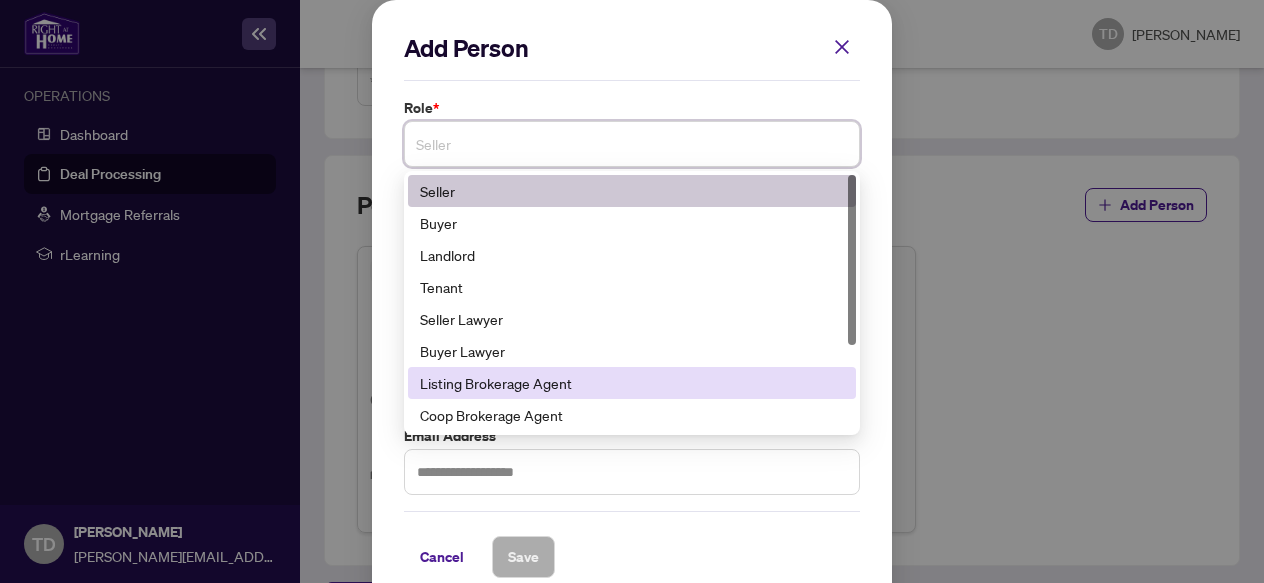click on "Listing Brokerage Agent" at bounding box center (632, 383) 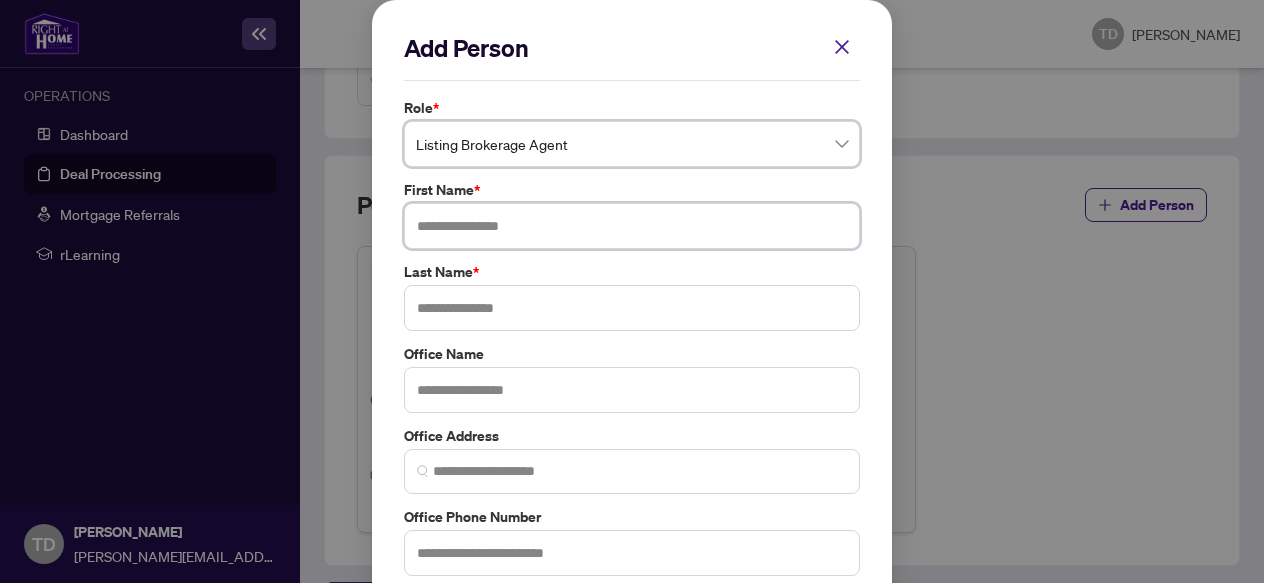 click at bounding box center [632, 226] 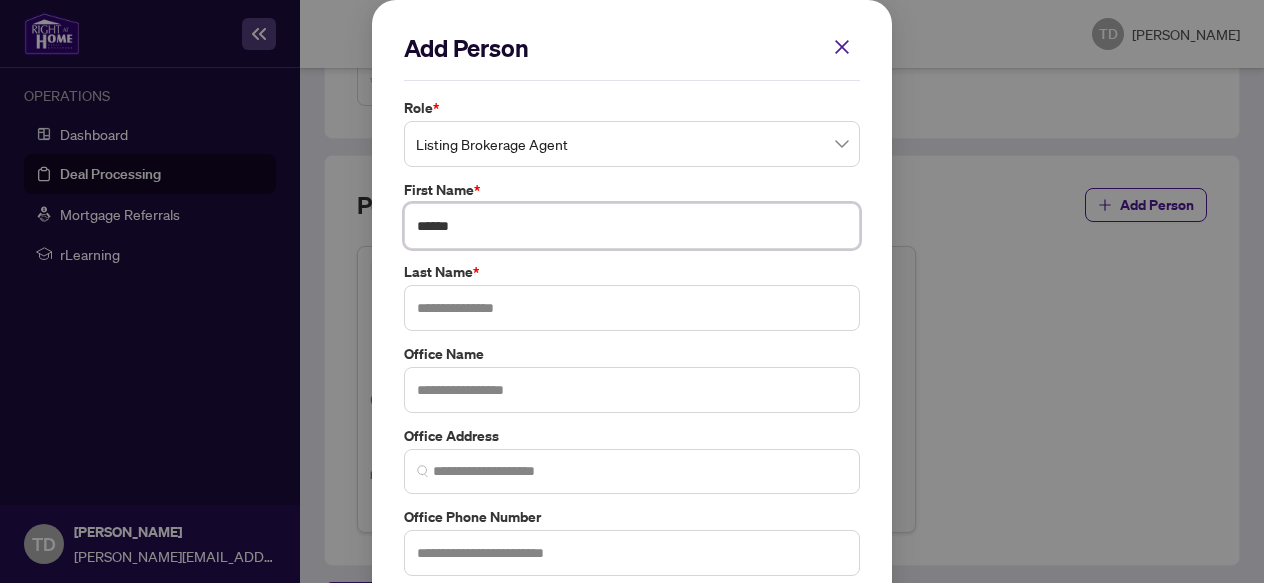 type on "******" 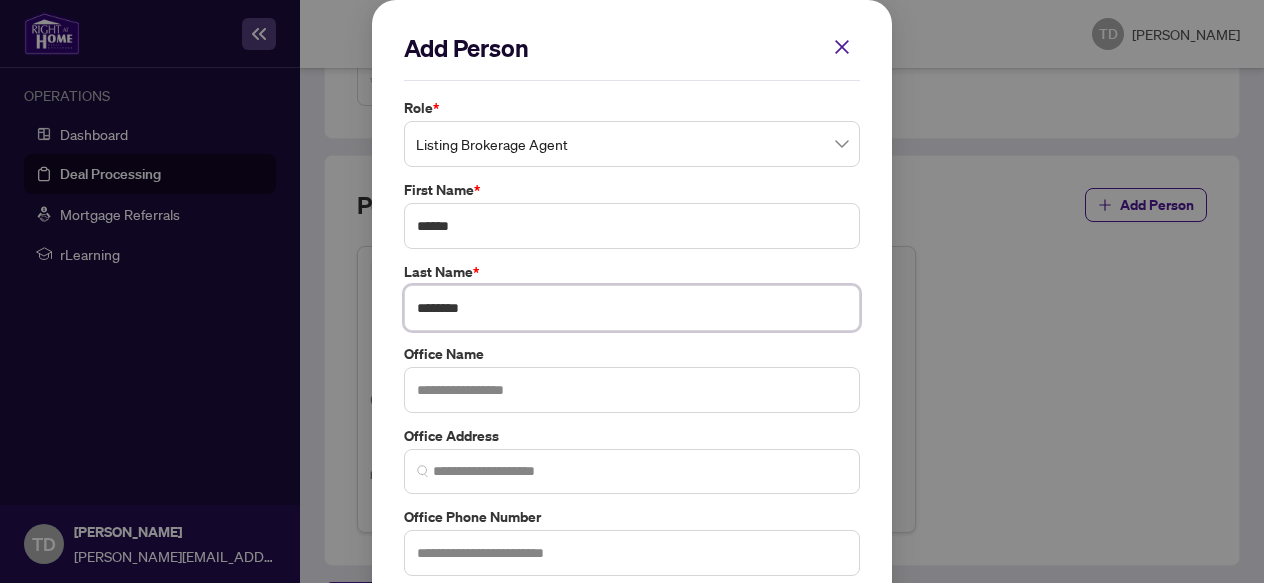 type on "********" 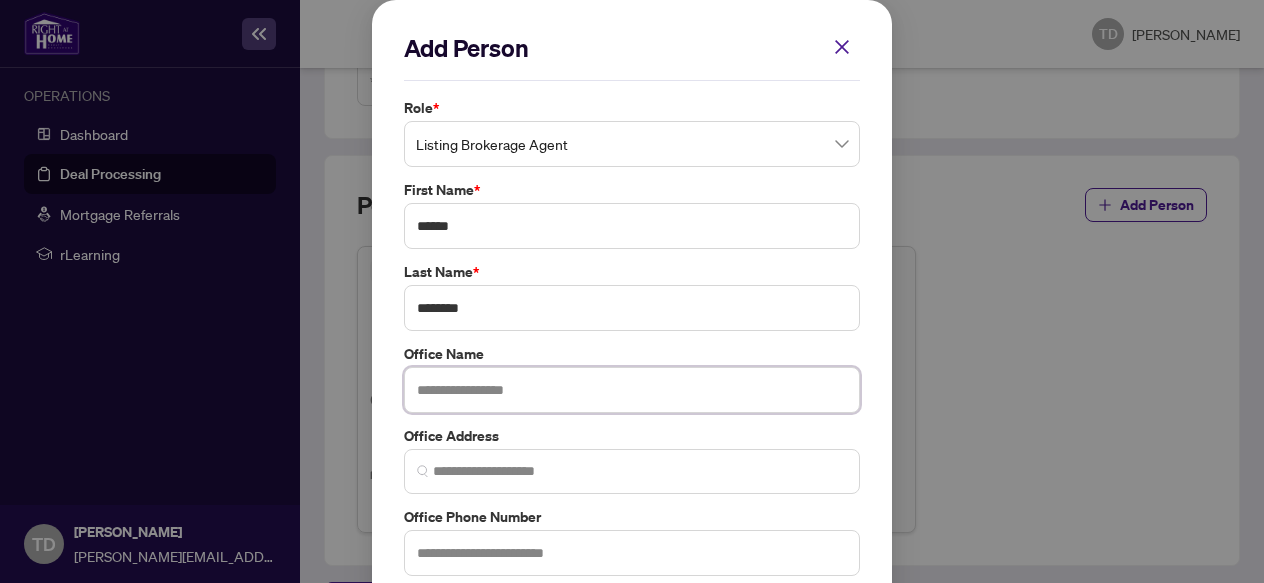 click at bounding box center (632, 390) 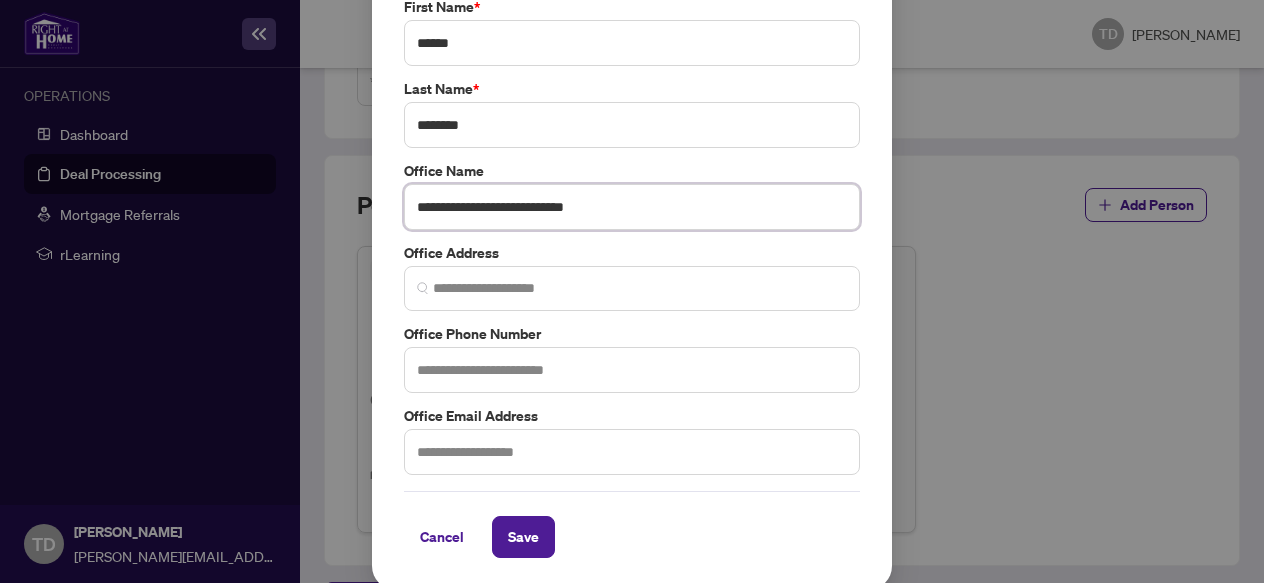scroll, scrollTop: 190, scrollLeft: 0, axis: vertical 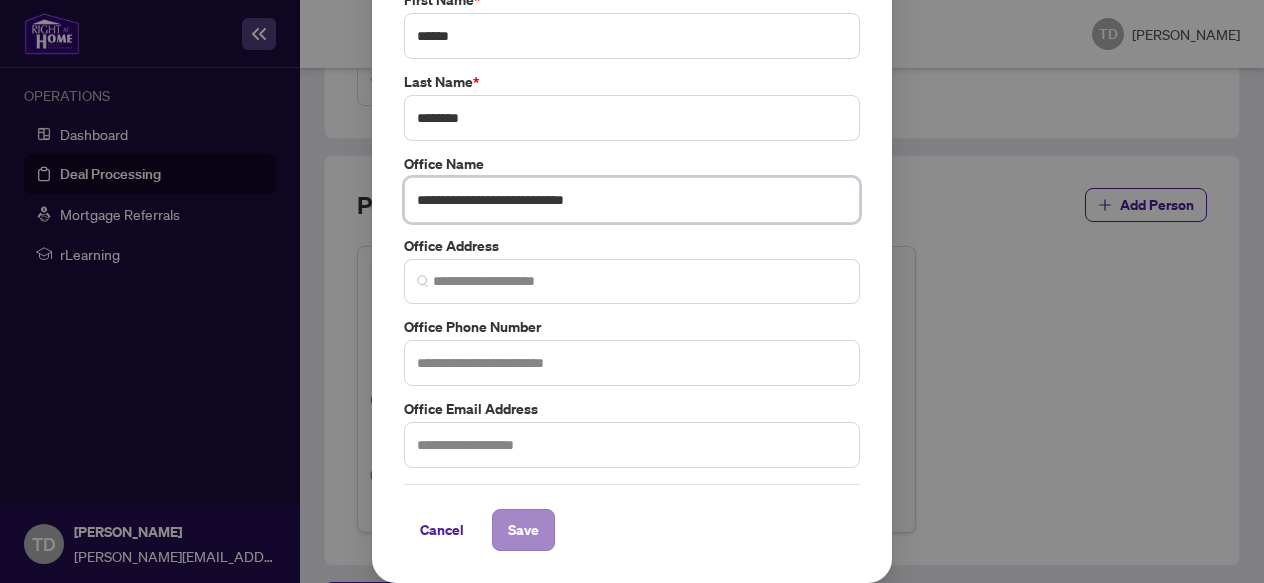 type on "**********" 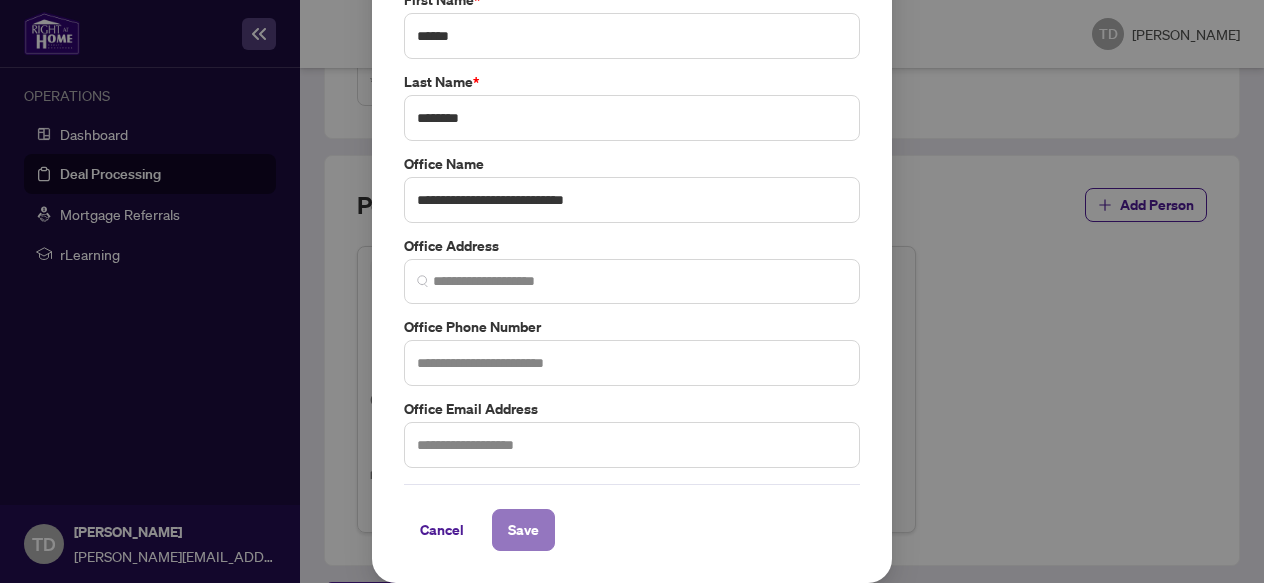 click on "Save" at bounding box center (523, 530) 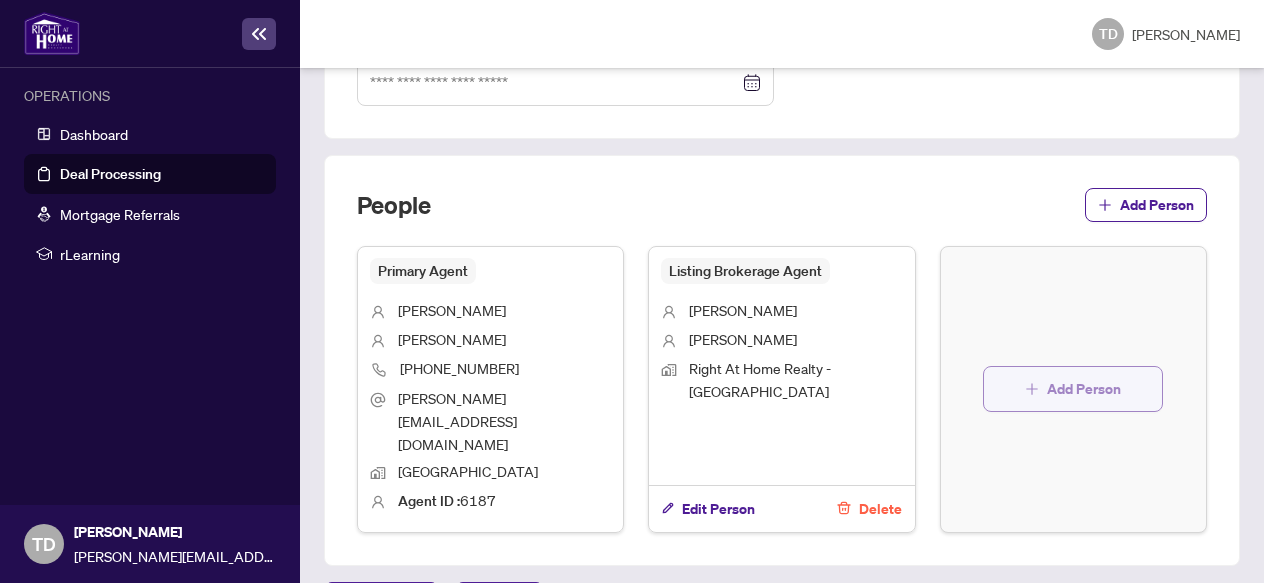 click on "Add Person" at bounding box center [1084, 389] 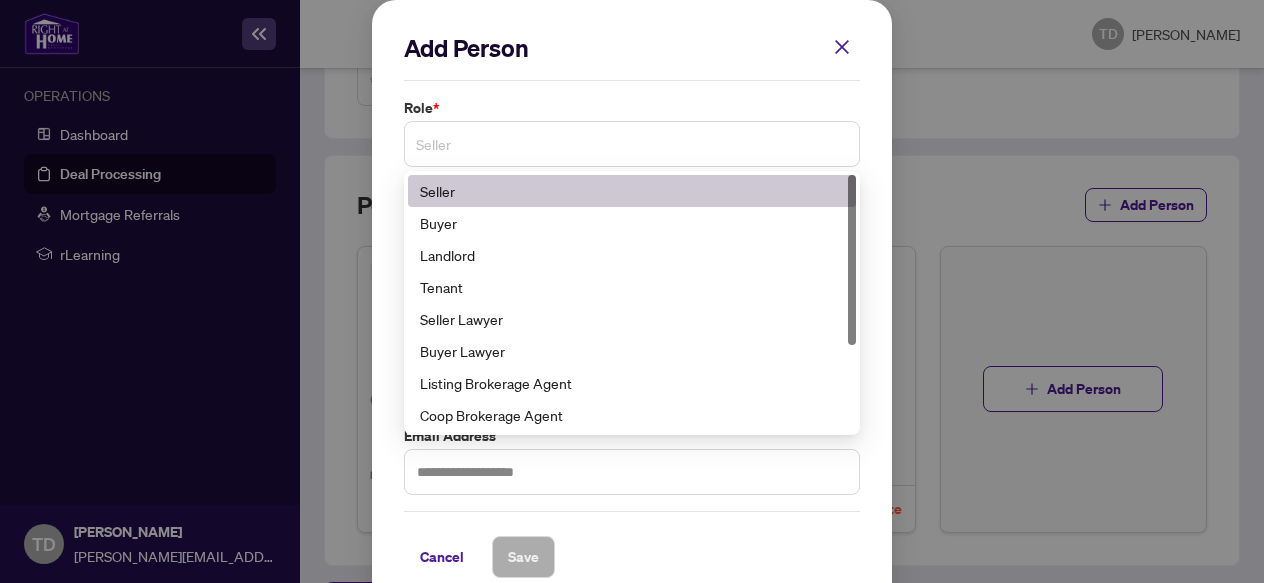 click on "Seller" at bounding box center (632, 144) 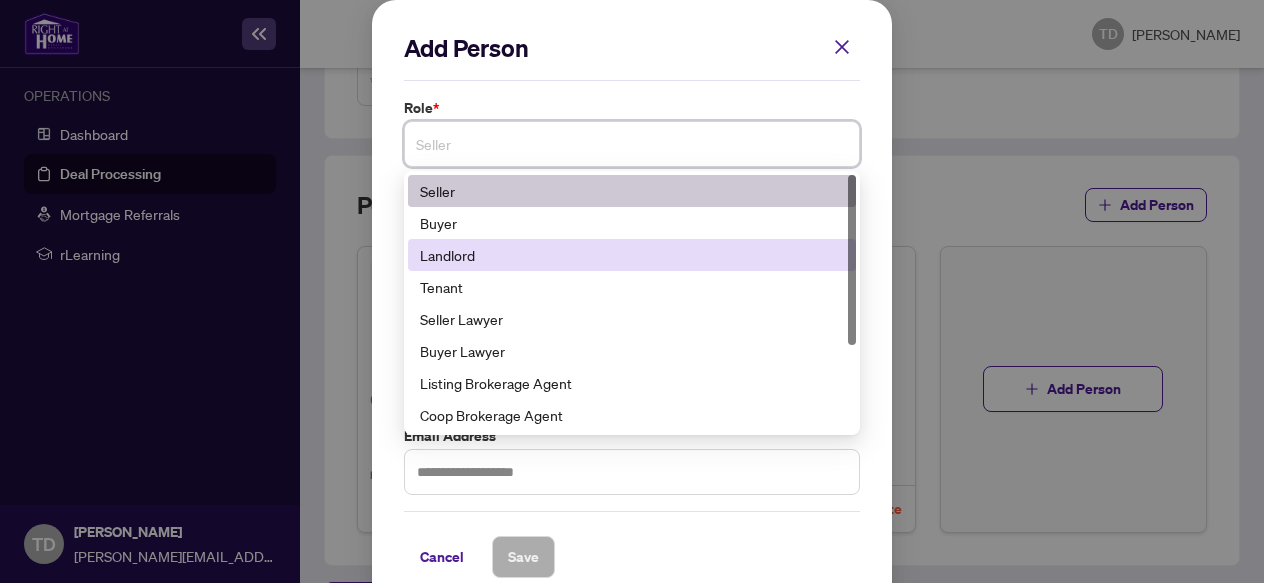 click on "Landlord" at bounding box center [632, 255] 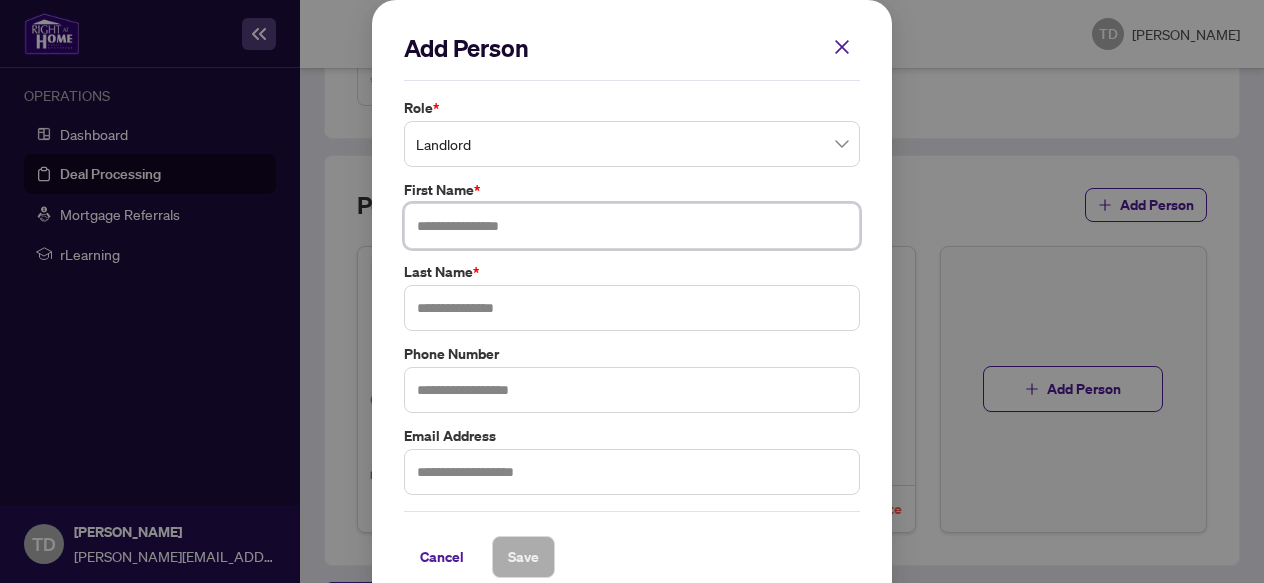 click at bounding box center (632, 226) 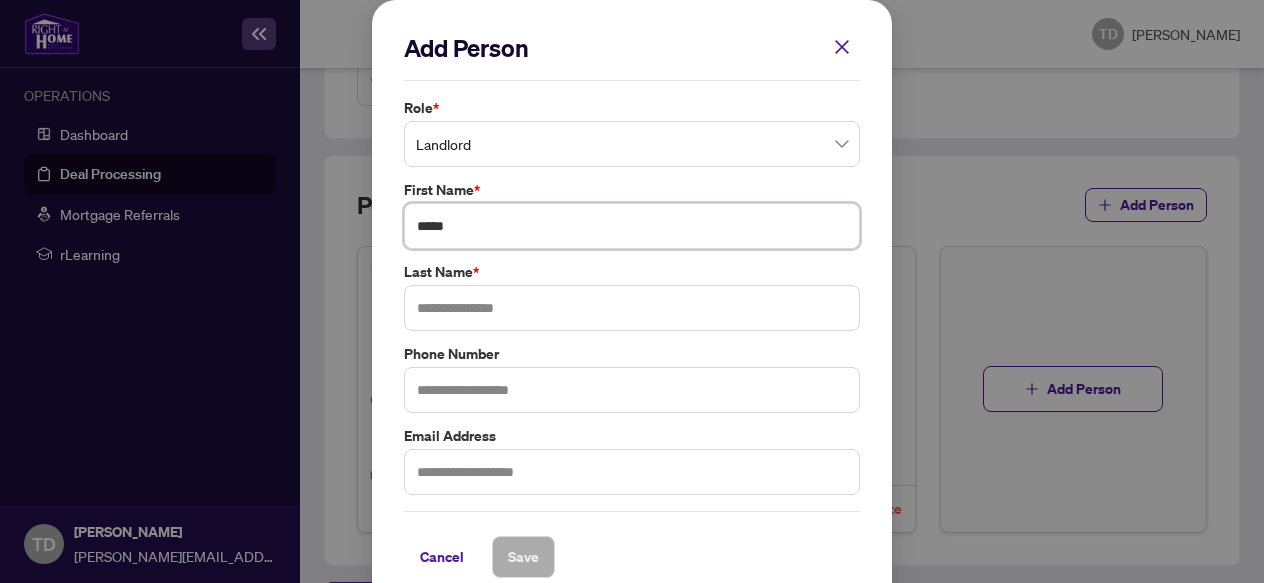 type on "*****" 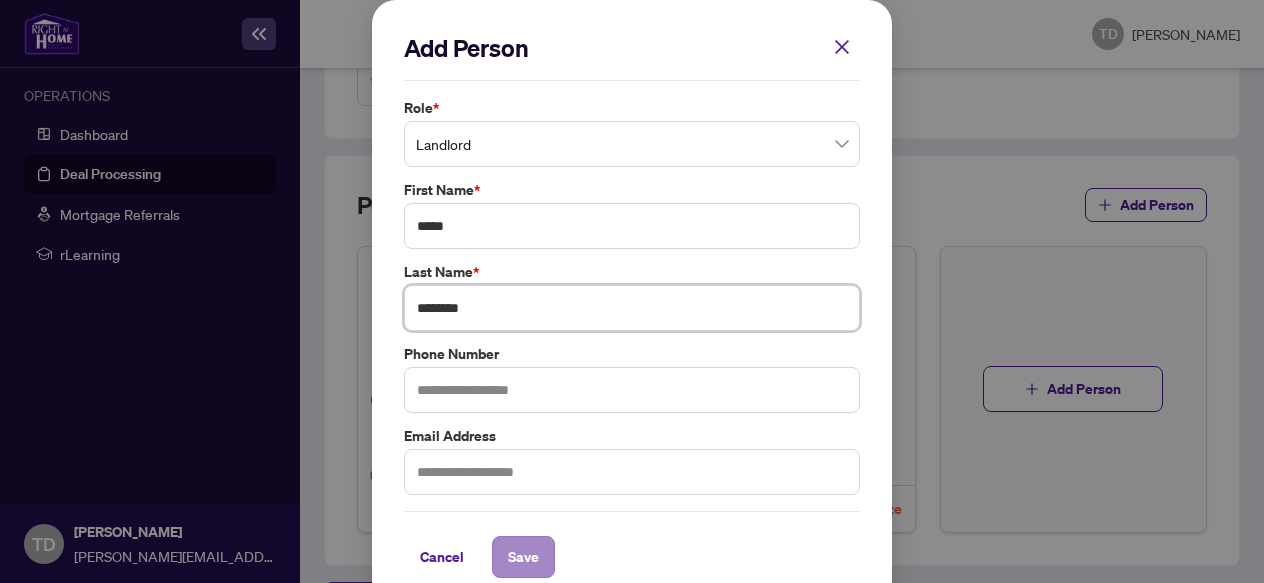 type on "********" 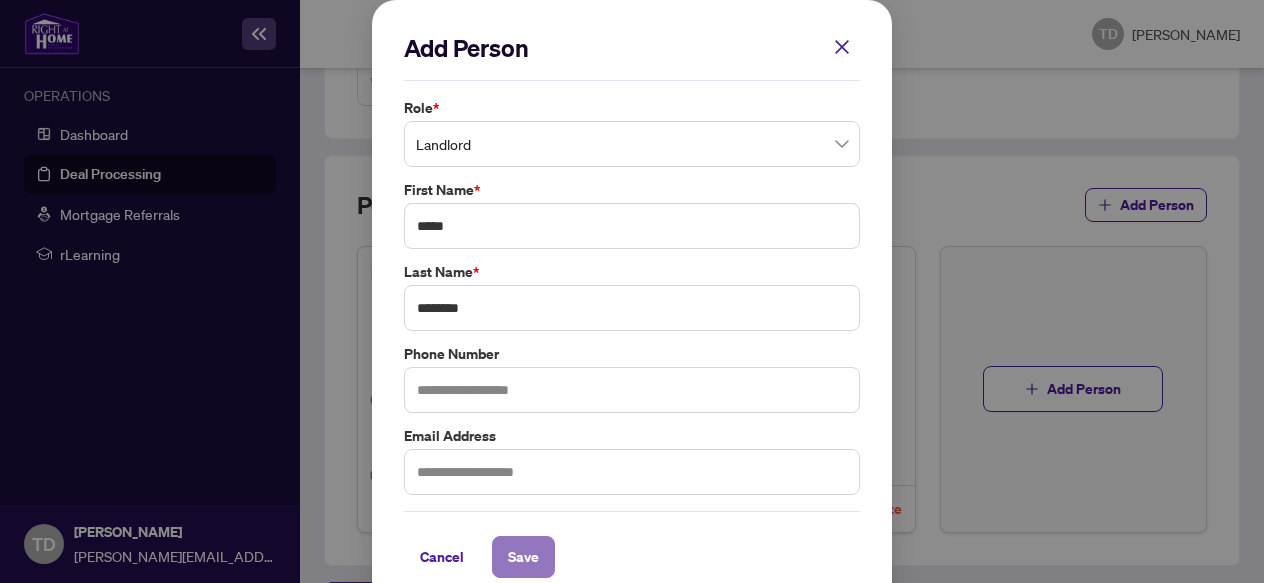 click on "Save" at bounding box center (523, 557) 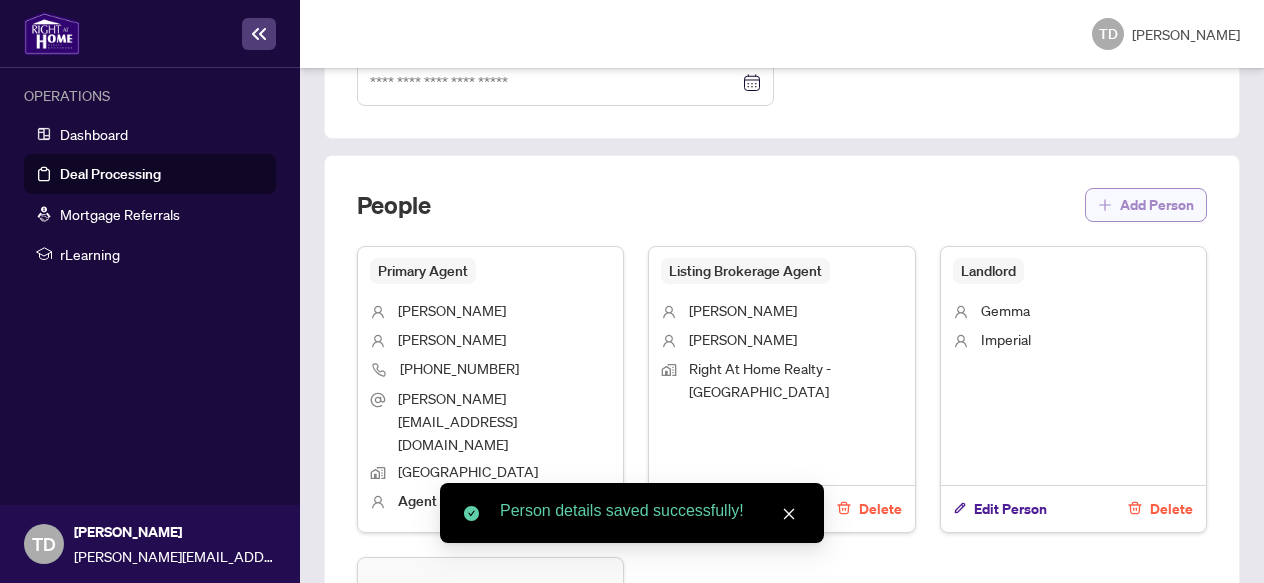 click on "Add Person" at bounding box center [1157, 205] 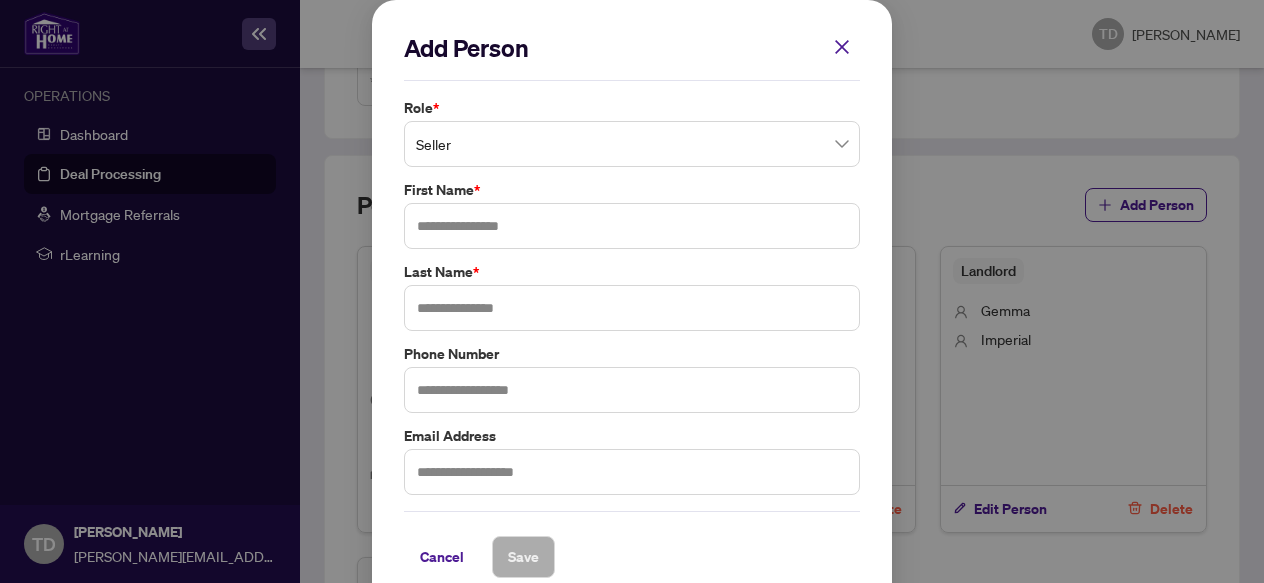 click on "Seller" at bounding box center [632, 144] 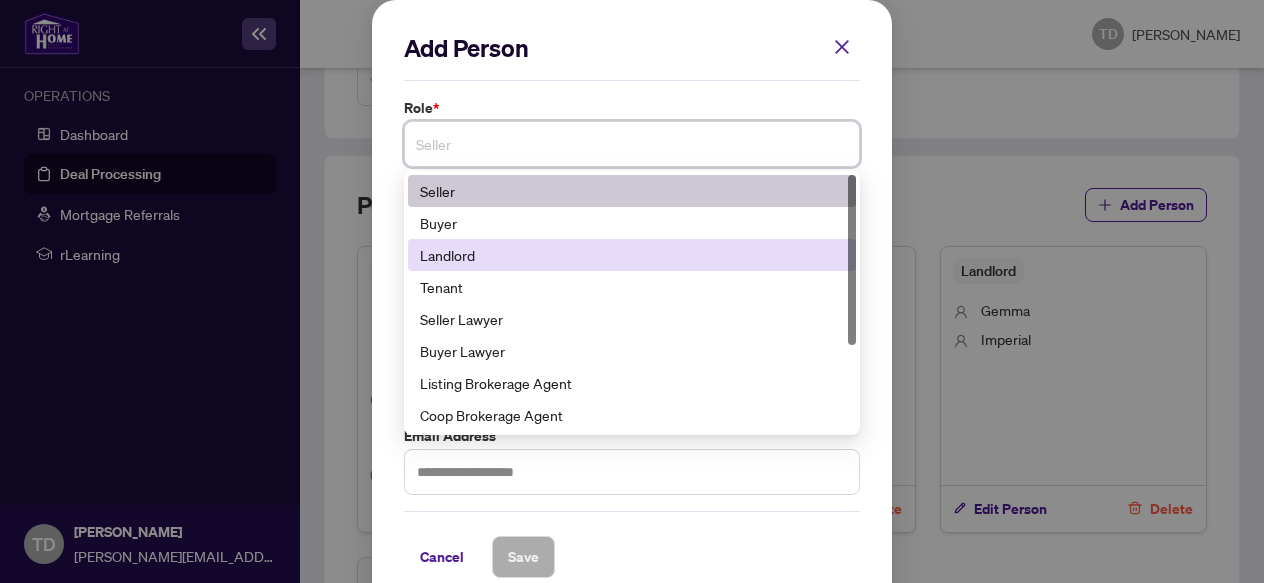 click on "Landlord" at bounding box center (632, 255) 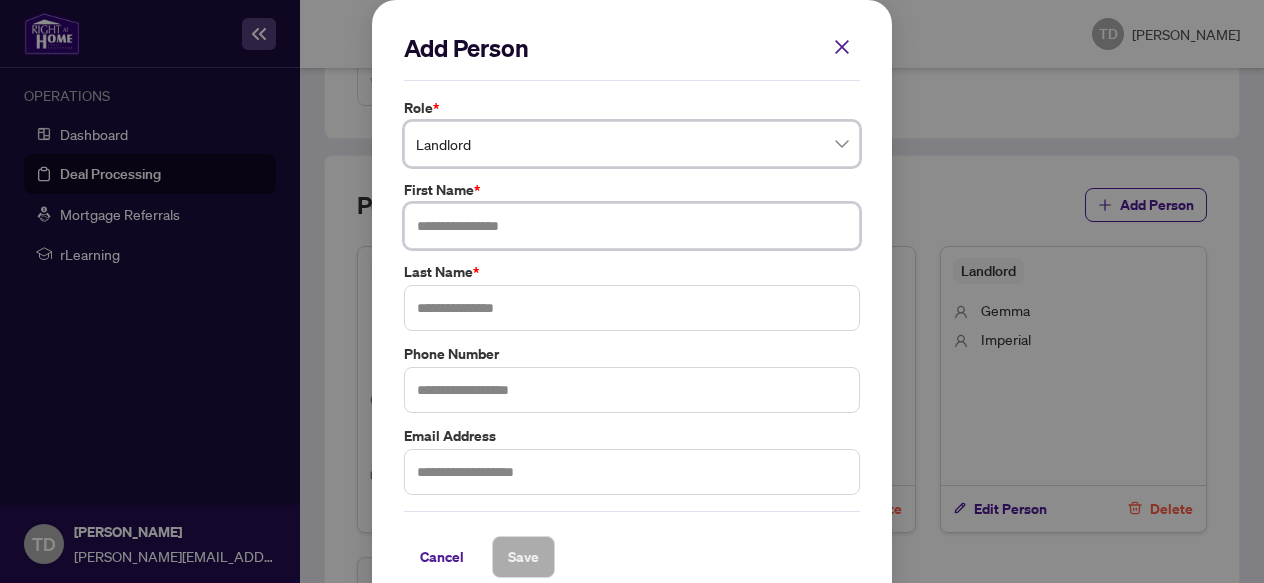 click at bounding box center [632, 226] 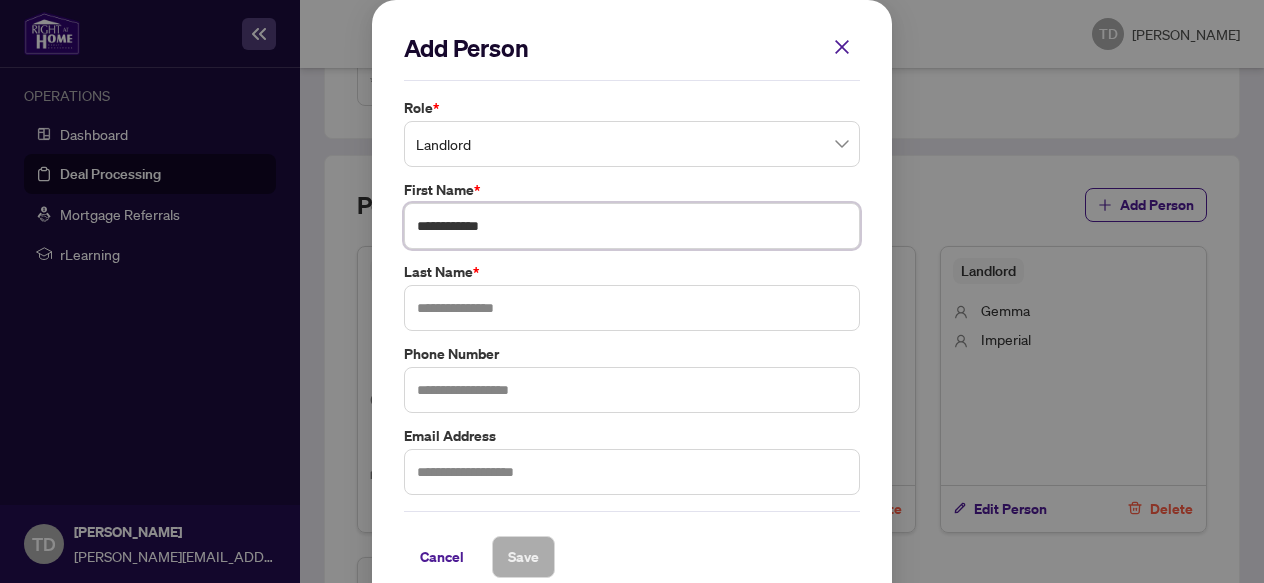 type on "**********" 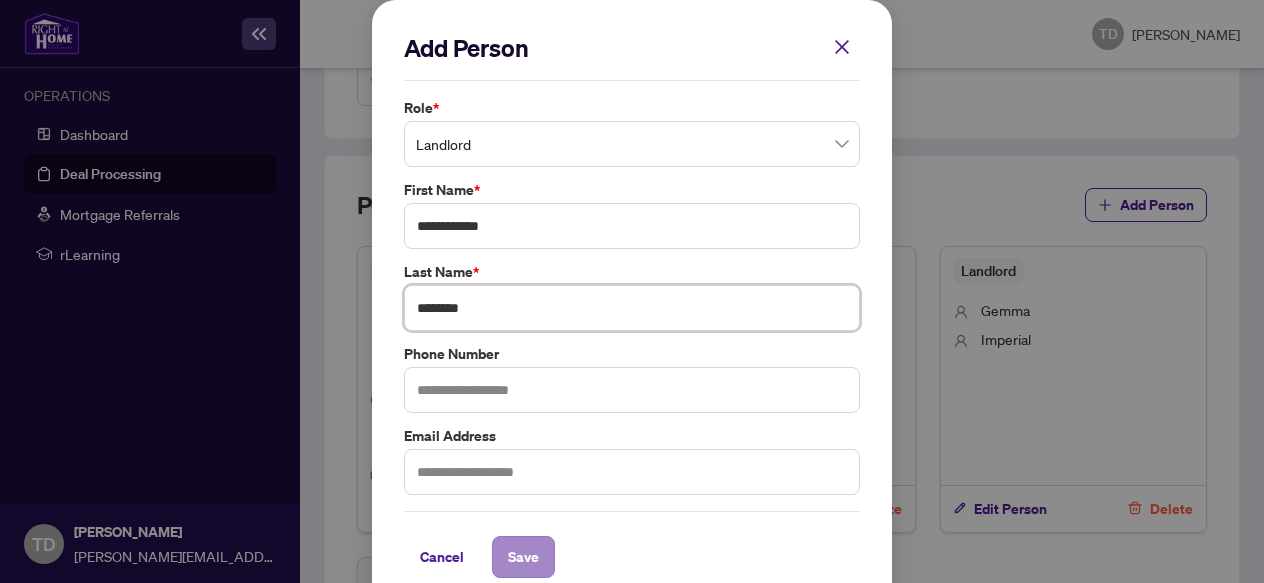 type on "********" 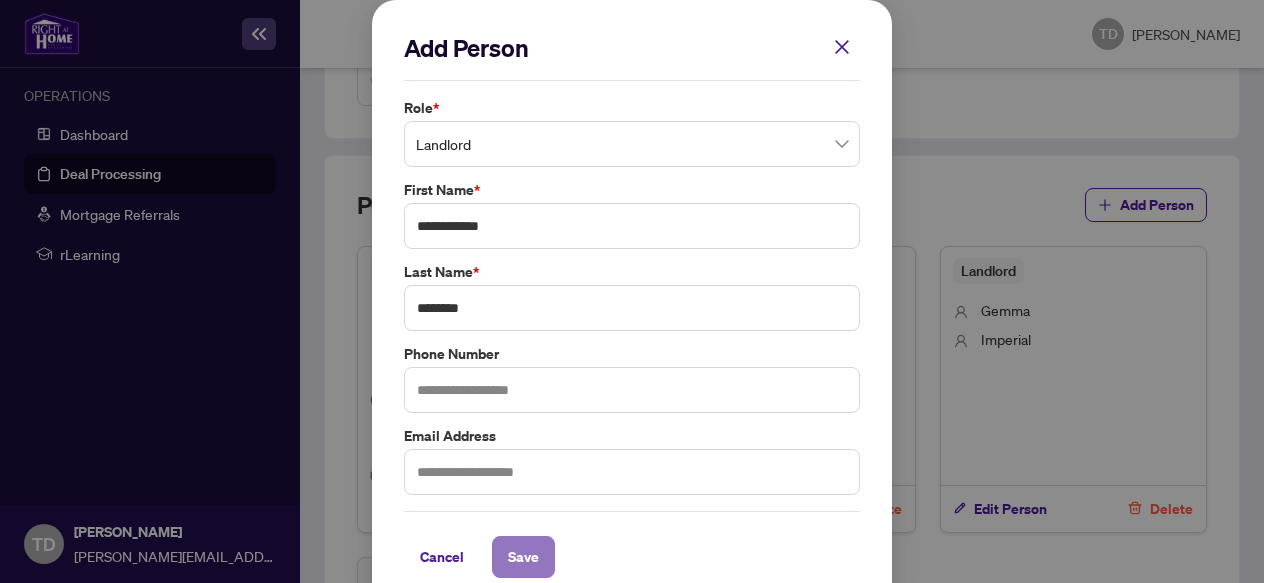 click on "Save" at bounding box center [523, 557] 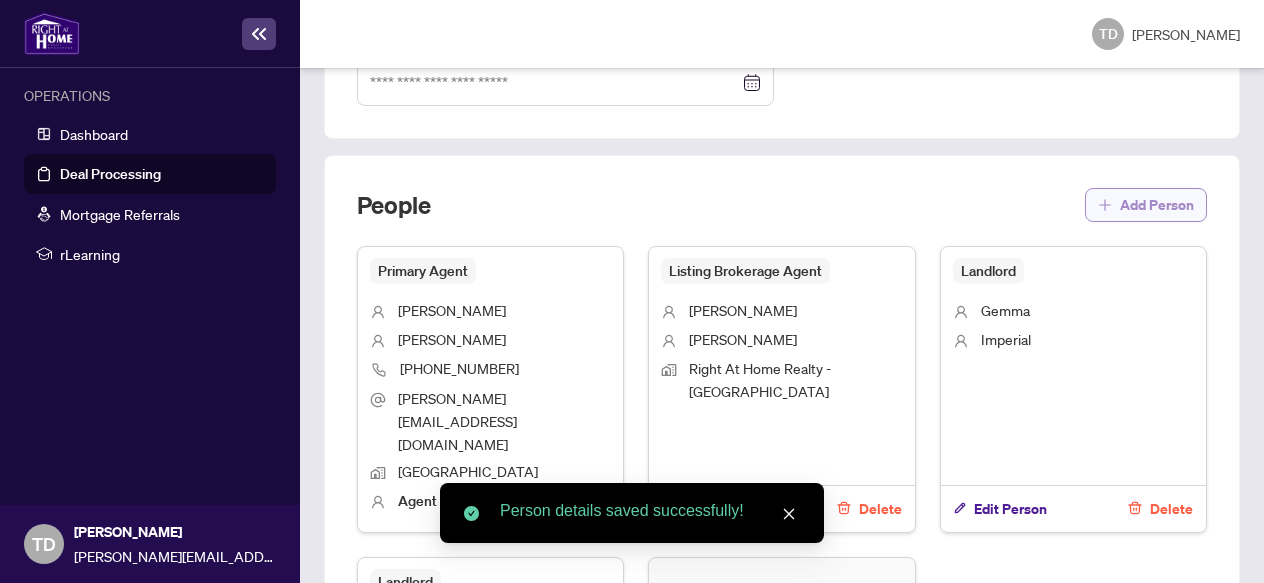 click on "Add Person" at bounding box center [1157, 205] 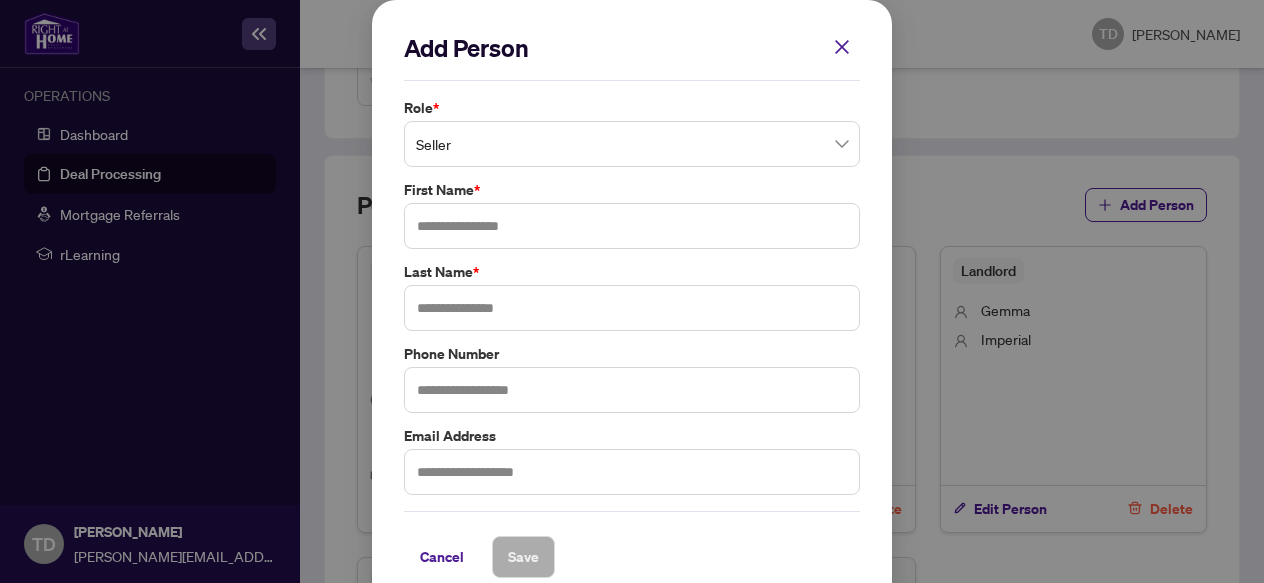 click on "Seller" at bounding box center (632, 144) 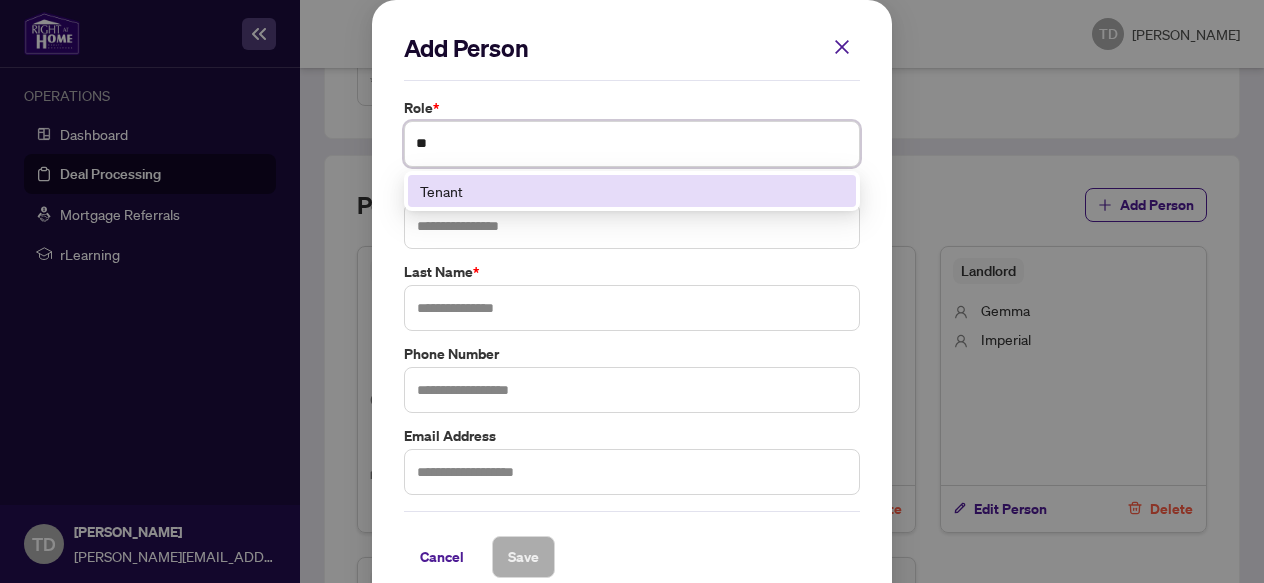 type on "***" 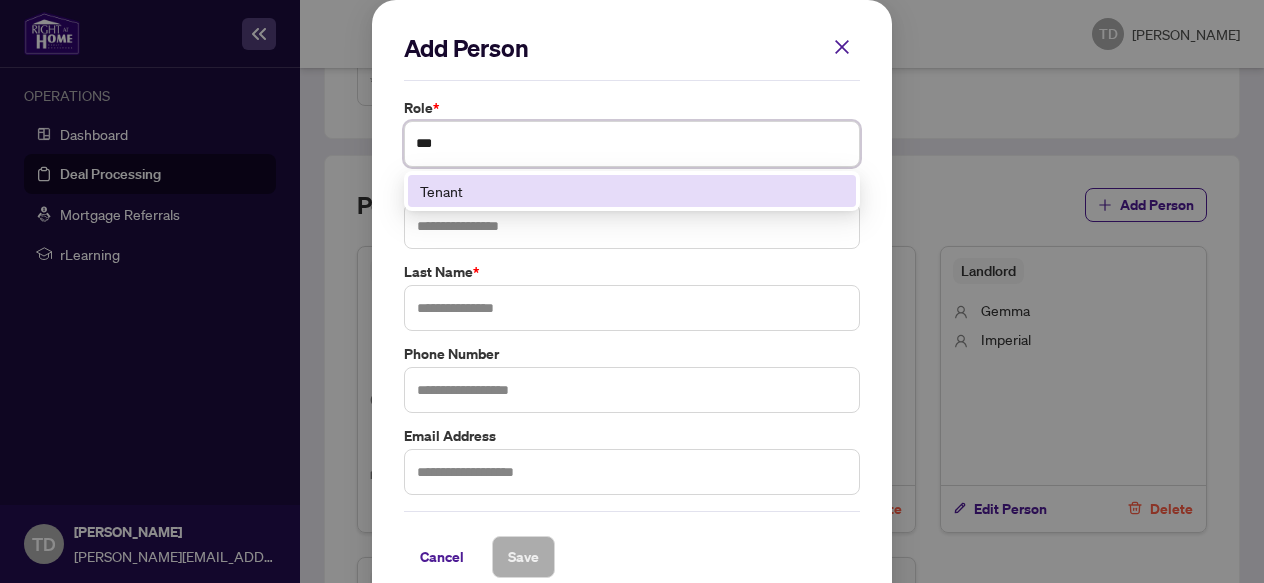 type 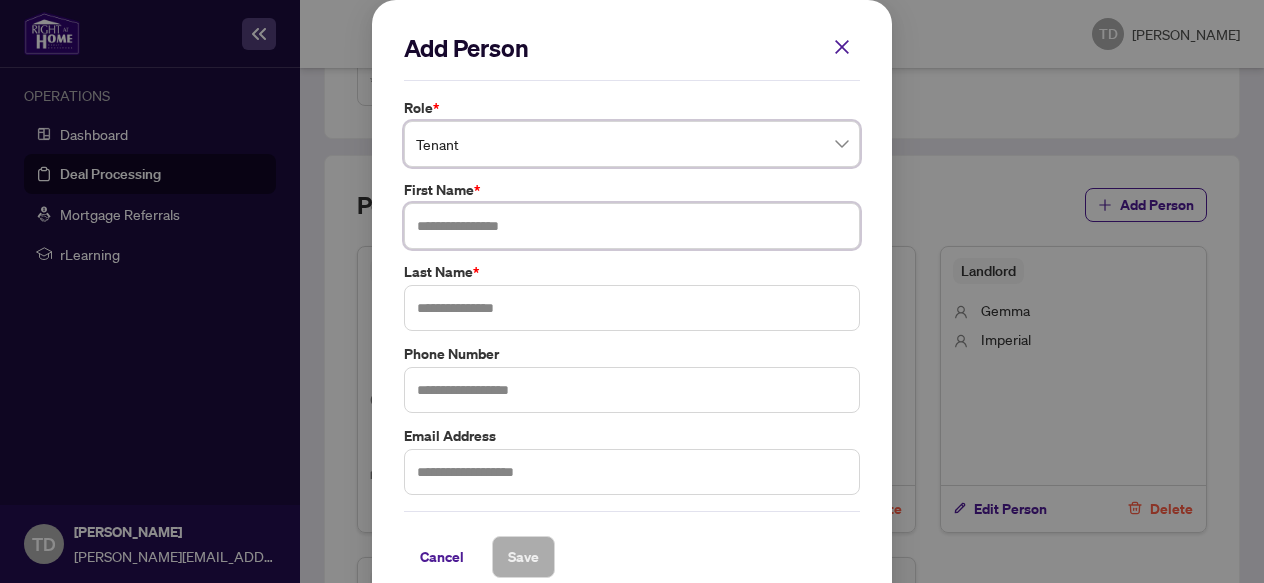 click at bounding box center (632, 226) 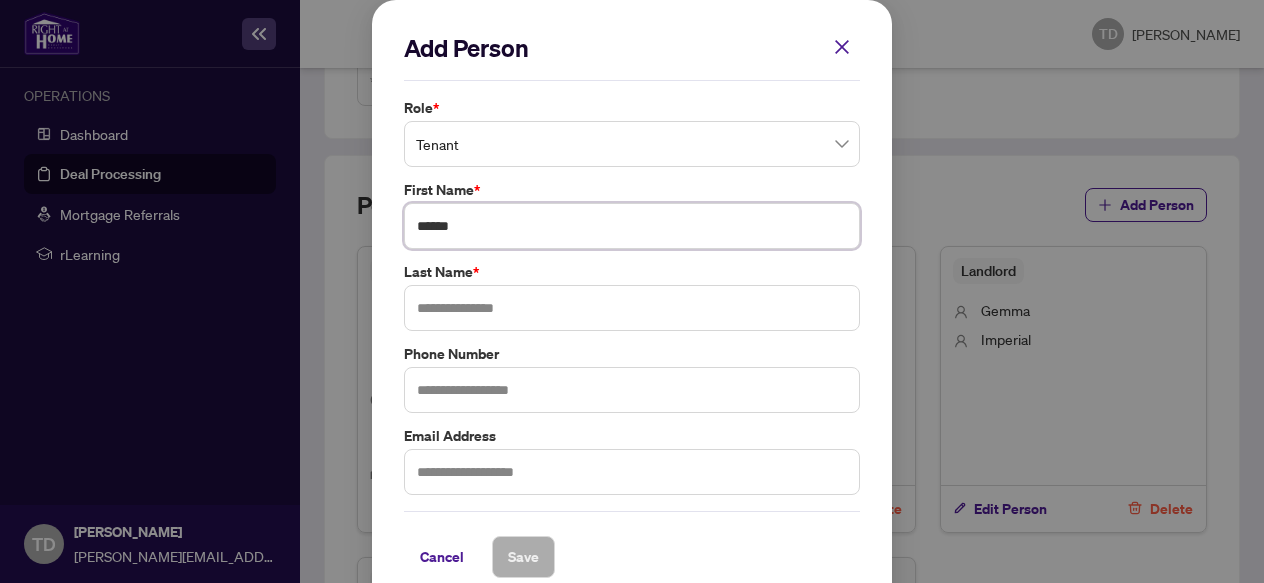 type on "******" 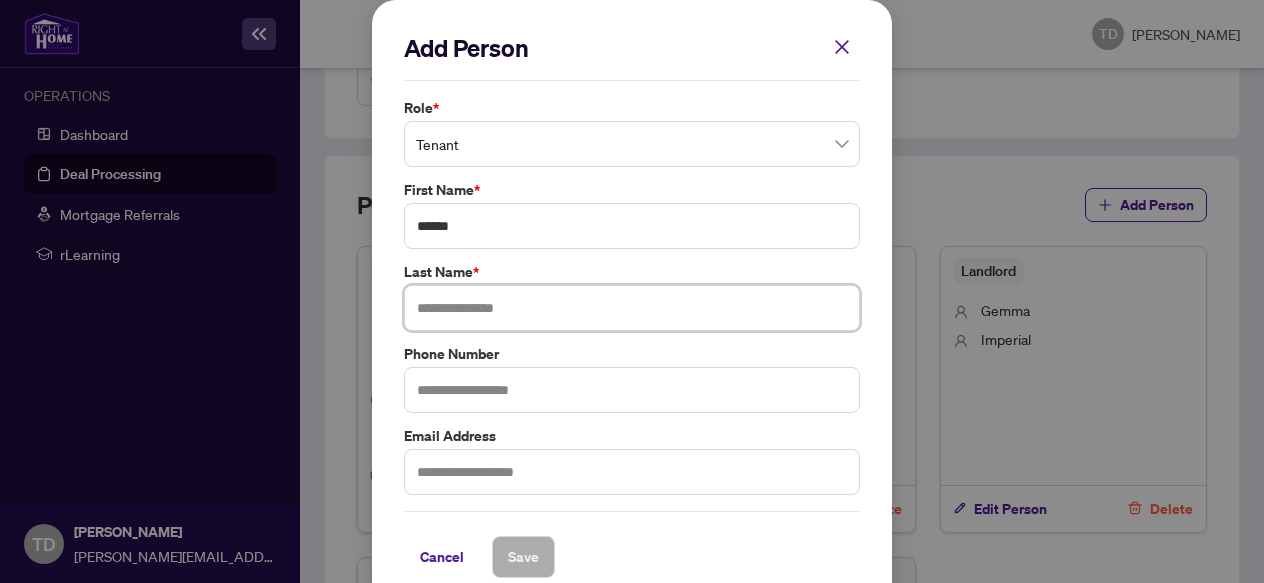click at bounding box center [632, 308] 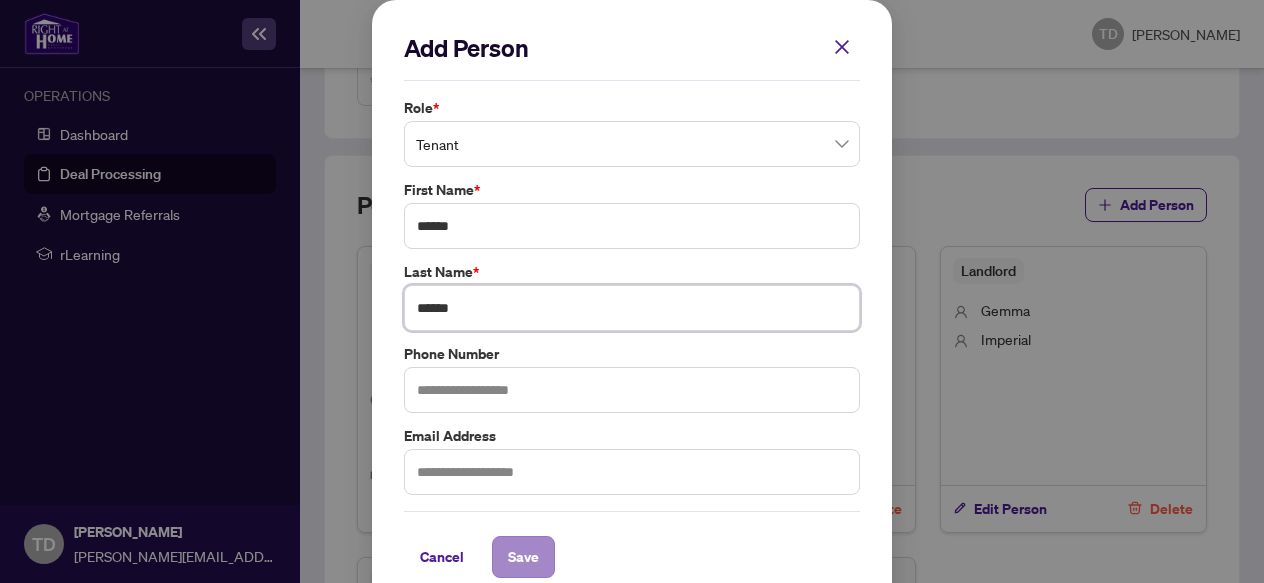 type on "******" 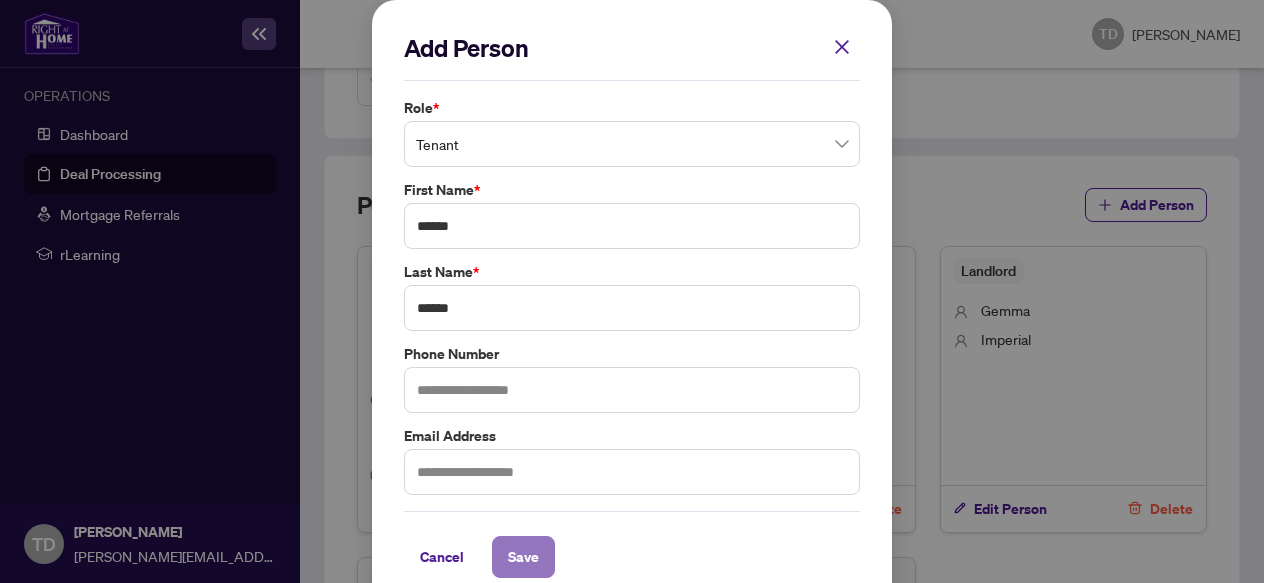 click on "Save" at bounding box center [523, 557] 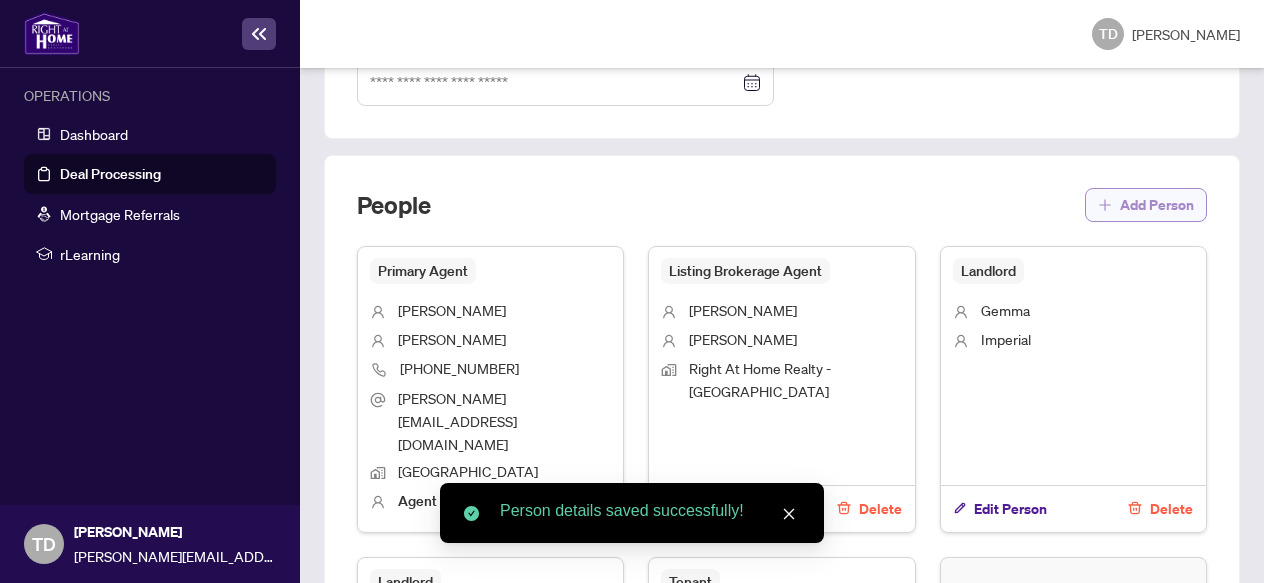 click on "Add Person" at bounding box center (1157, 205) 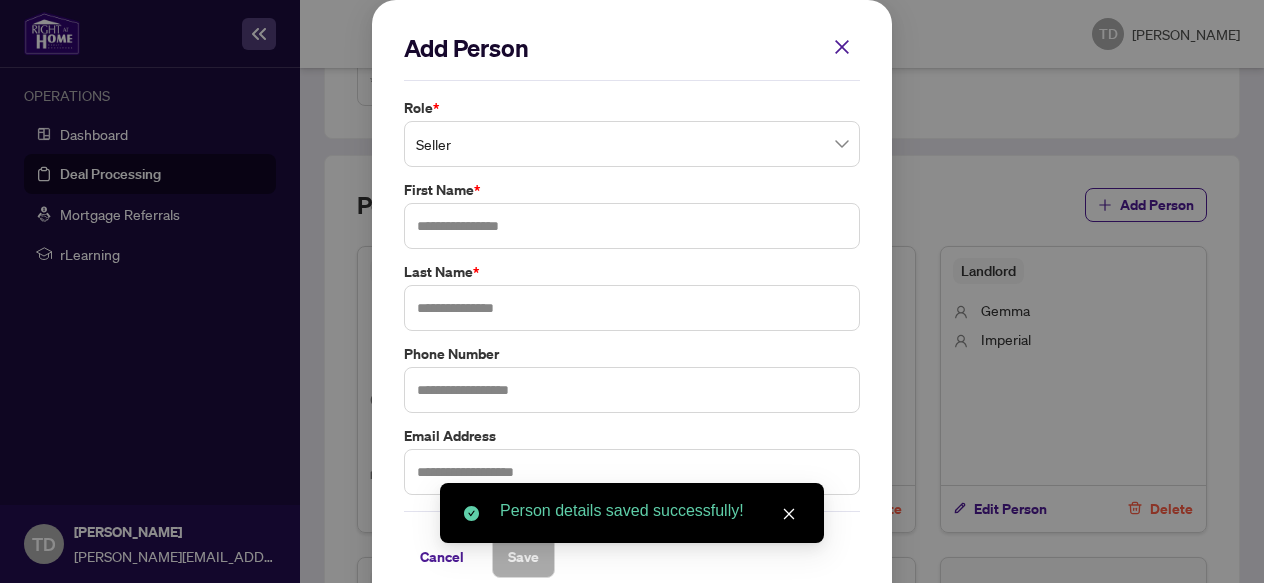 click on "Seller" at bounding box center [632, 144] 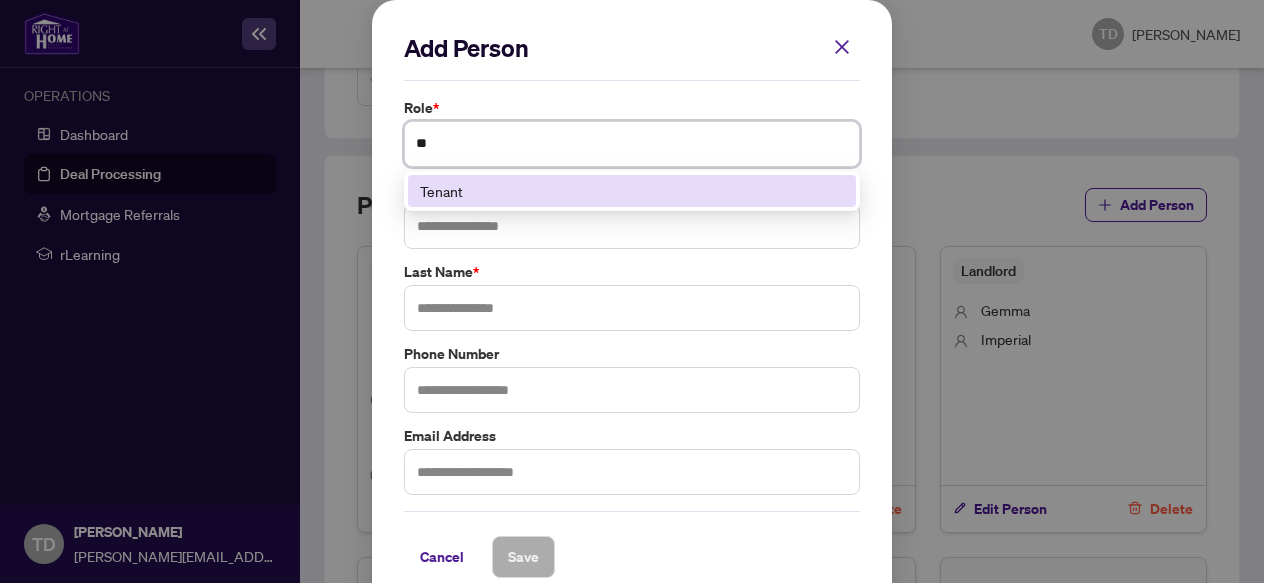 type on "***" 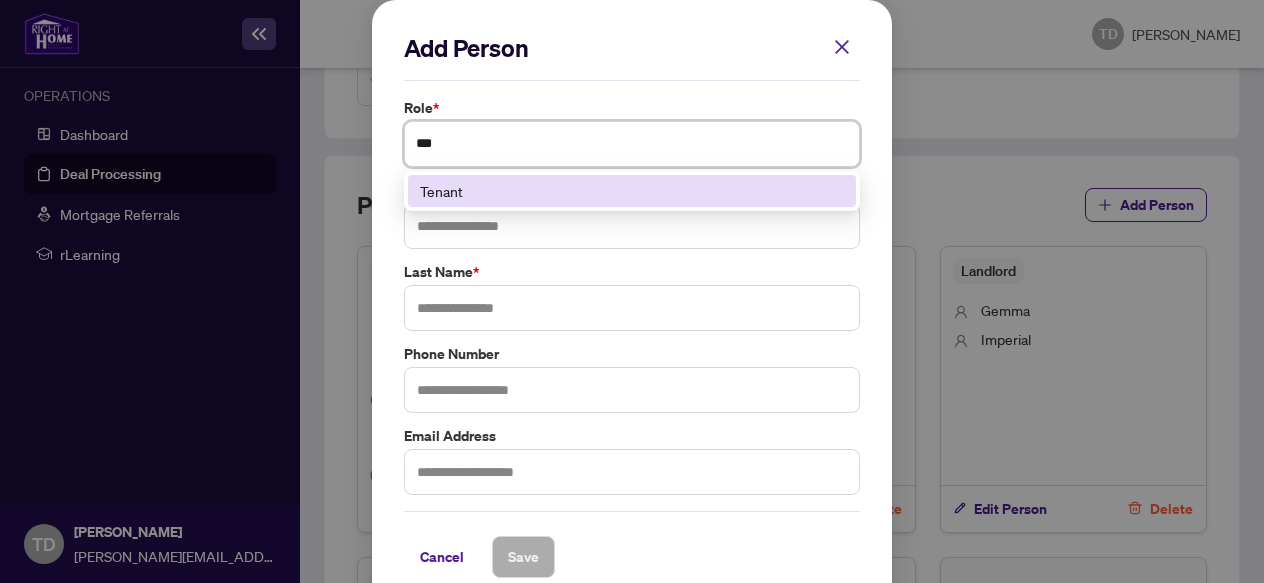 type 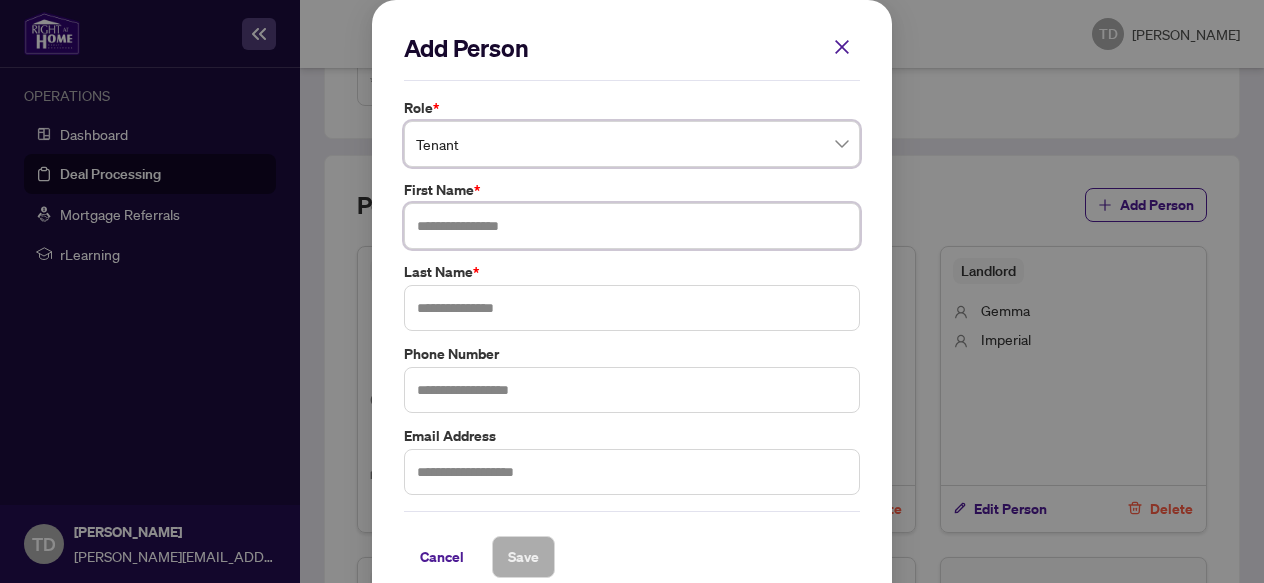 click at bounding box center [632, 226] 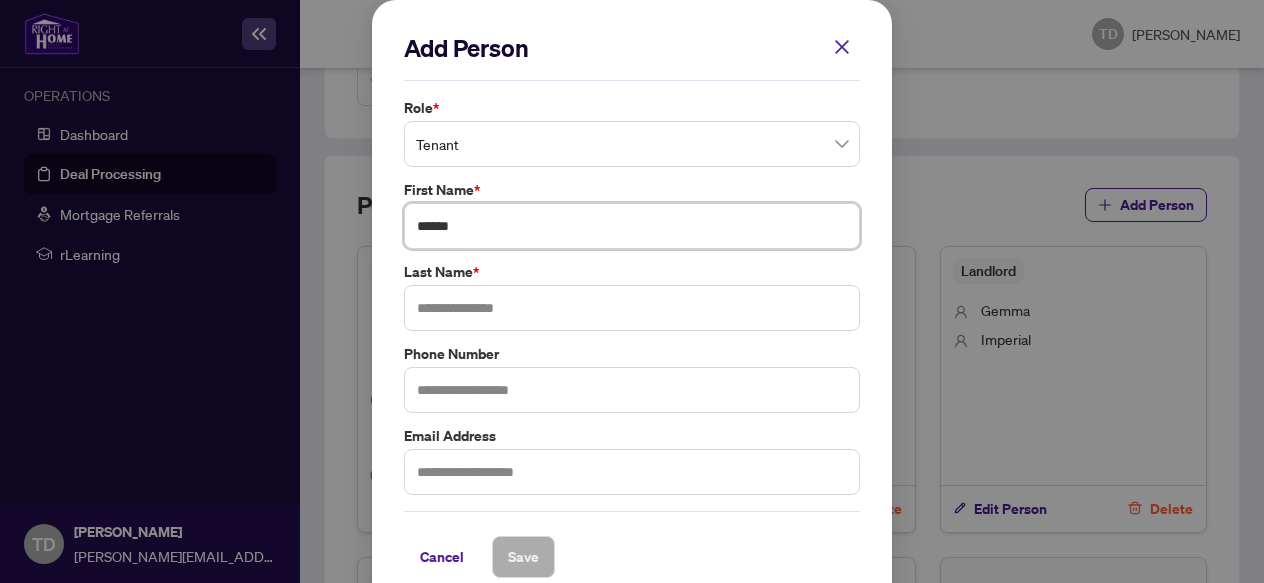 type on "******" 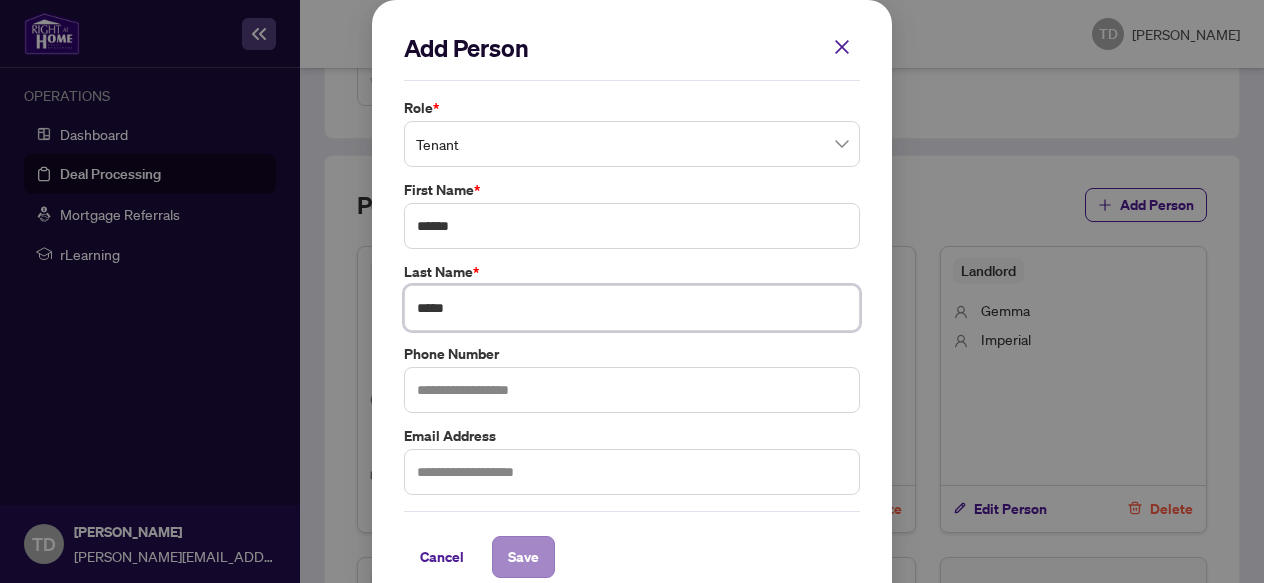 type on "*****" 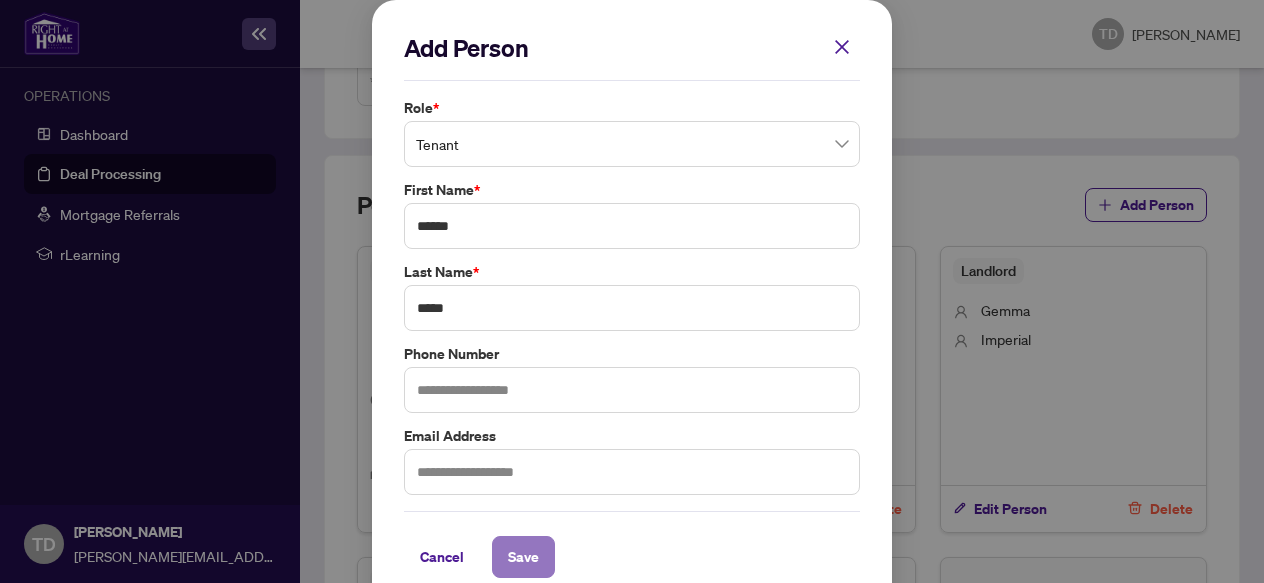 click on "Save" at bounding box center [523, 557] 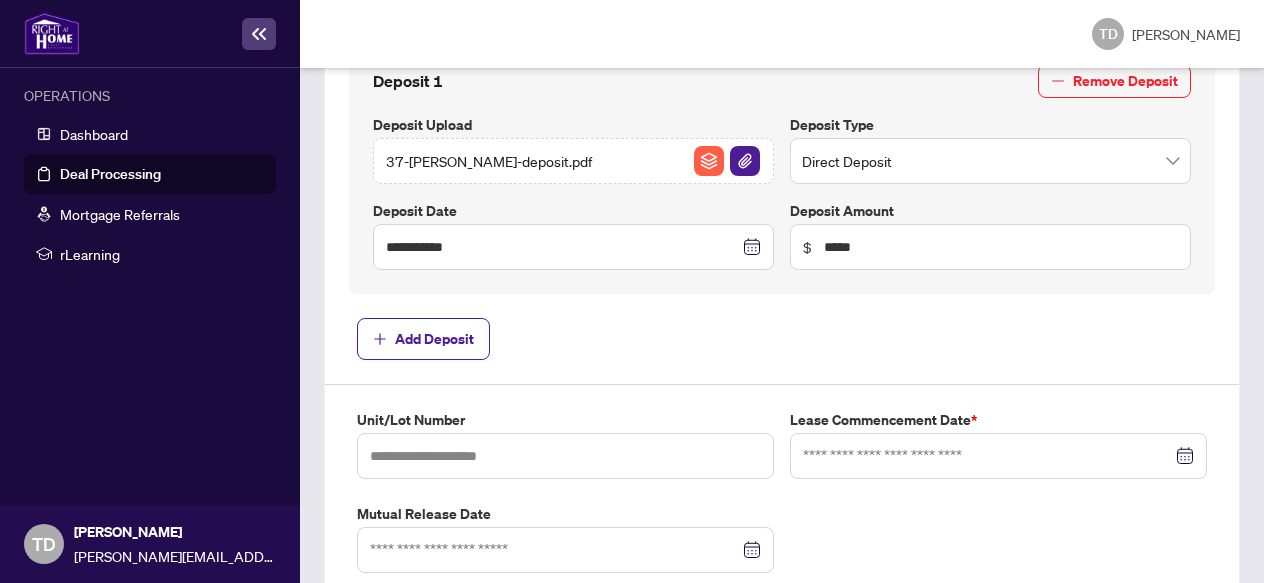 scroll, scrollTop: 774, scrollLeft: 0, axis: vertical 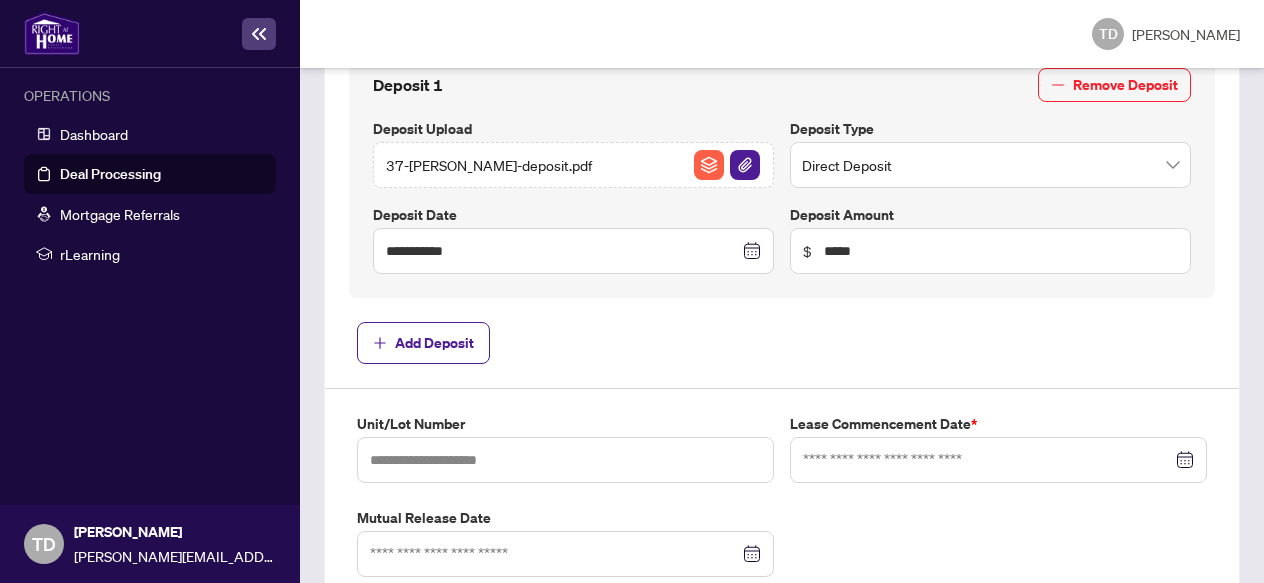 click at bounding box center (998, 460) 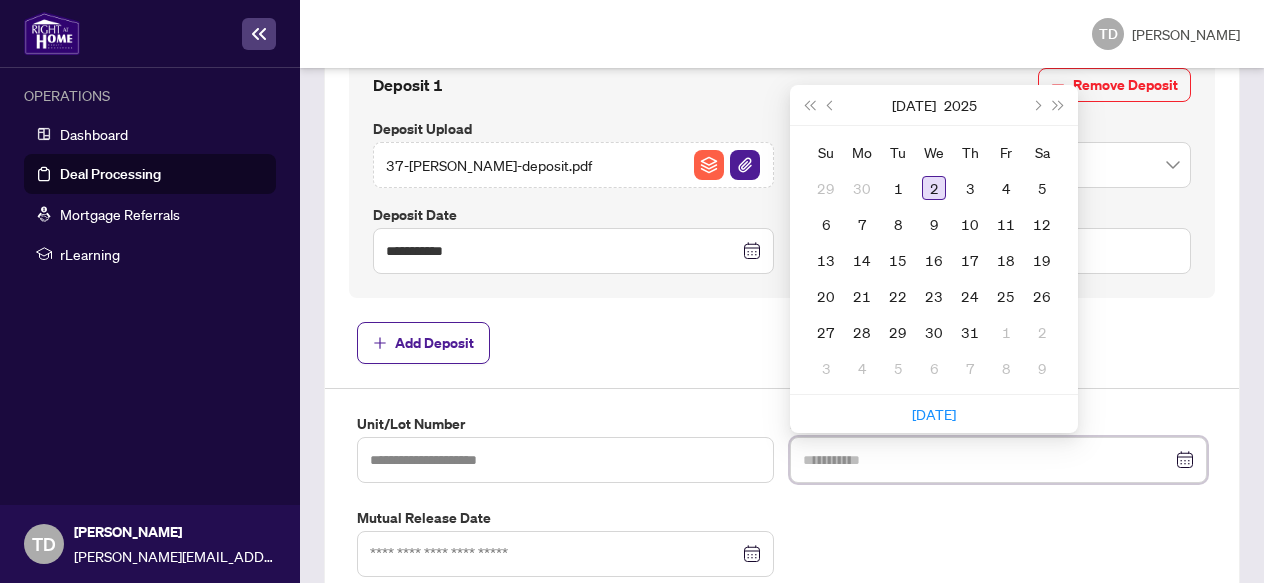 type on "**********" 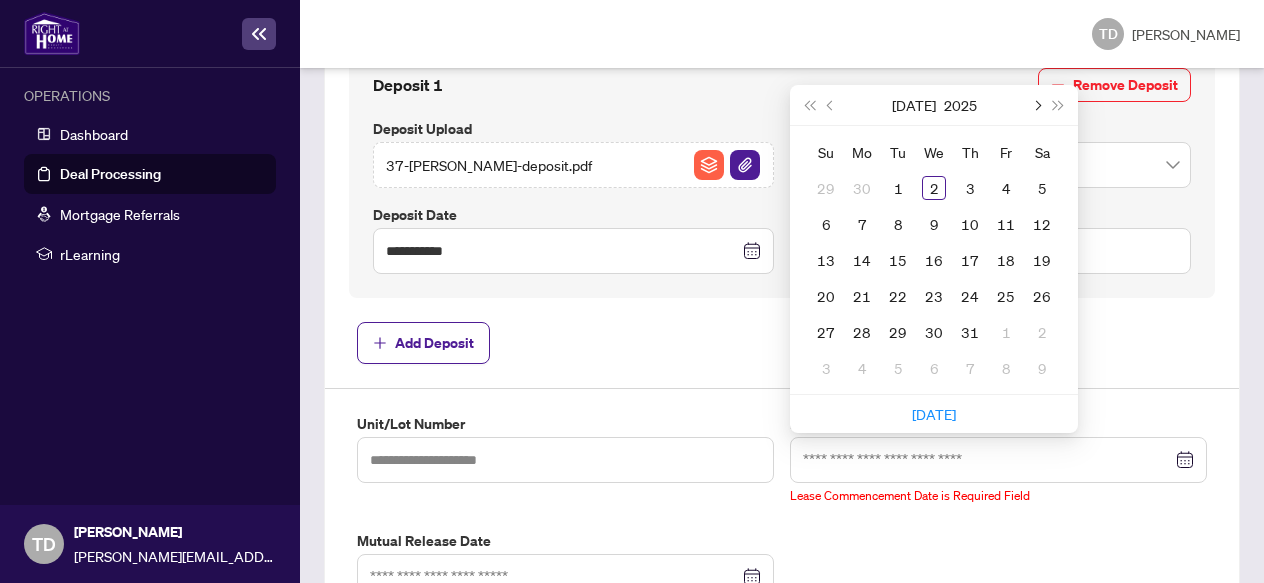 click at bounding box center (1036, 105) 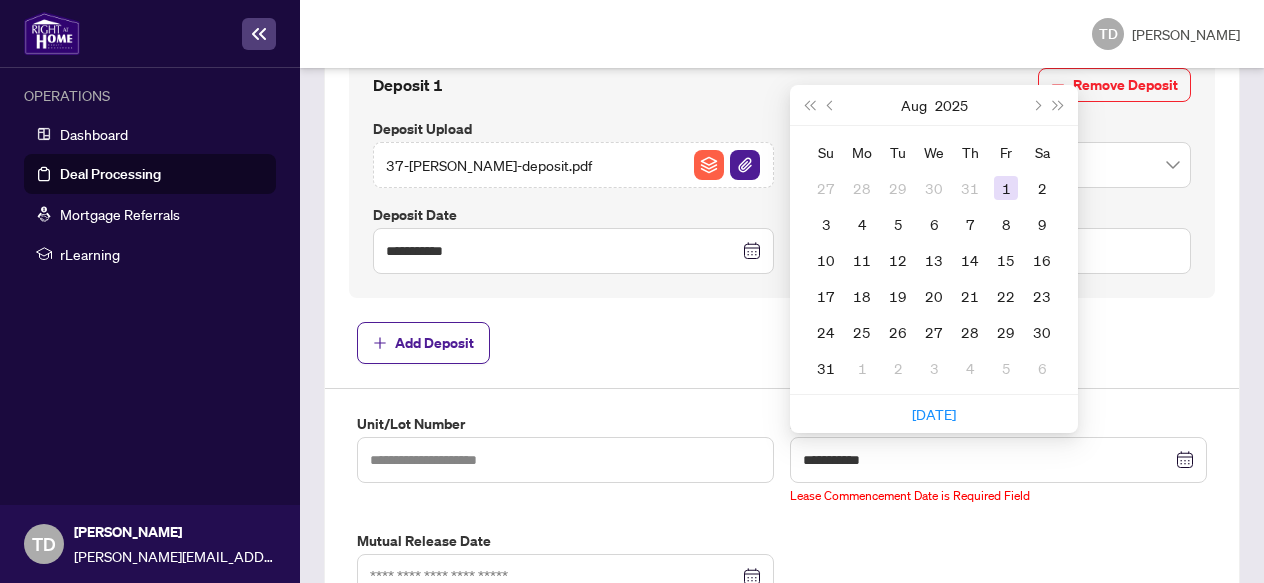 type on "**********" 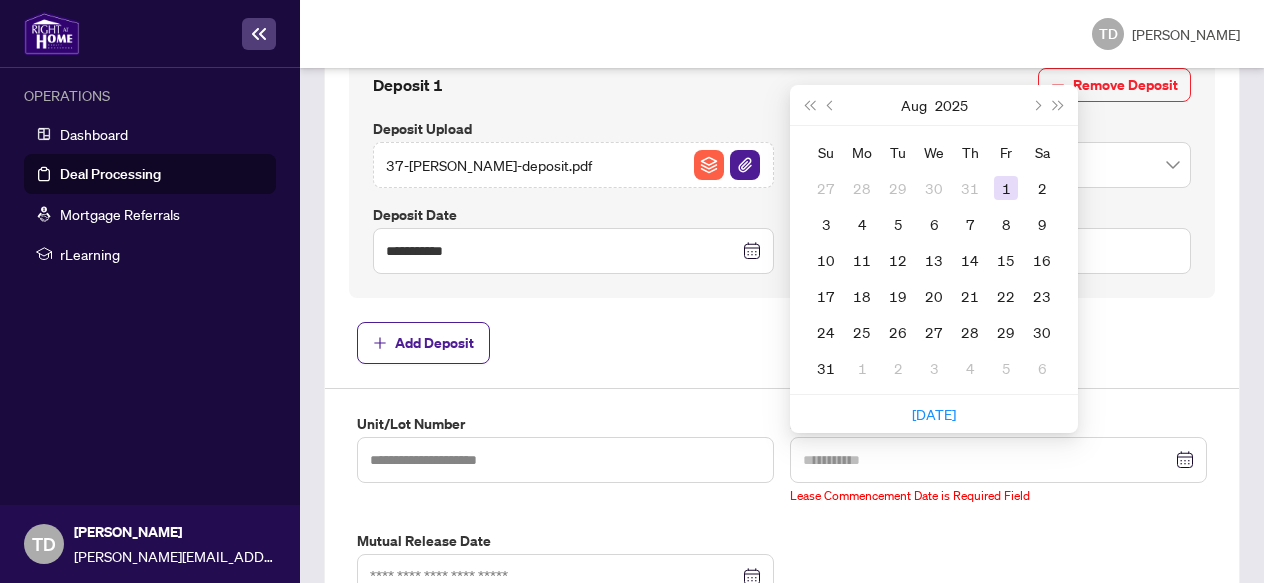 click on "1" at bounding box center (1006, 188) 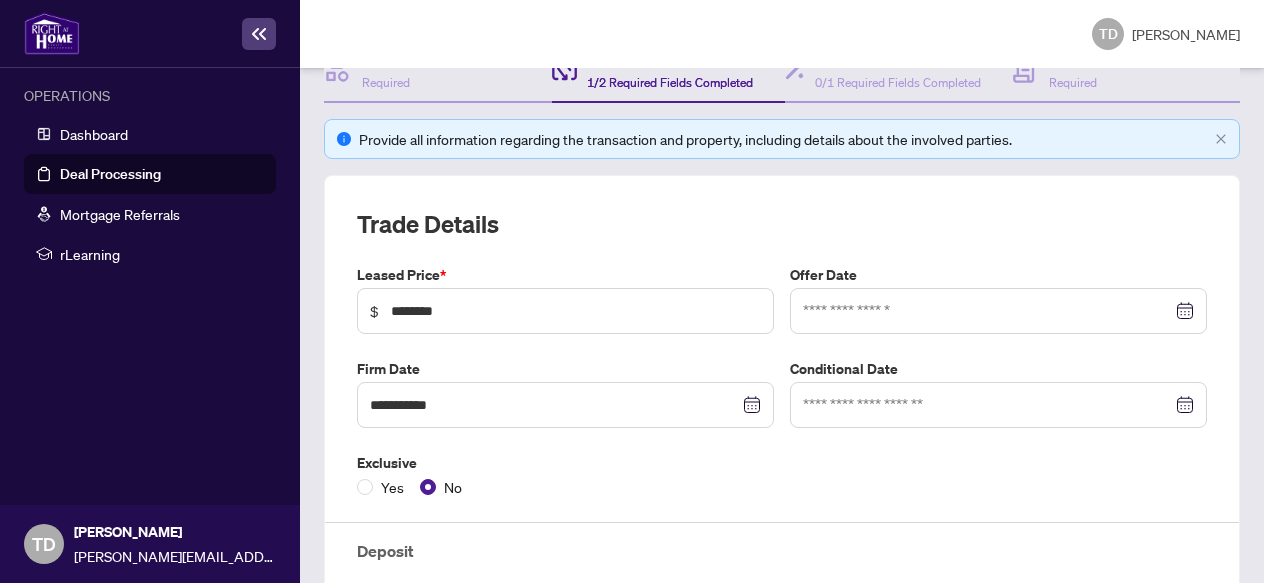 scroll, scrollTop: 238, scrollLeft: 0, axis: vertical 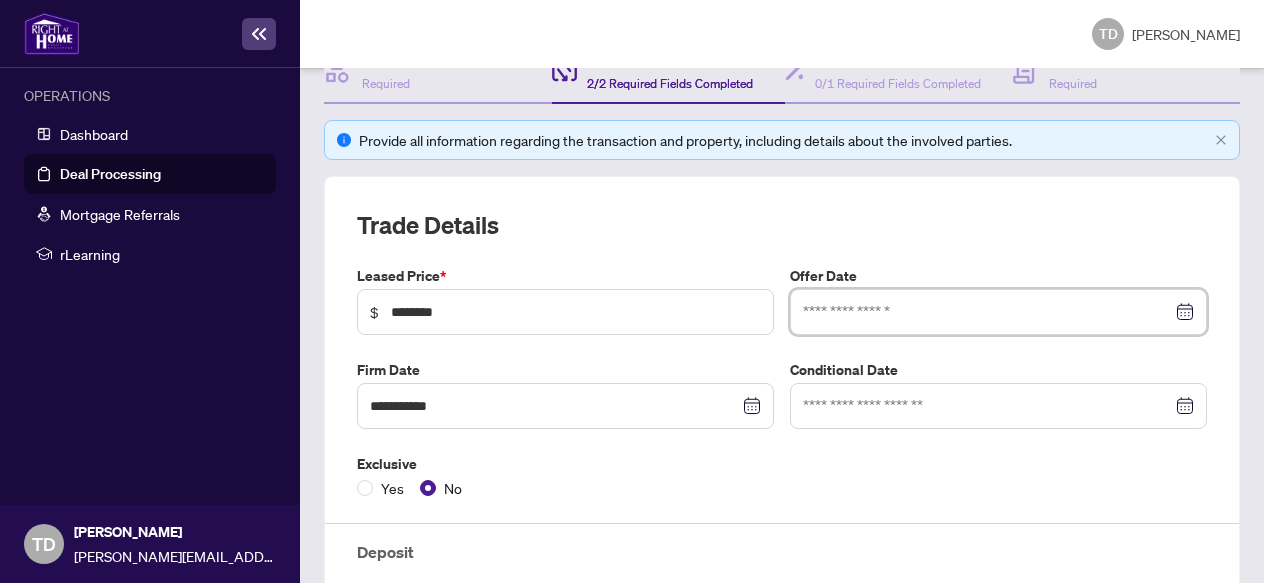 click at bounding box center [987, 312] 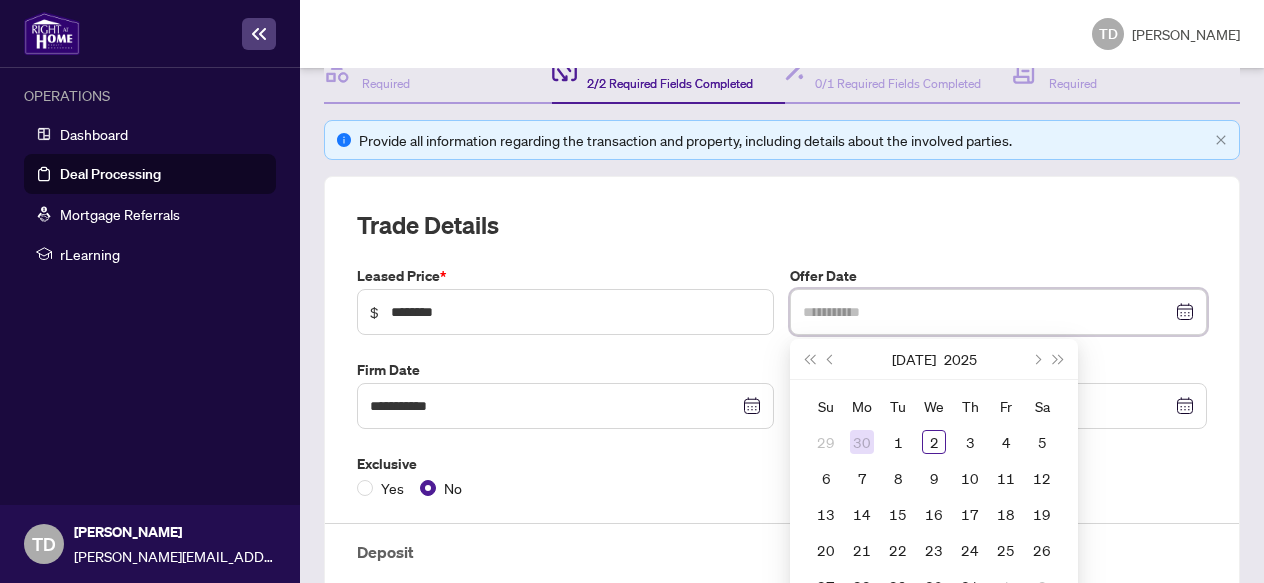 type on "**********" 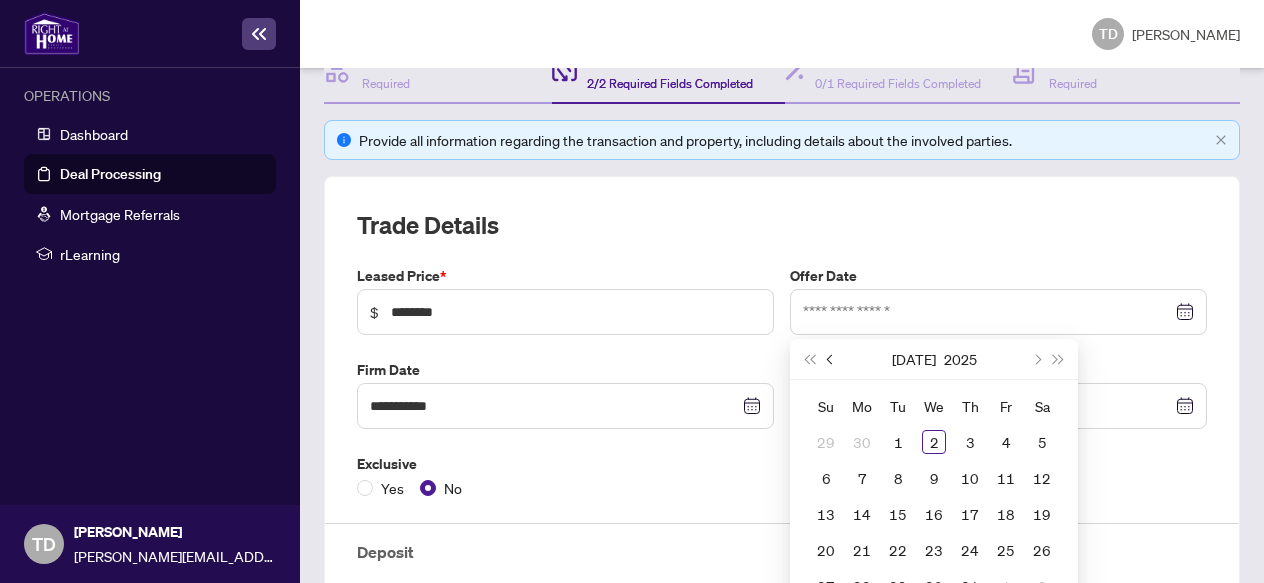 click at bounding box center [832, 359] 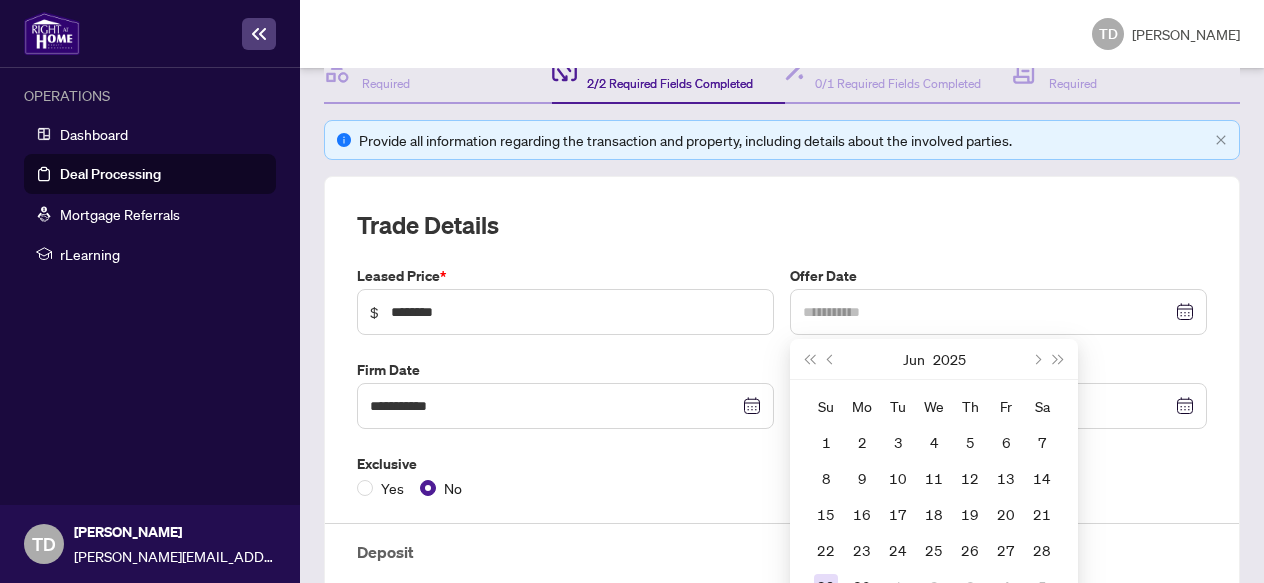 click on "29" at bounding box center (826, 586) 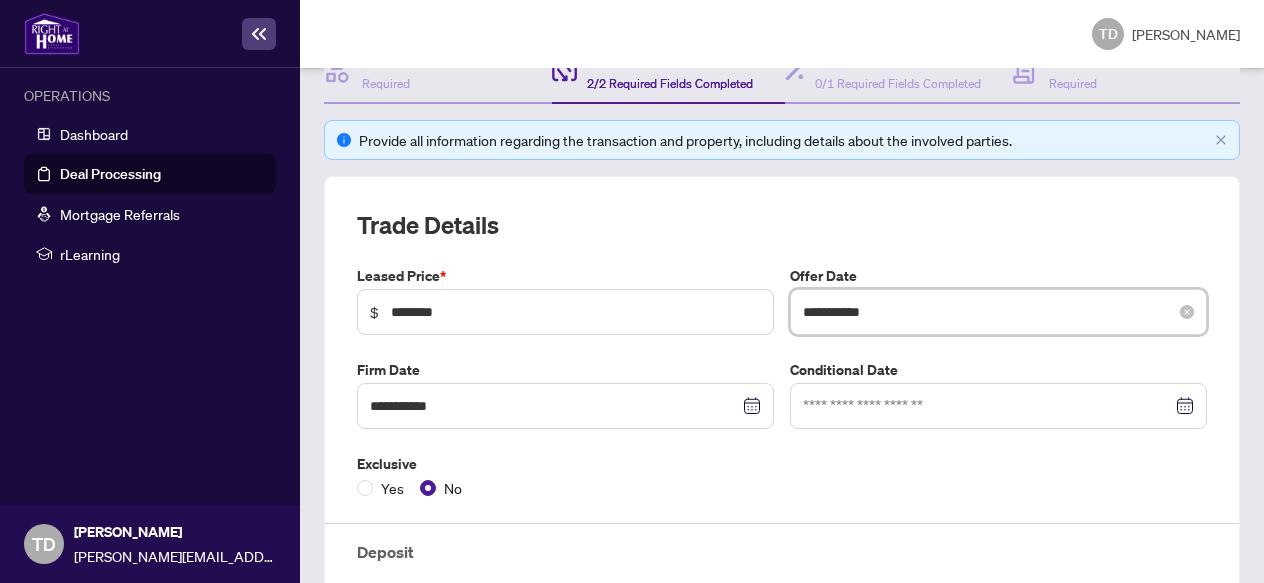 click on "**********" at bounding box center [987, 312] 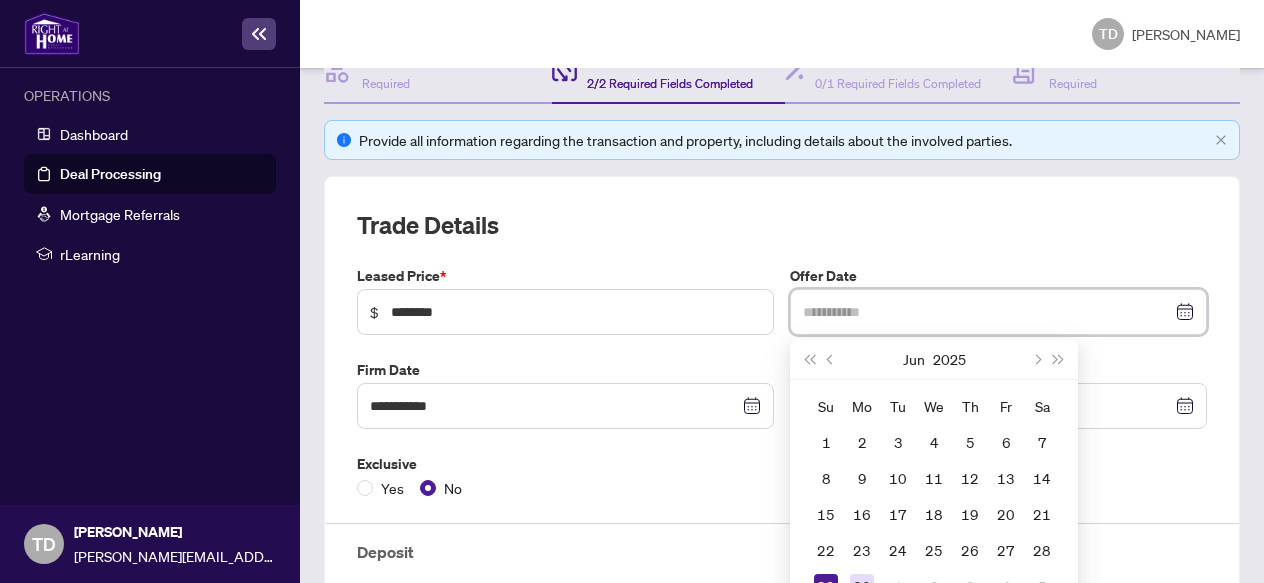 type on "**********" 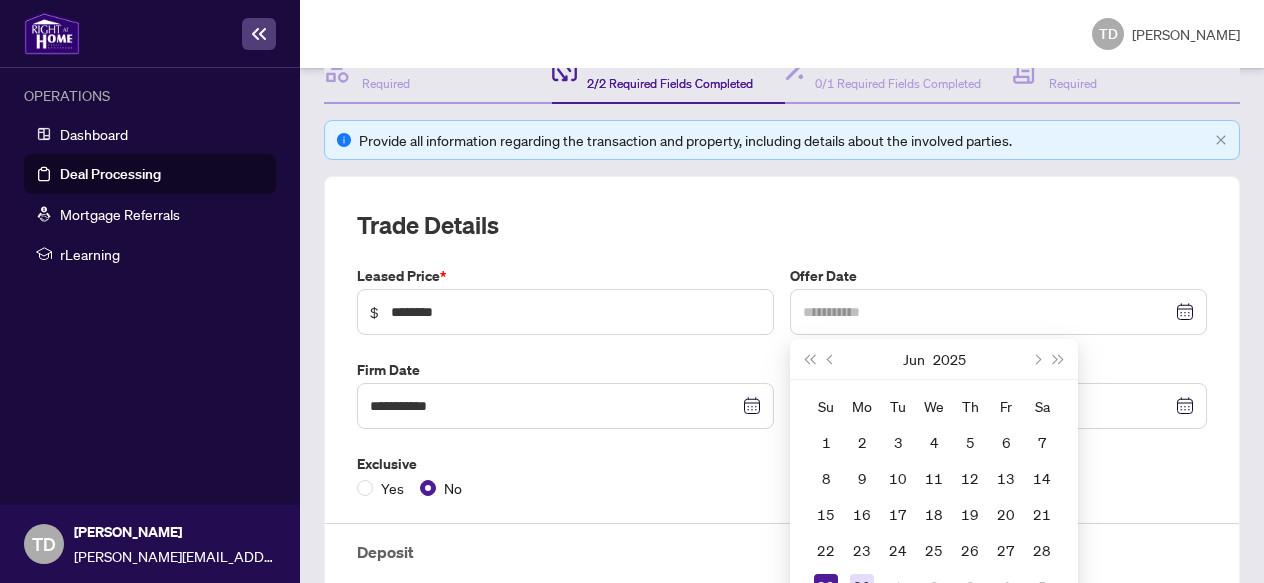 click on "30" at bounding box center (862, 586) 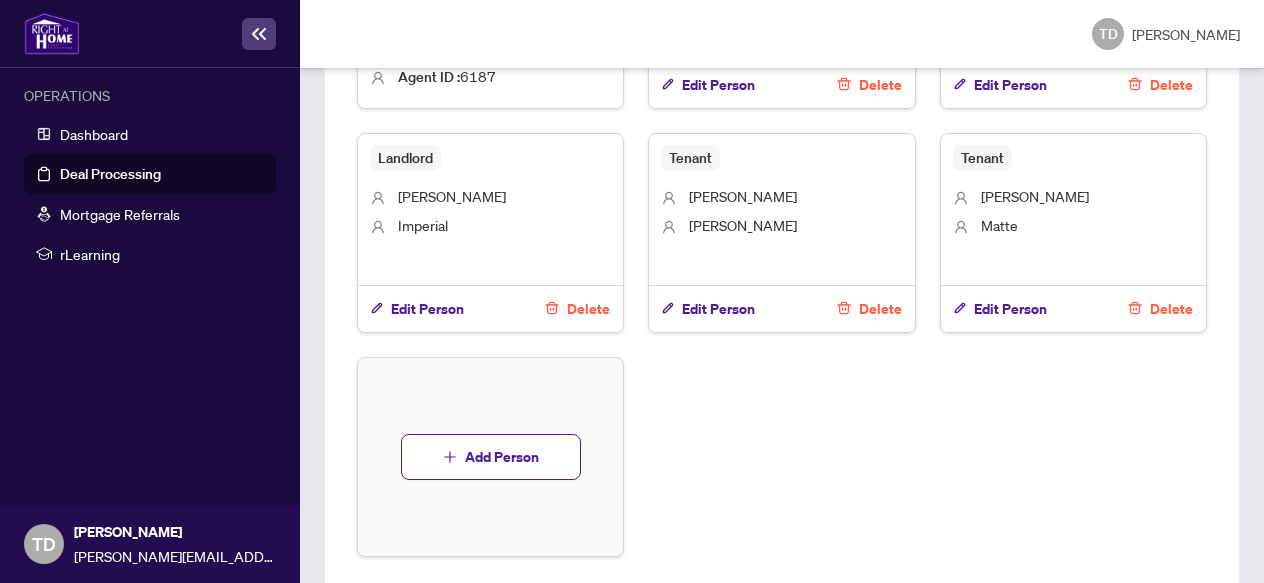 scroll, scrollTop: 1711, scrollLeft: 0, axis: vertical 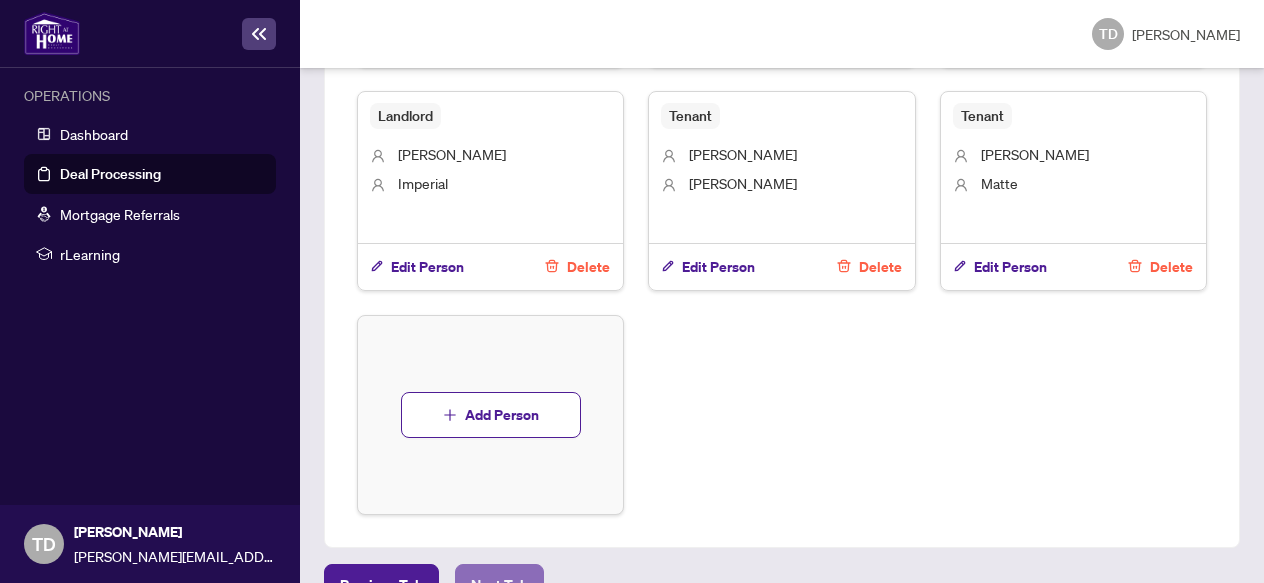 click on "Next Tab" at bounding box center [499, 585] 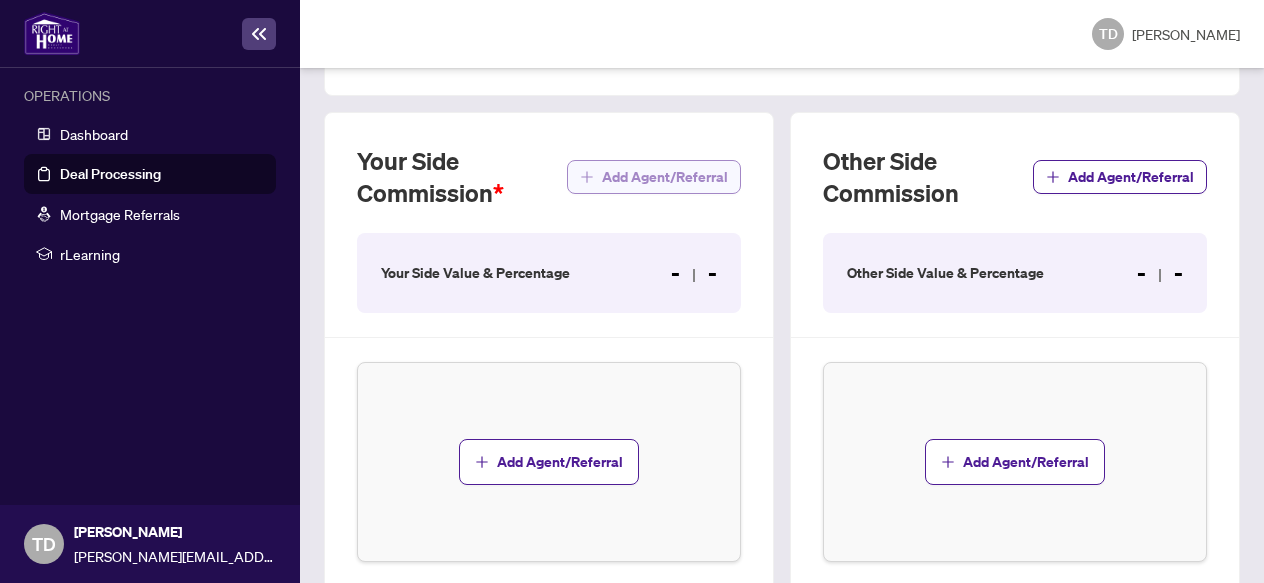 scroll, scrollTop: 655, scrollLeft: 0, axis: vertical 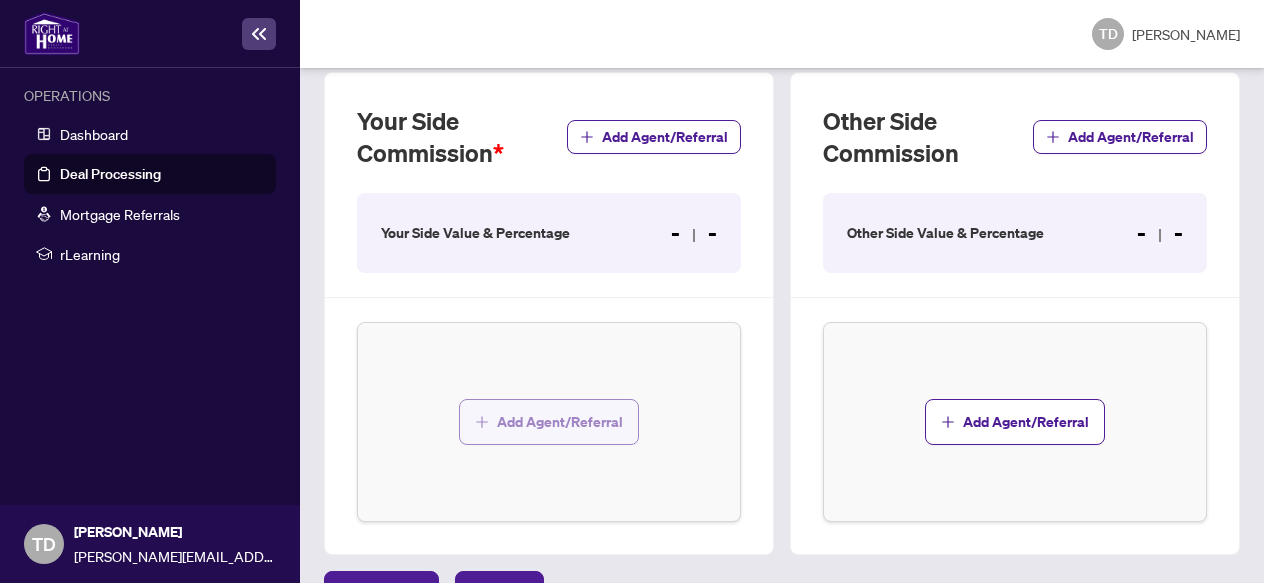 click on "Add Agent/Referral" at bounding box center [560, 422] 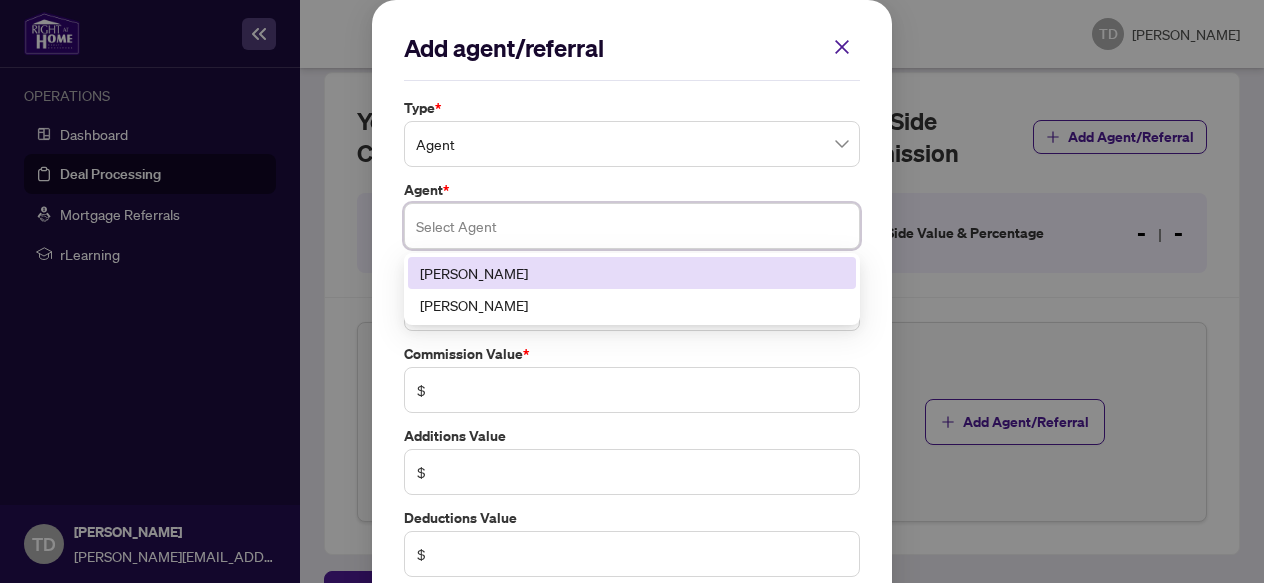click at bounding box center [632, 226] 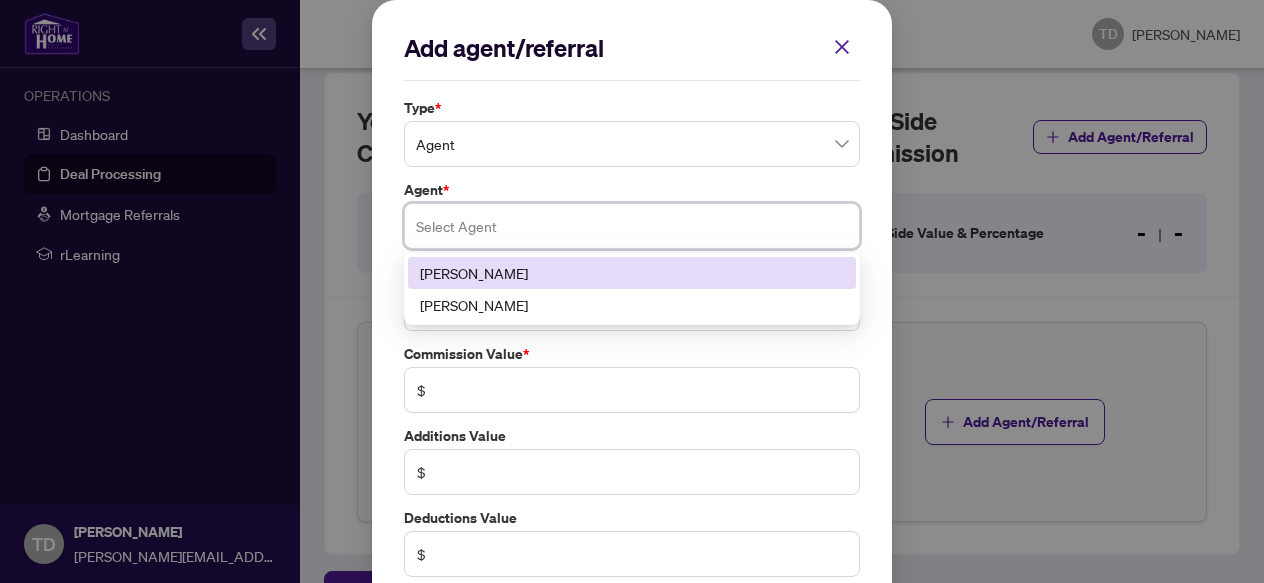 click on "[PERSON_NAME]" at bounding box center [632, 273] 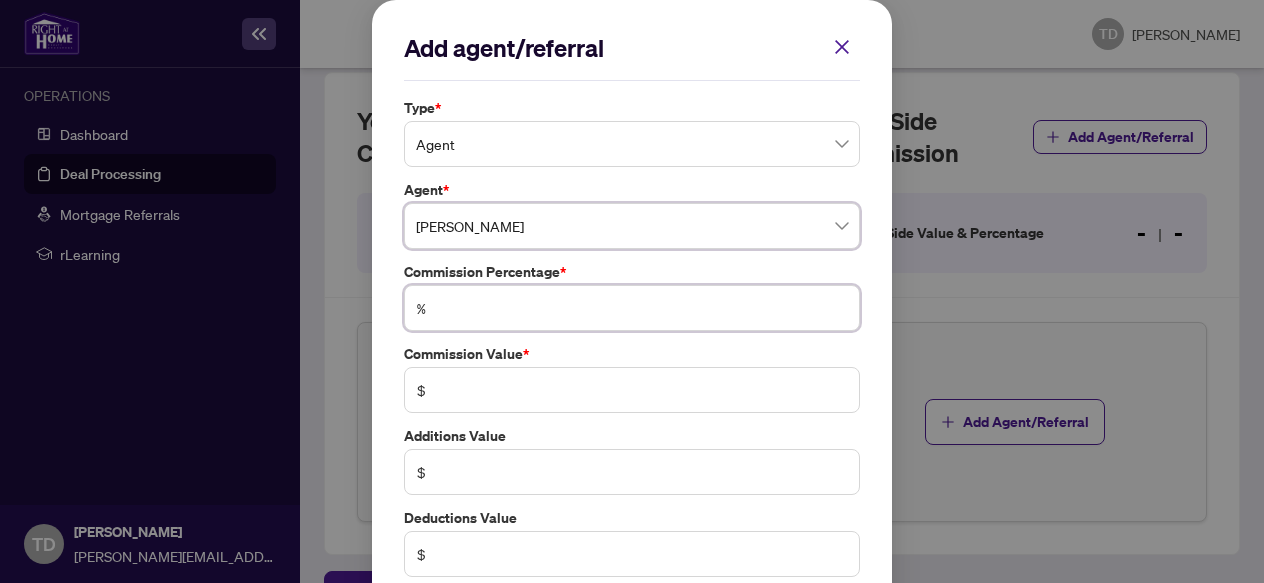 click at bounding box center (642, 308) 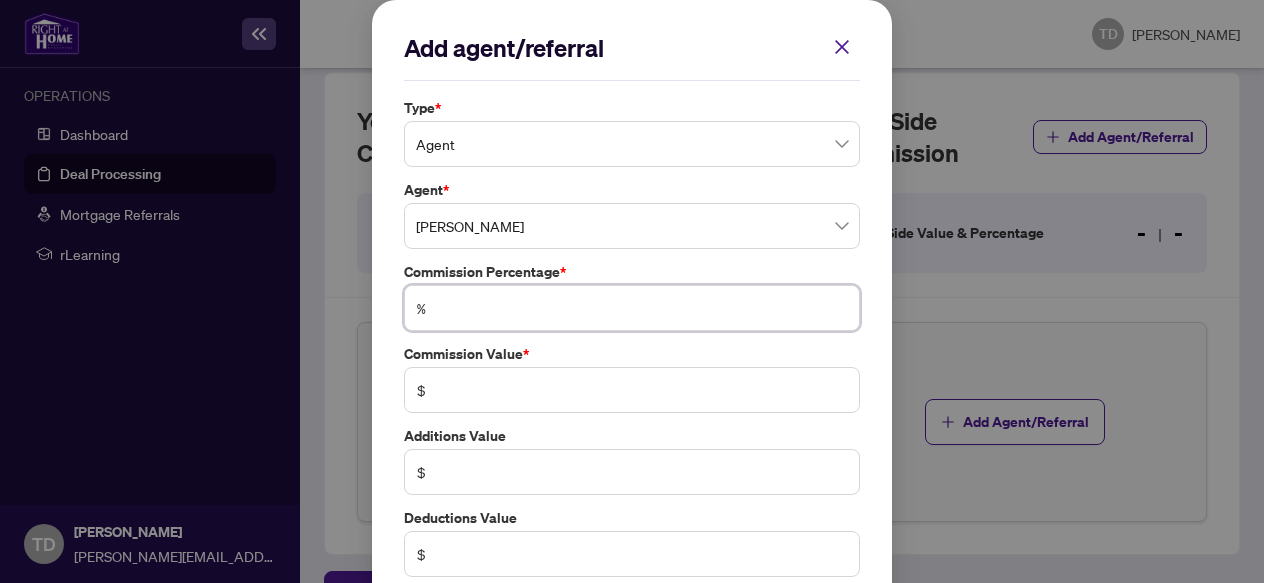 type on "*" 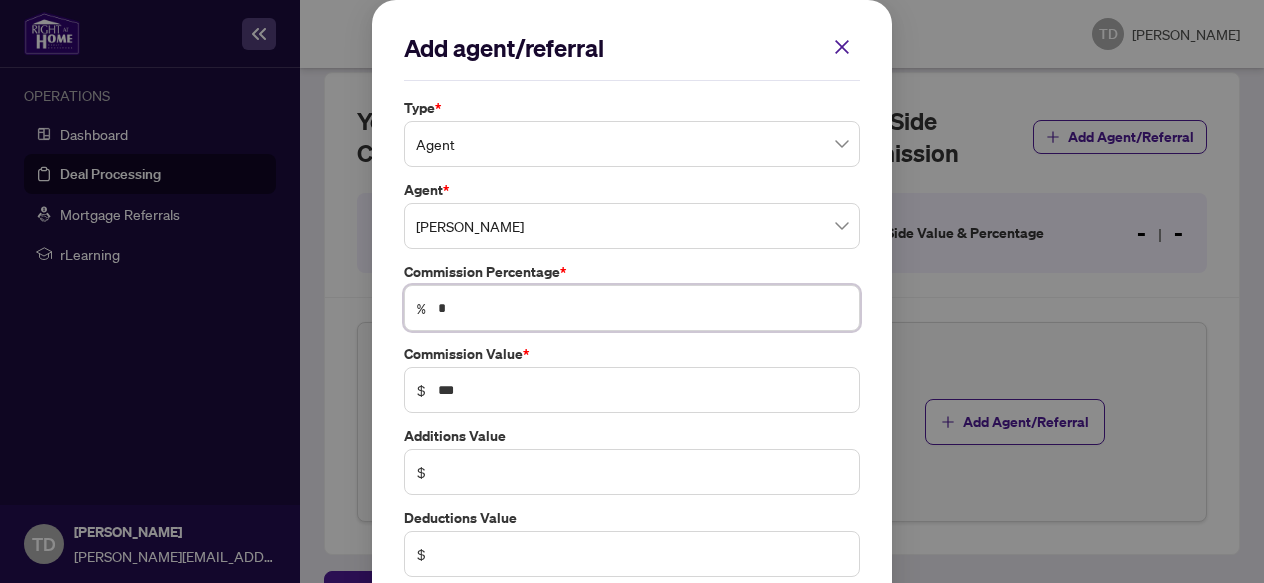 type on "**" 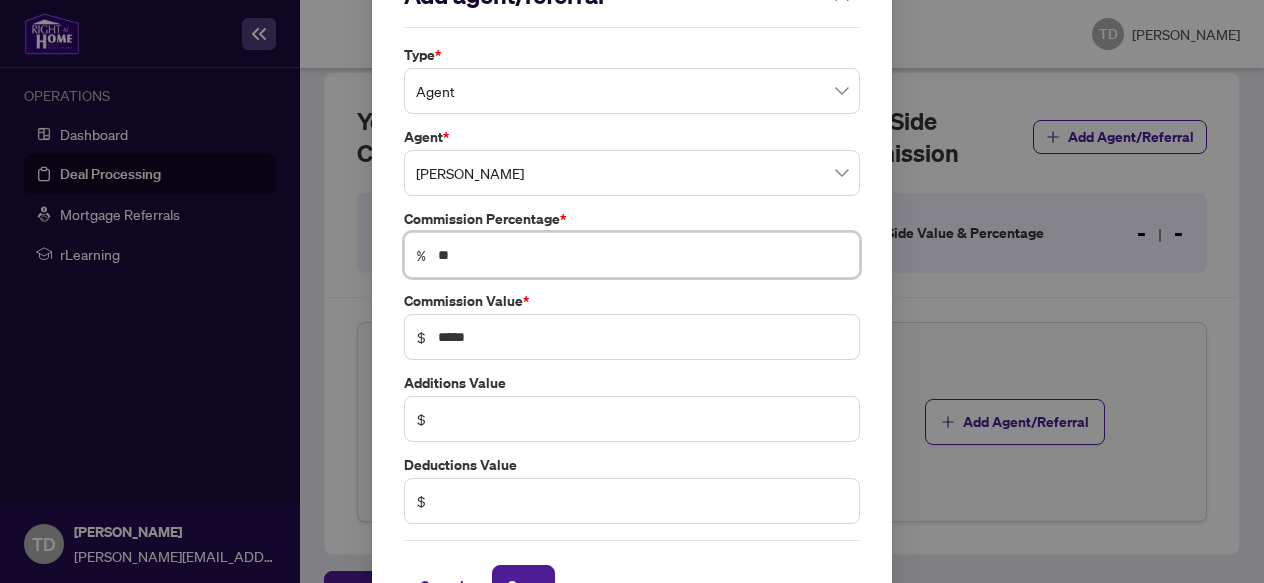 scroll, scrollTop: 109, scrollLeft: 0, axis: vertical 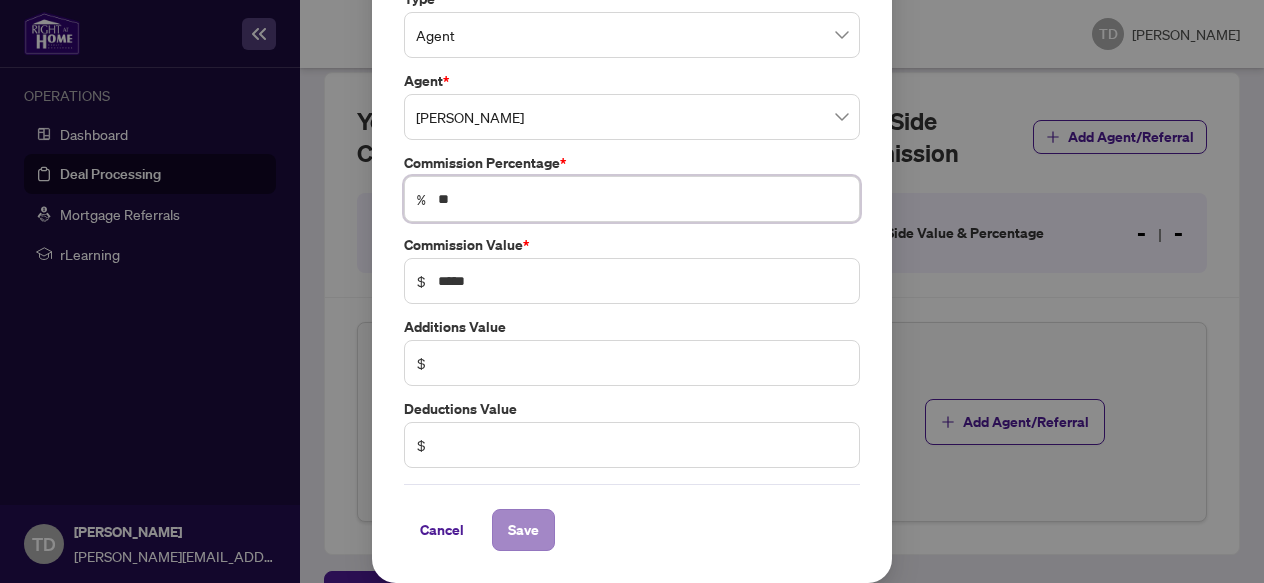 type on "**" 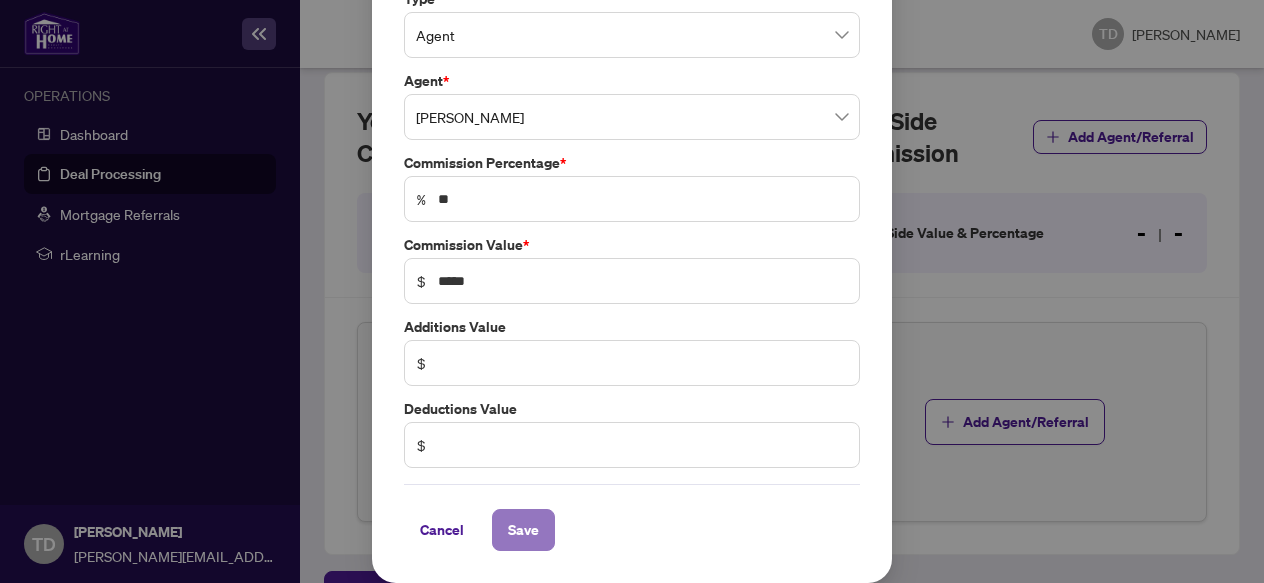 click on "Save" at bounding box center [523, 530] 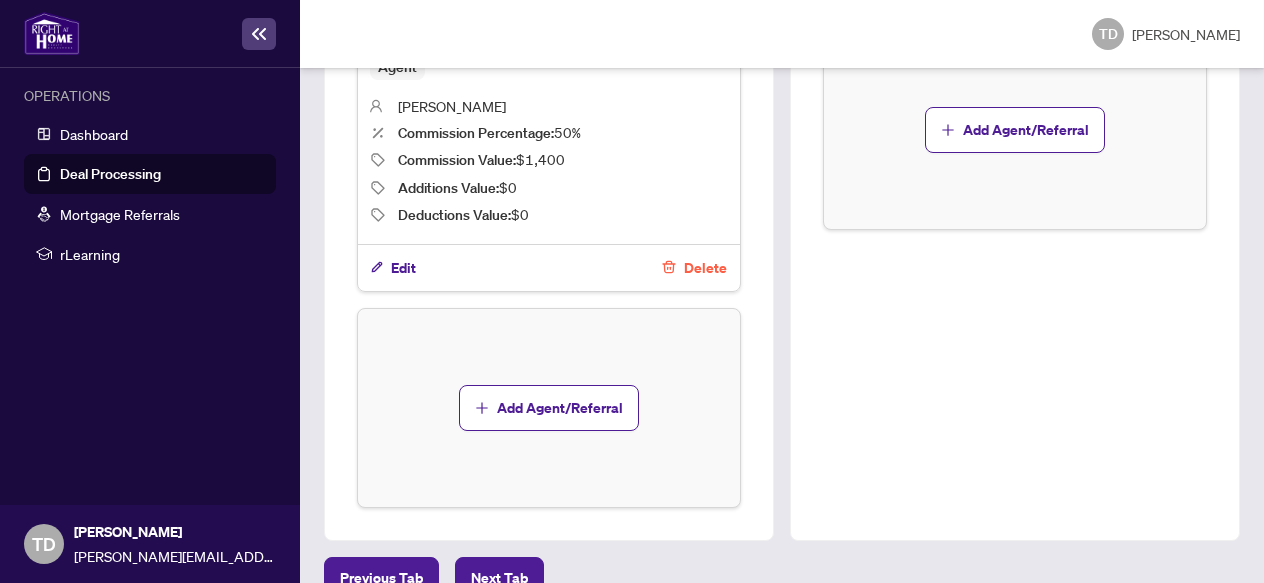 scroll, scrollTop: 965, scrollLeft: 0, axis: vertical 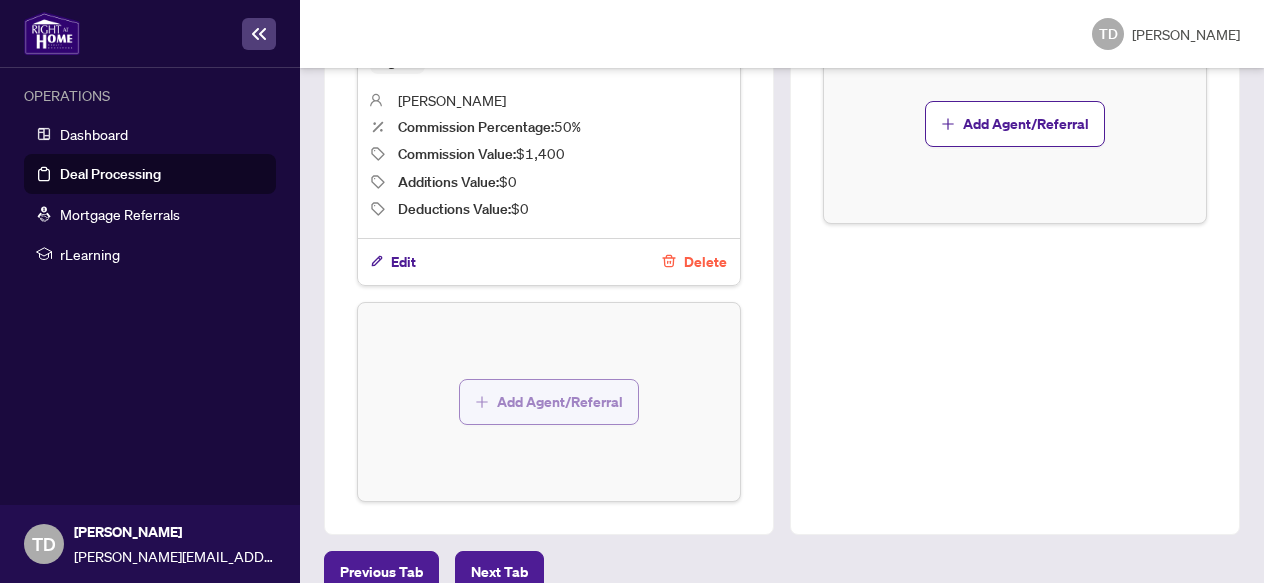 click on "Add Agent/Referral" at bounding box center [560, 402] 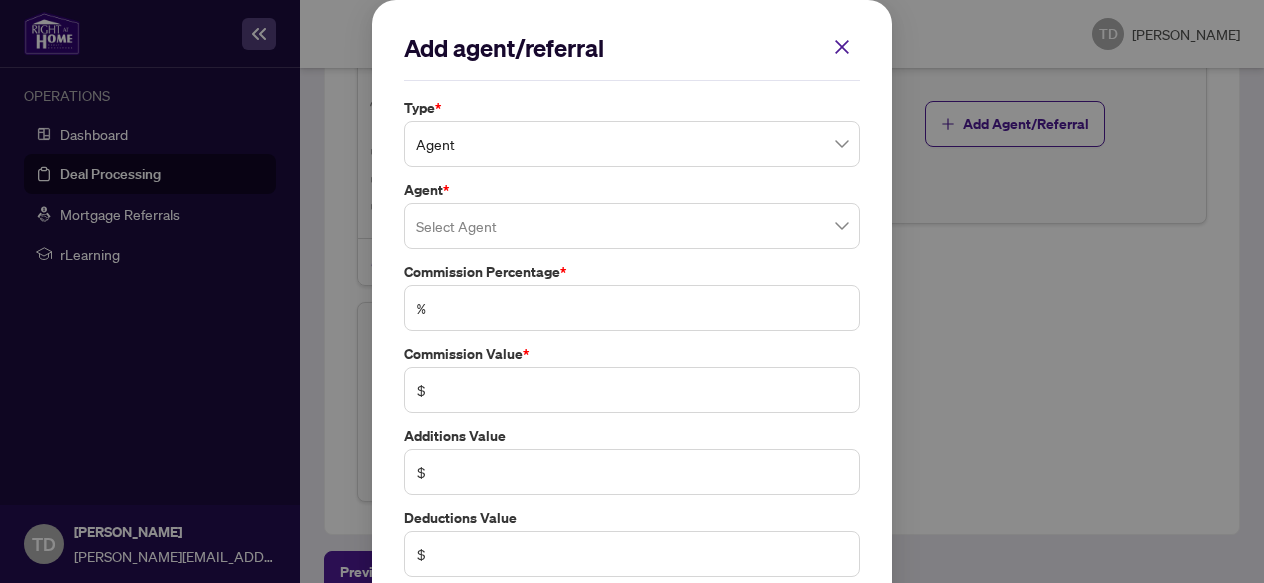 click at bounding box center (632, 226) 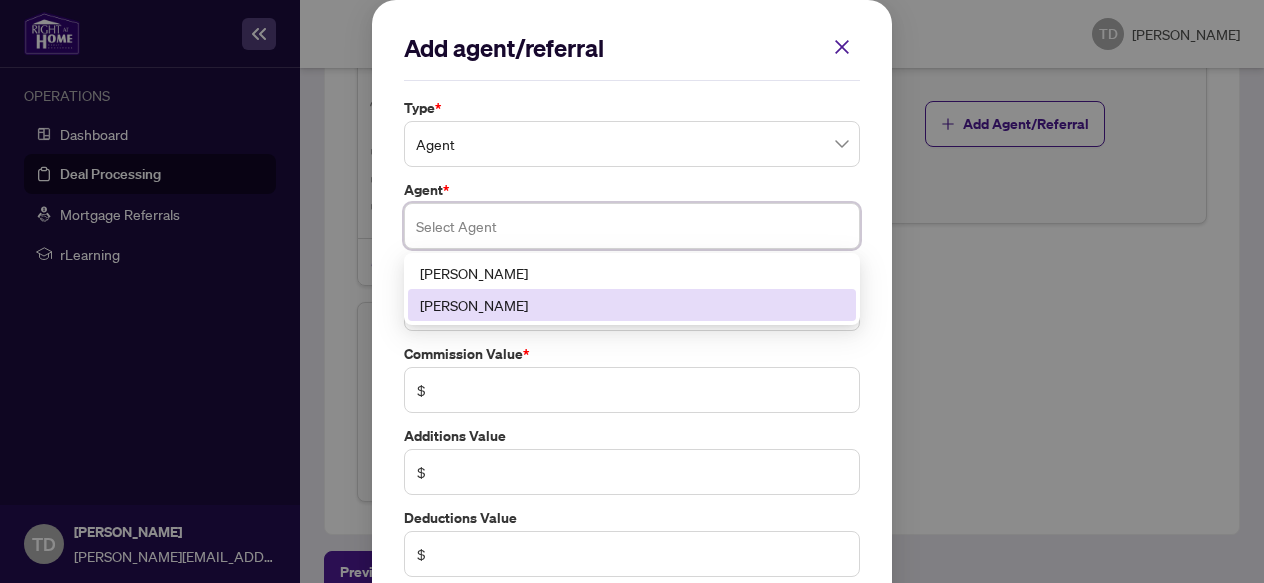 click on "[PERSON_NAME]" at bounding box center [632, 305] 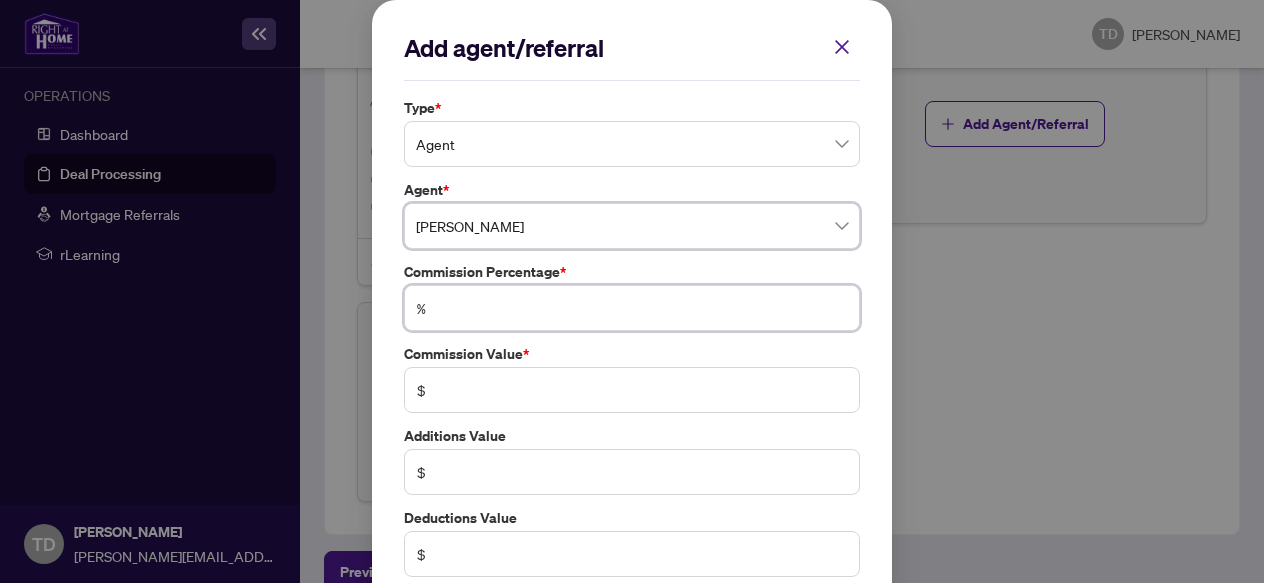 click at bounding box center [642, 308] 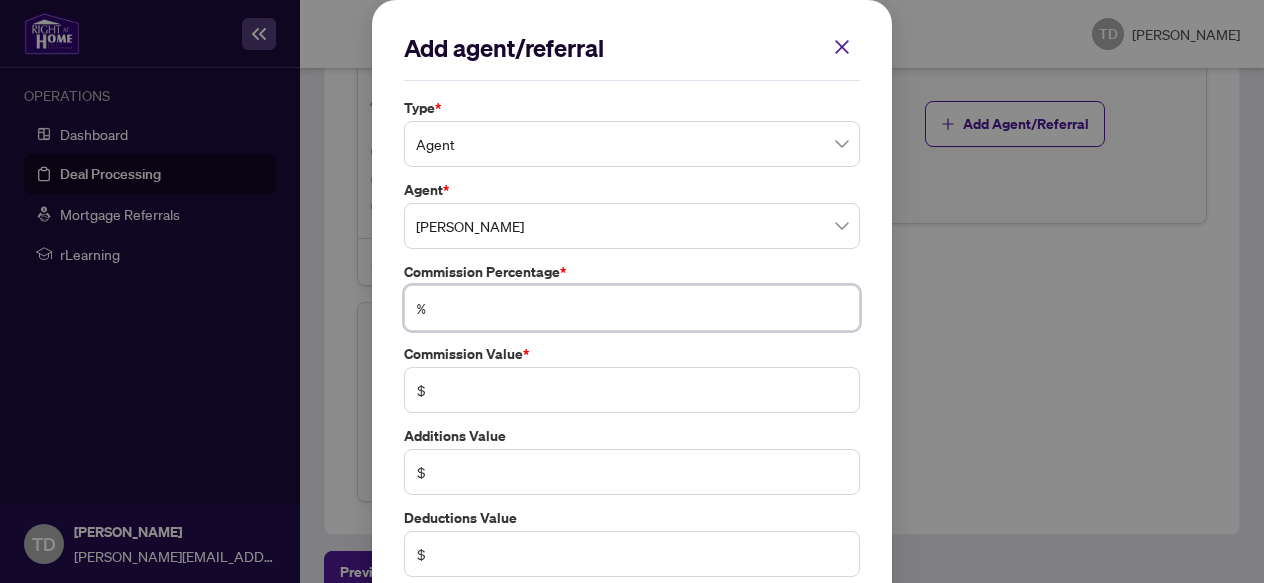 type on "*" 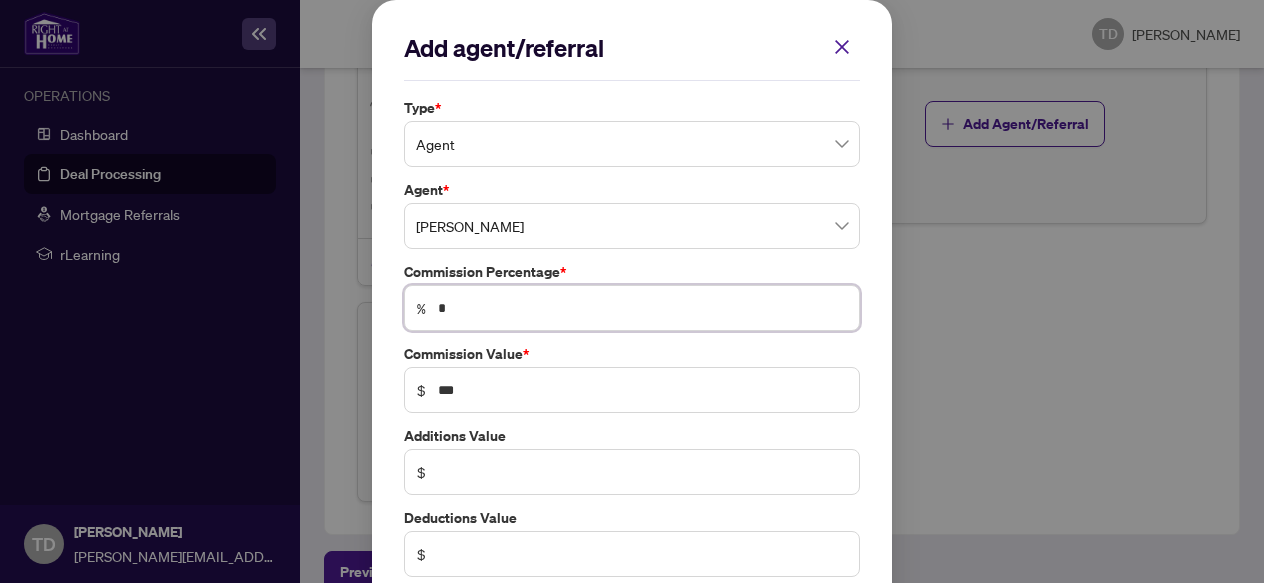 type on "**" 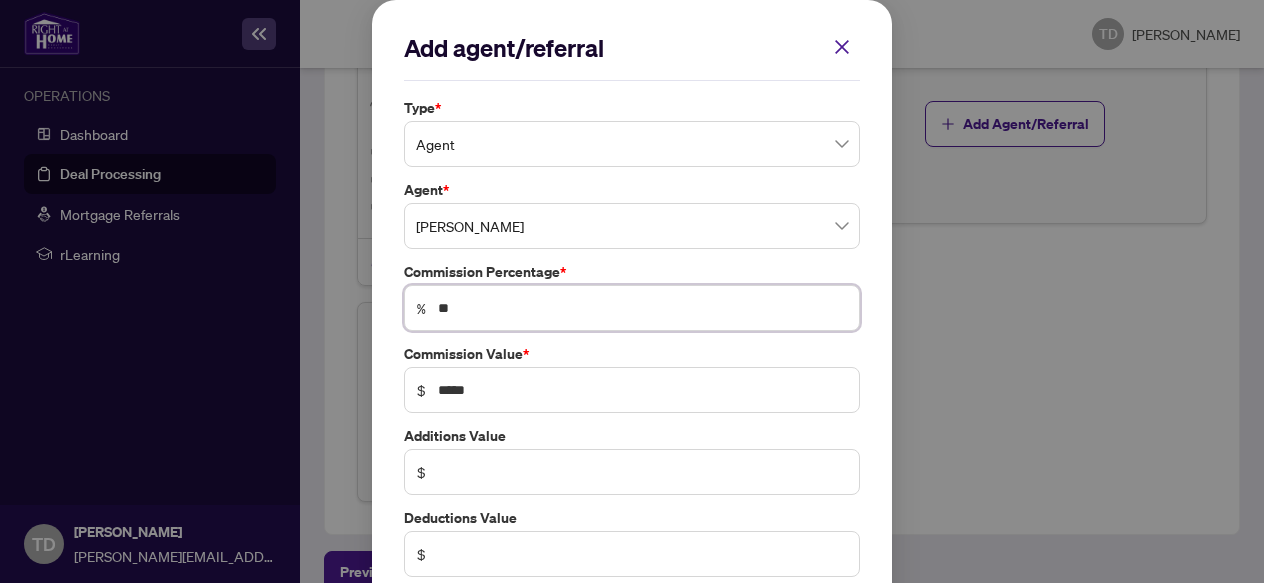 scroll, scrollTop: 109, scrollLeft: 0, axis: vertical 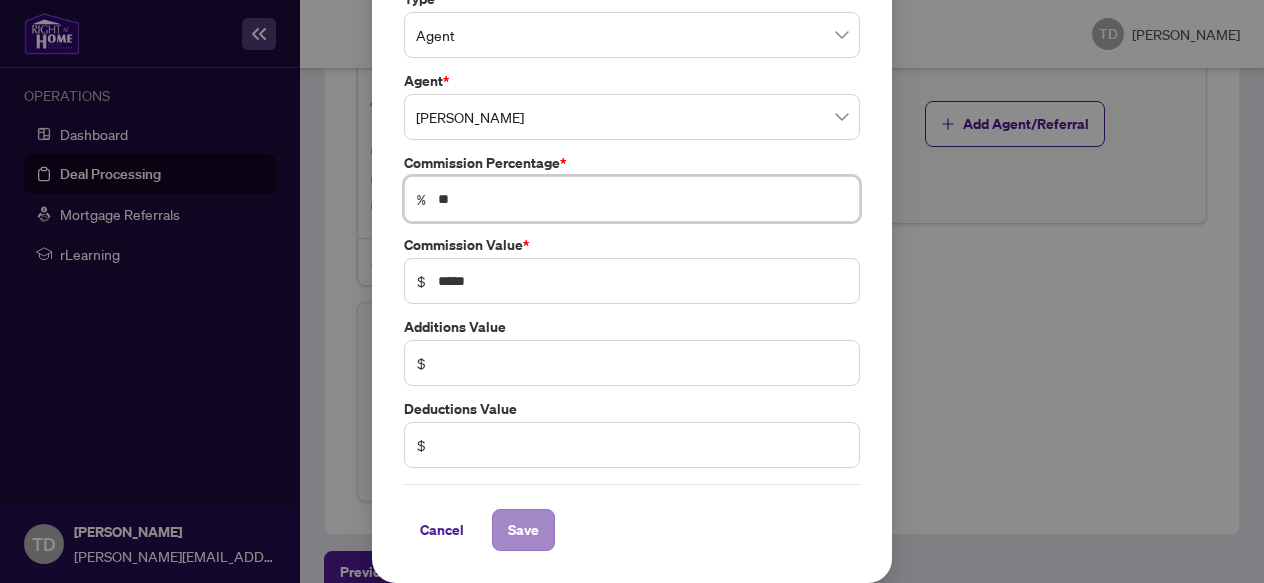 type on "**" 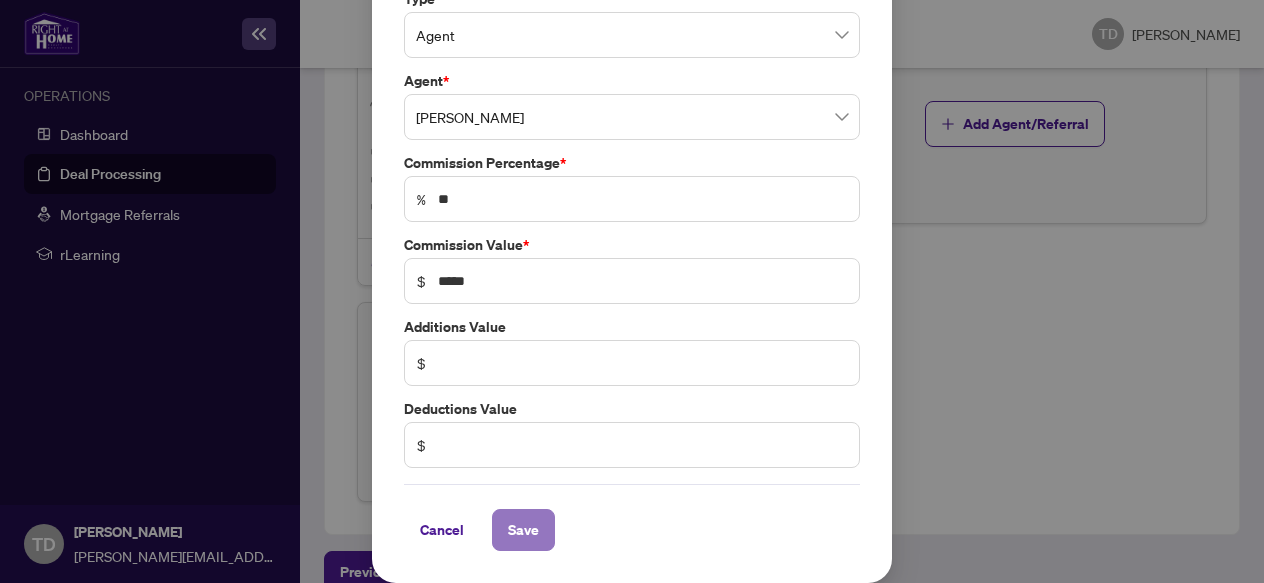 click on "Save" at bounding box center [523, 530] 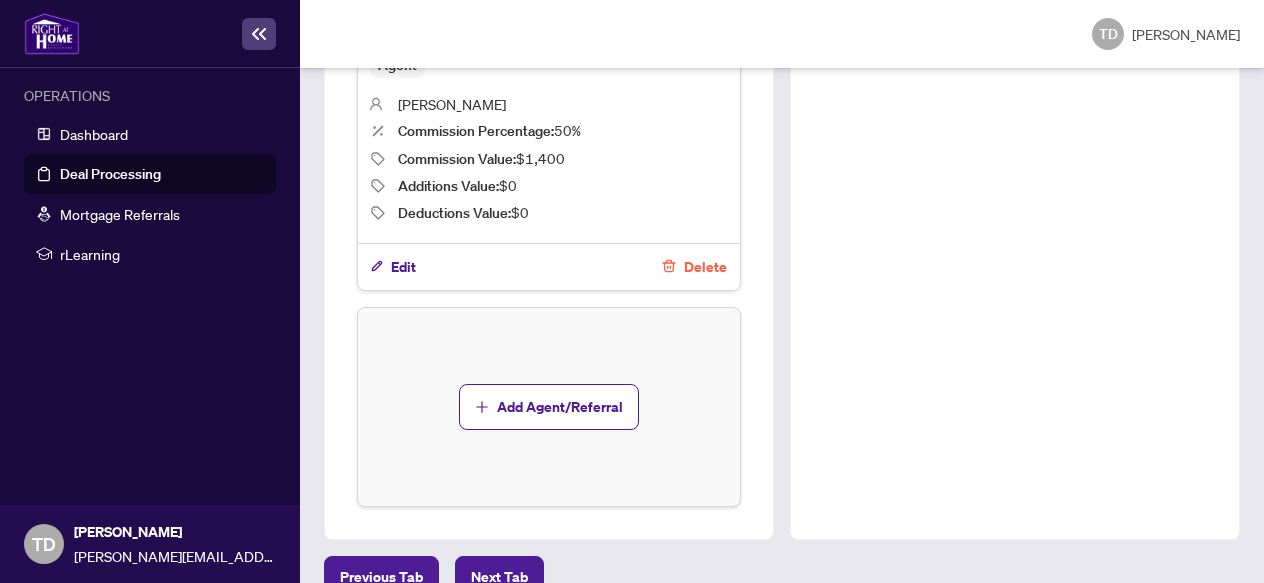 scroll, scrollTop: 1252, scrollLeft: 0, axis: vertical 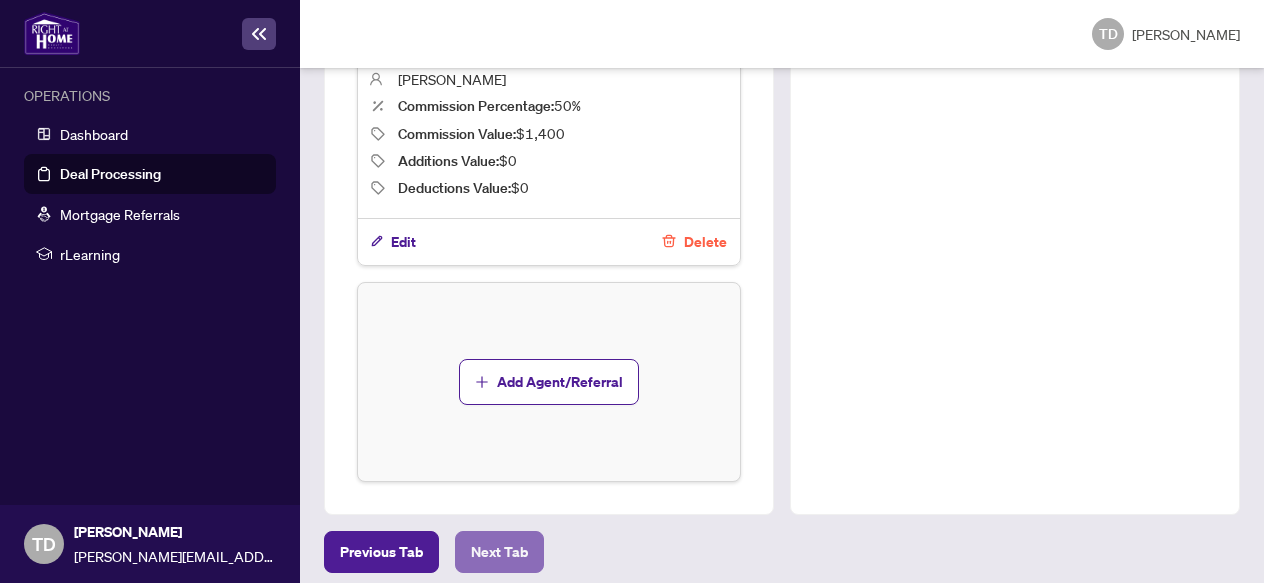 click on "Next Tab" at bounding box center [499, 552] 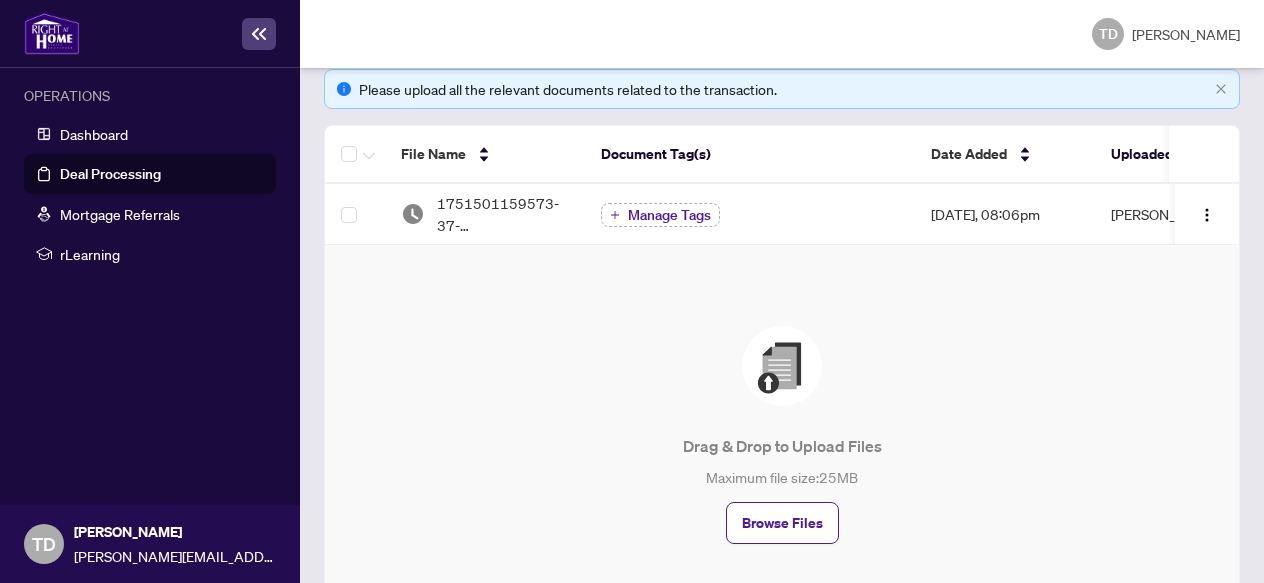 scroll, scrollTop: 246, scrollLeft: 0, axis: vertical 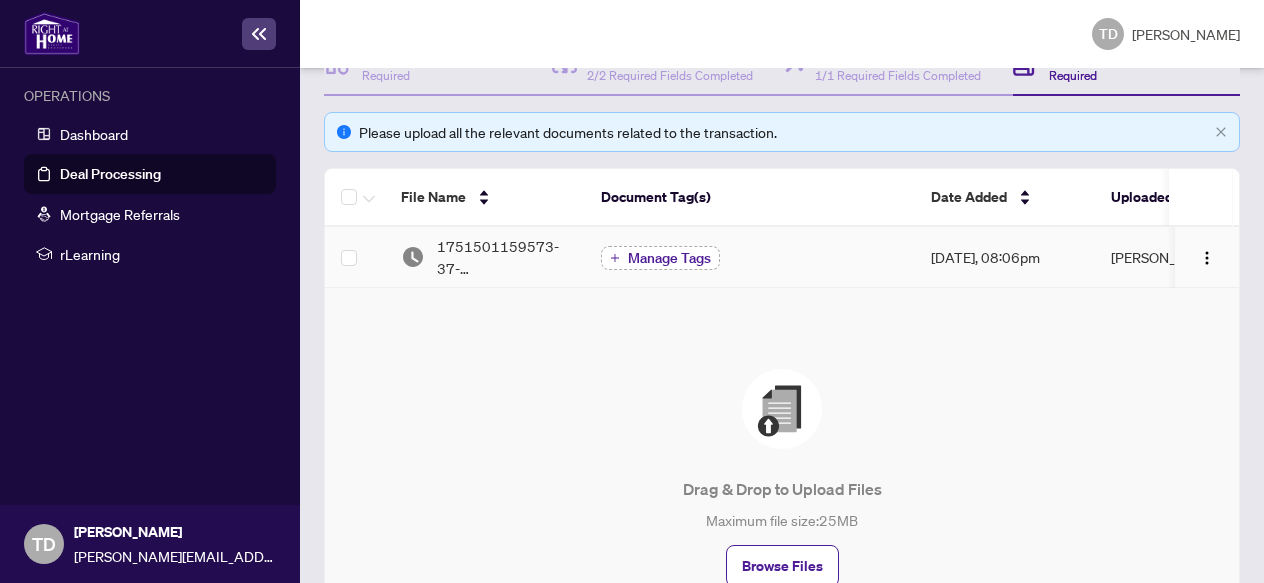 click on "Manage Tags" at bounding box center (669, 258) 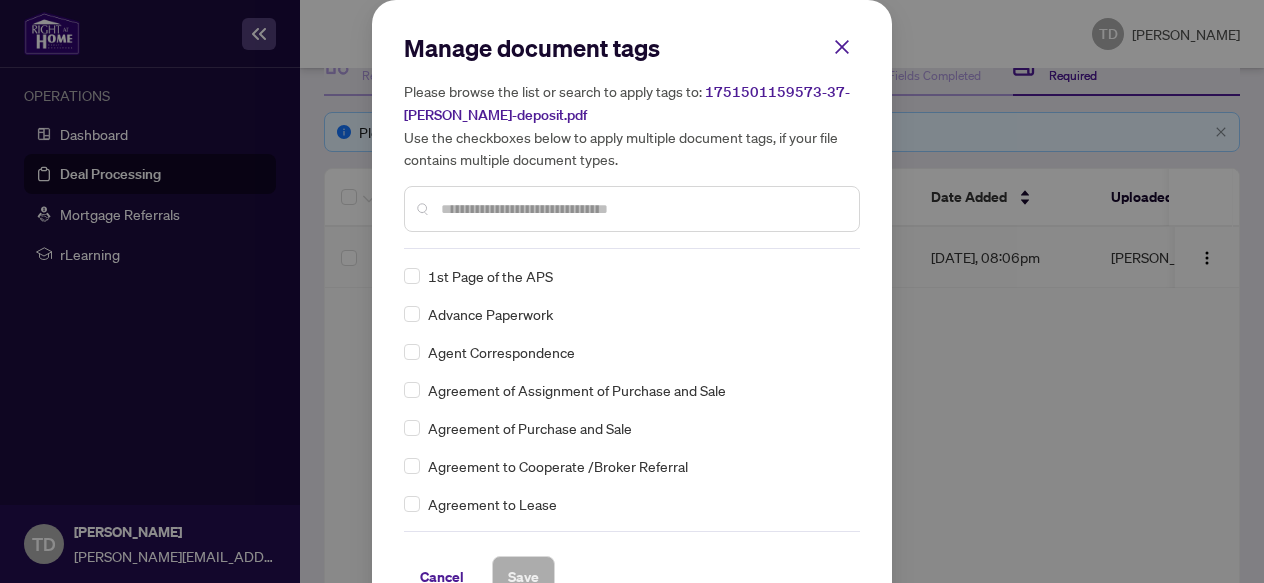 click at bounding box center (642, 209) 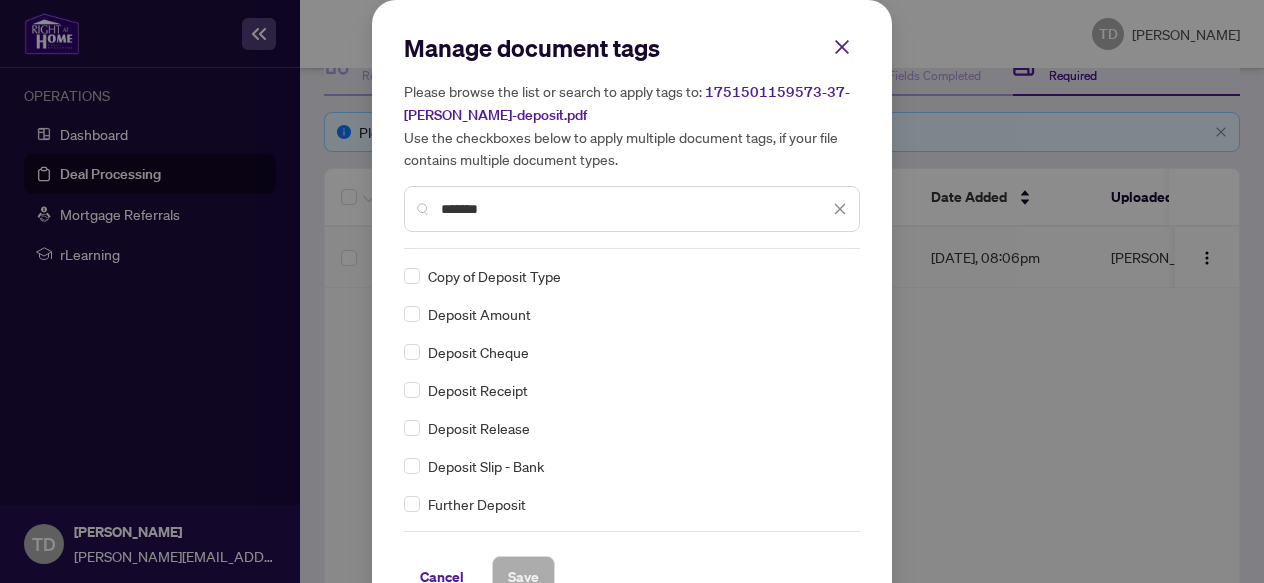 type on "*******" 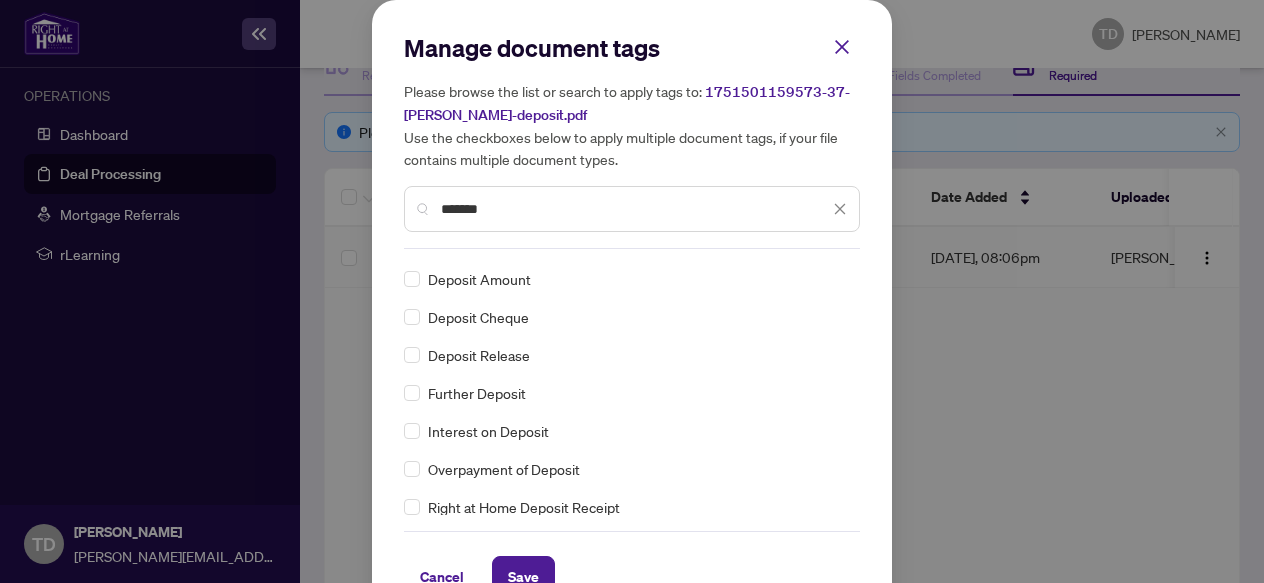 scroll, scrollTop: 114, scrollLeft: 0, axis: vertical 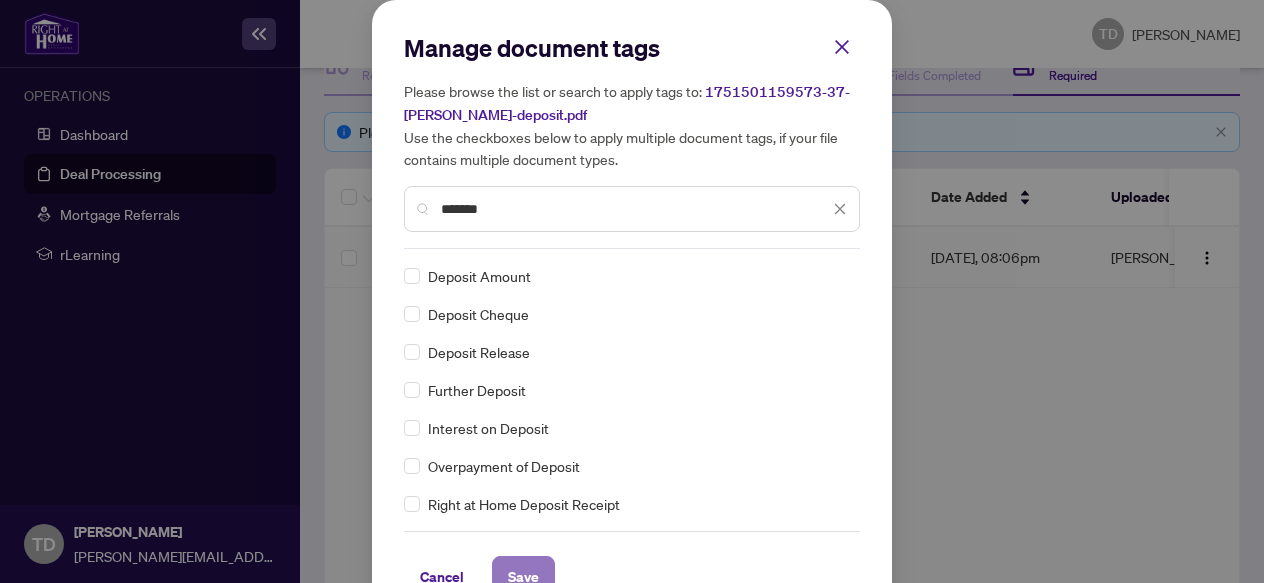 click on "Save" at bounding box center (523, 577) 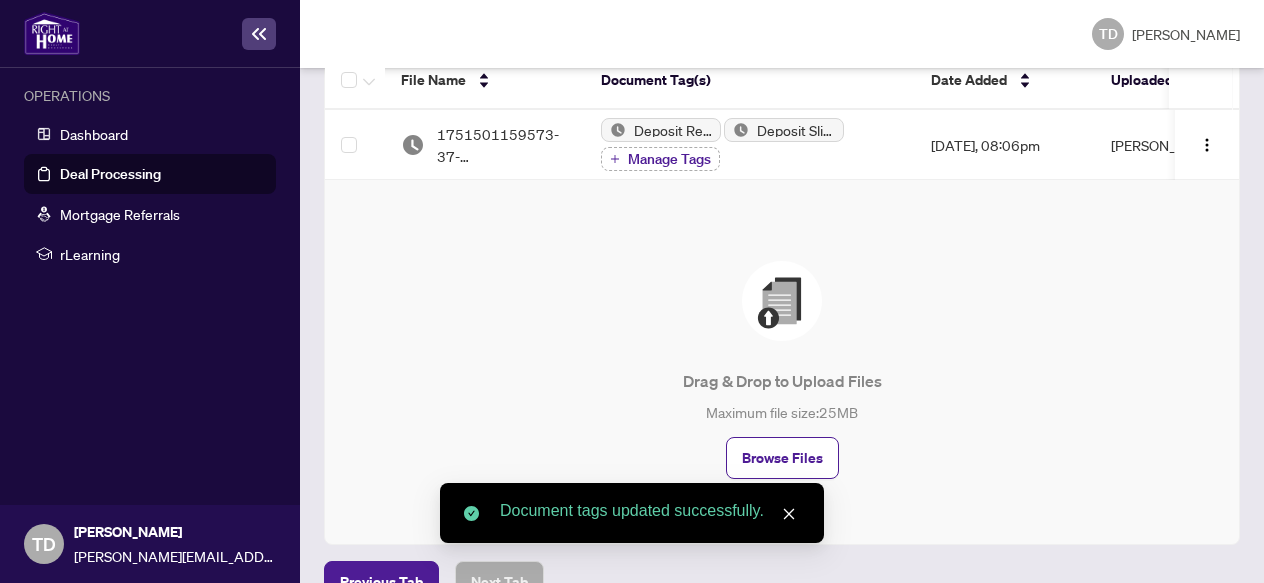 scroll, scrollTop: 463, scrollLeft: 0, axis: vertical 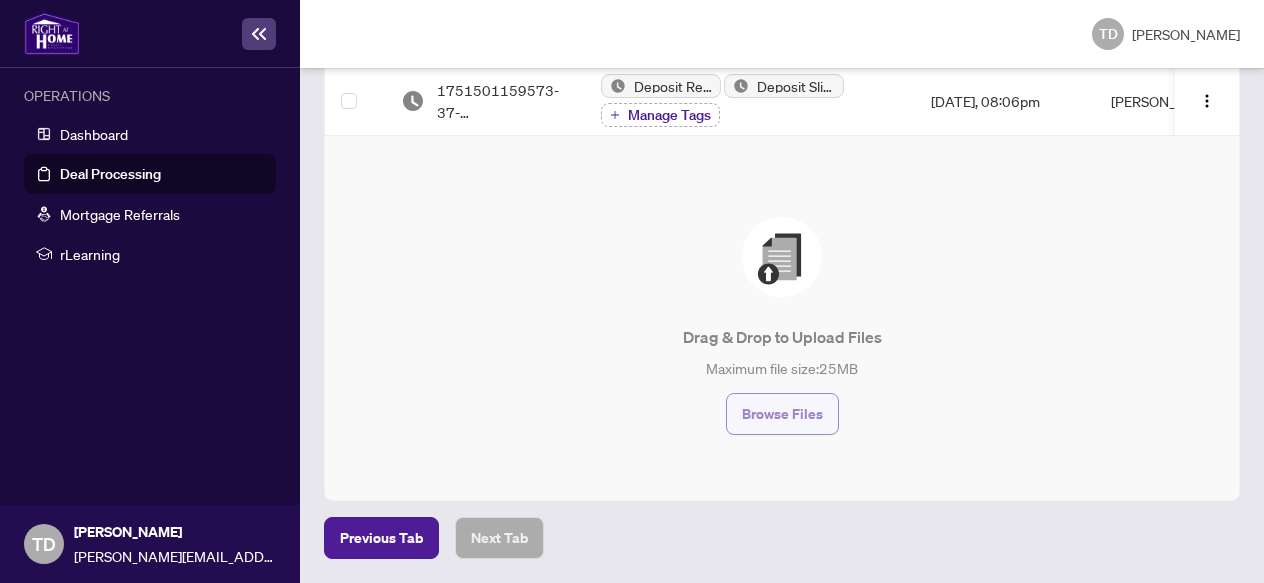 click on "Browse Files" at bounding box center (782, 414) 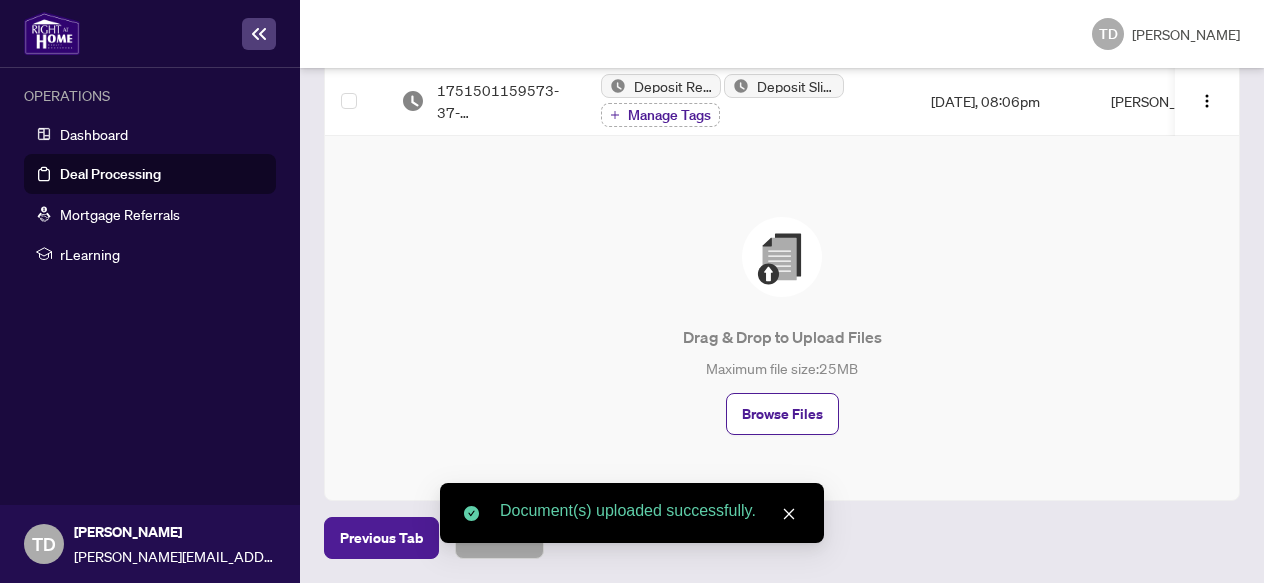scroll, scrollTop: 707, scrollLeft: 0, axis: vertical 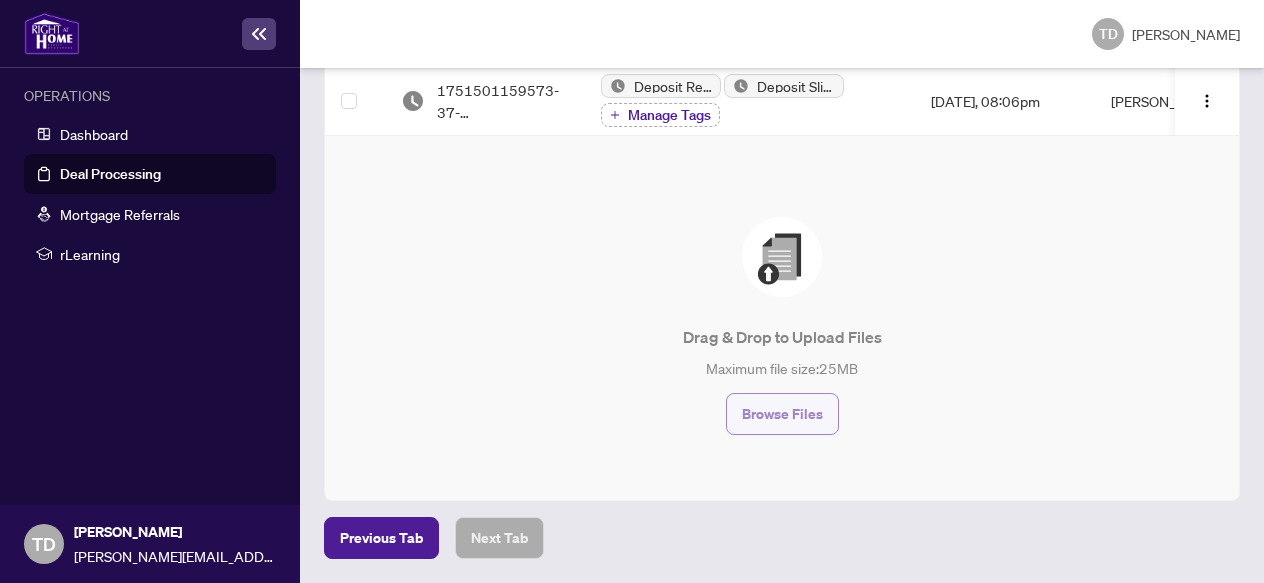 click on "Browse Files" at bounding box center [782, 414] 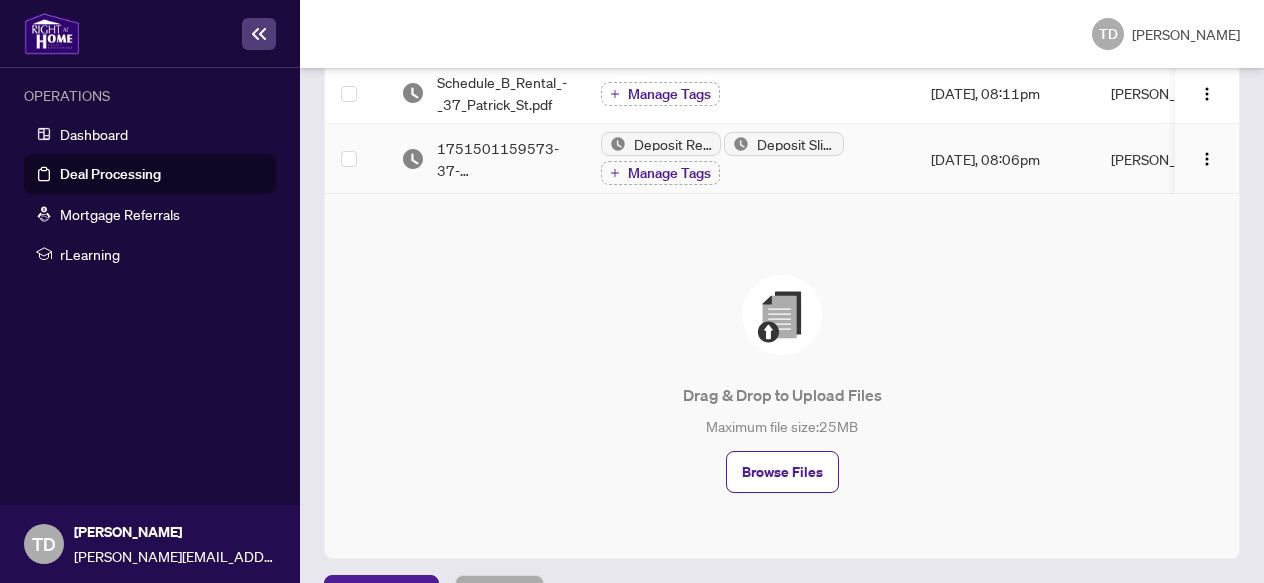 scroll, scrollTop: 678, scrollLeft: 0, axis: vertical 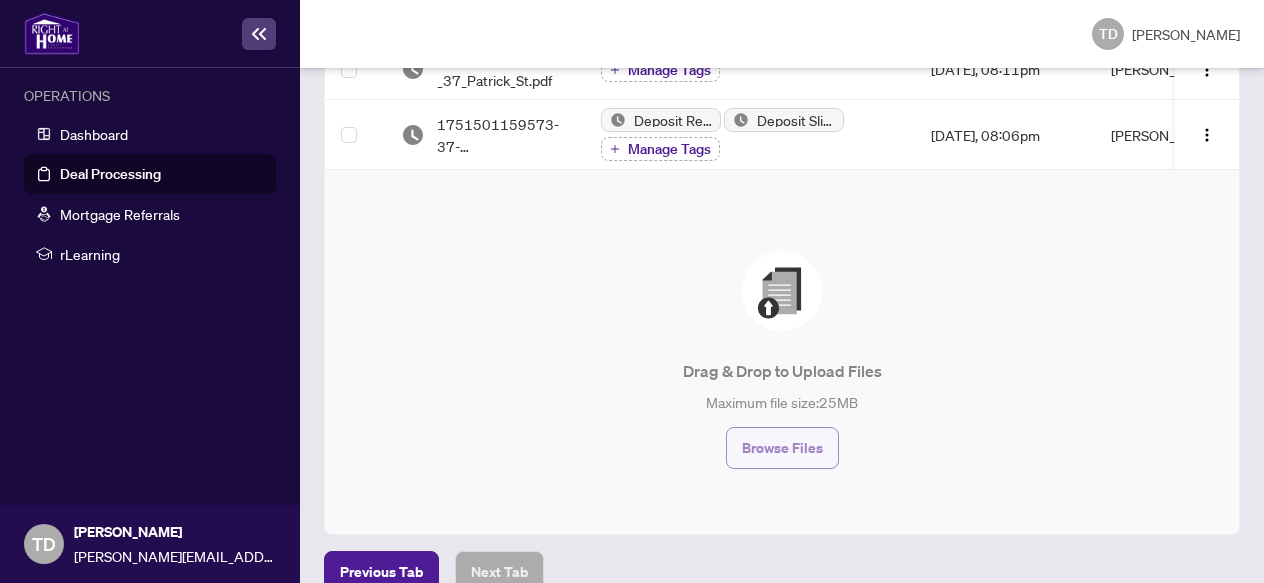 click on "Browse Files" at bounding box center [782, 448] 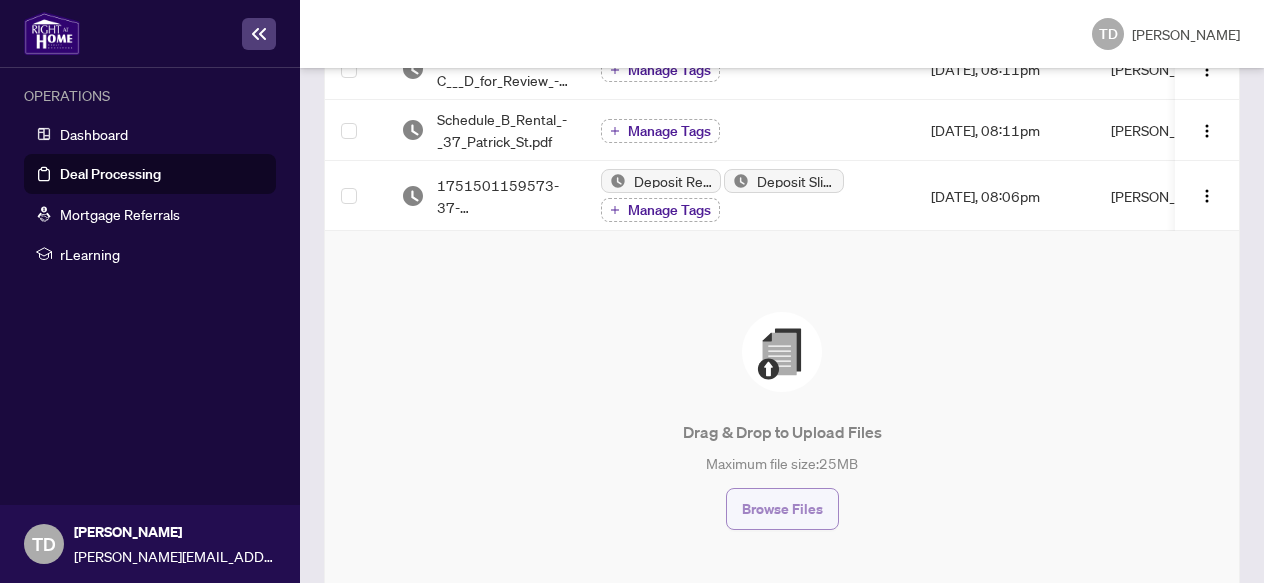 click on "Browse Files" at bounding box center [782, 509] 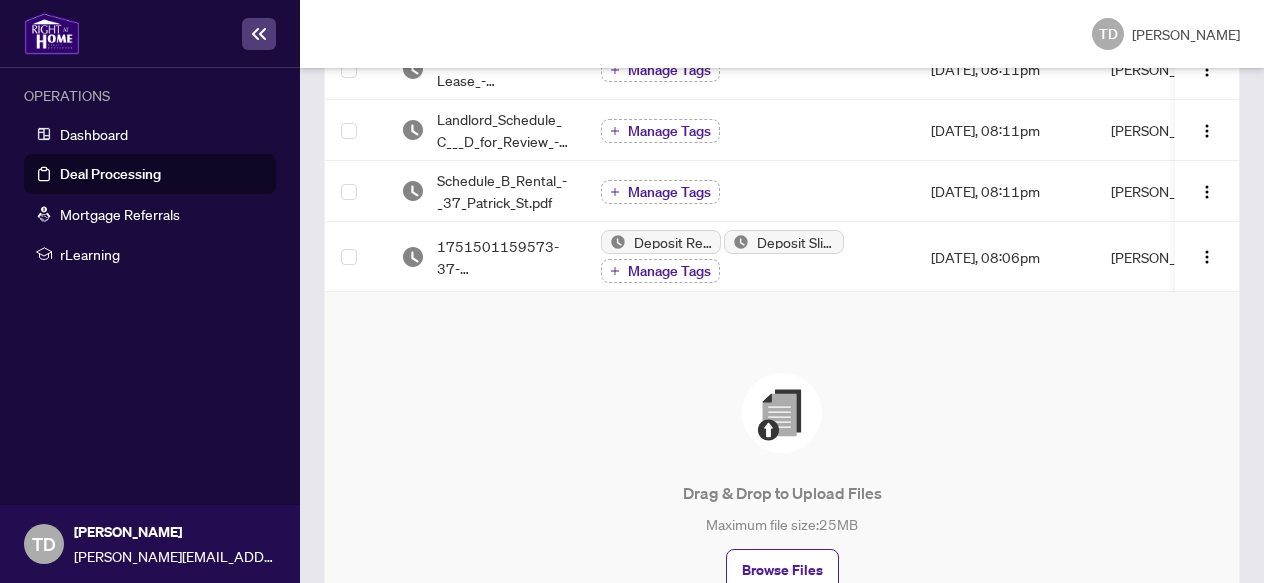 scroll, scrollTop: 890, scrollLeft: 0, axis: vertical 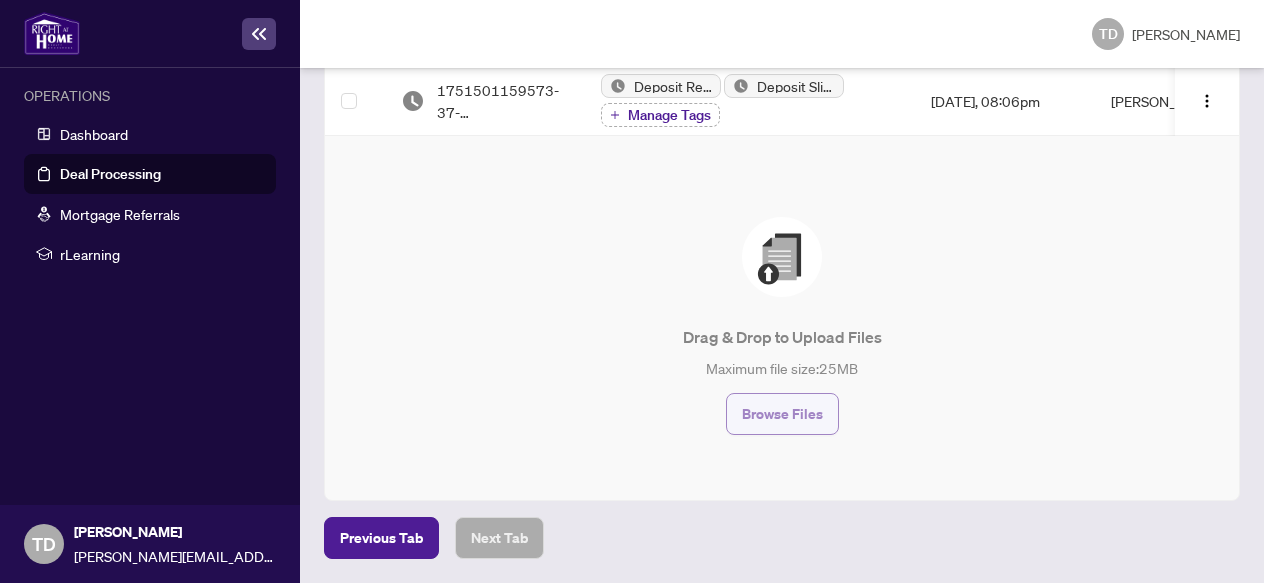 click on "Browse Files" at bounding box center (782, 414) 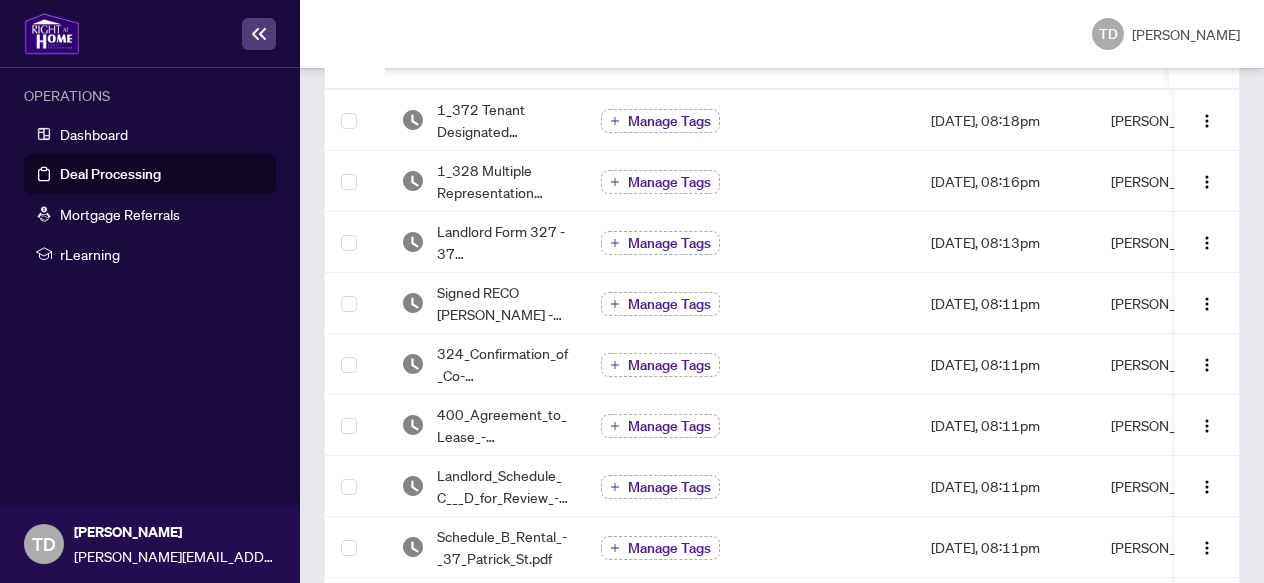 scroll, scrollTop: 396, scrollLeft: 0, axis: vertical 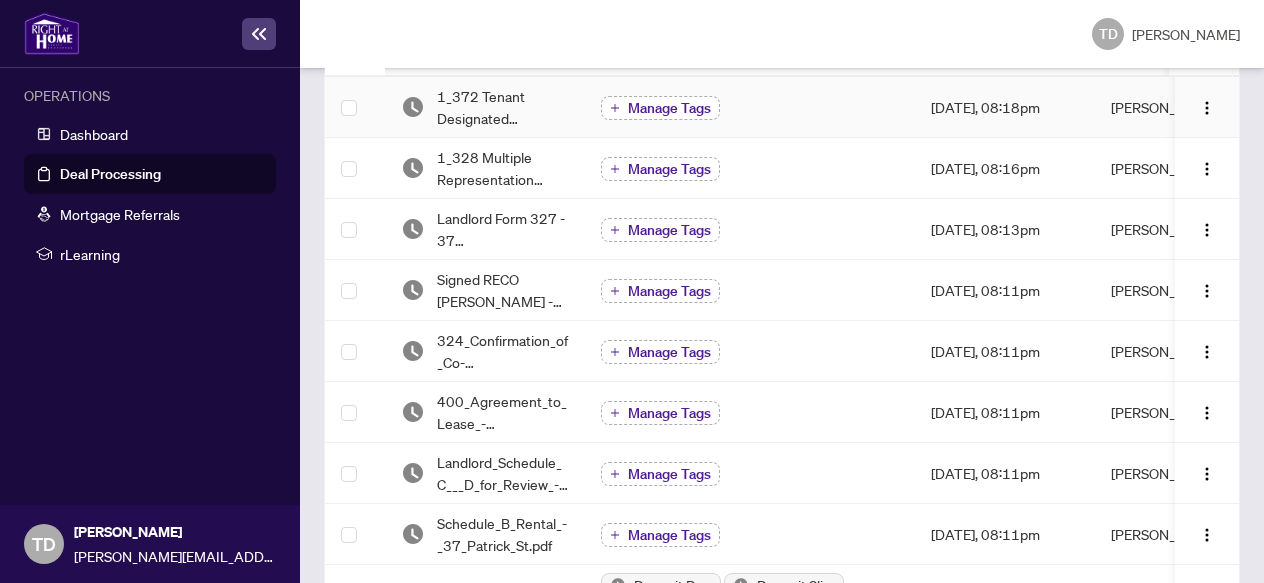 click on "Manage Tags" at bounding box center (669, 108) 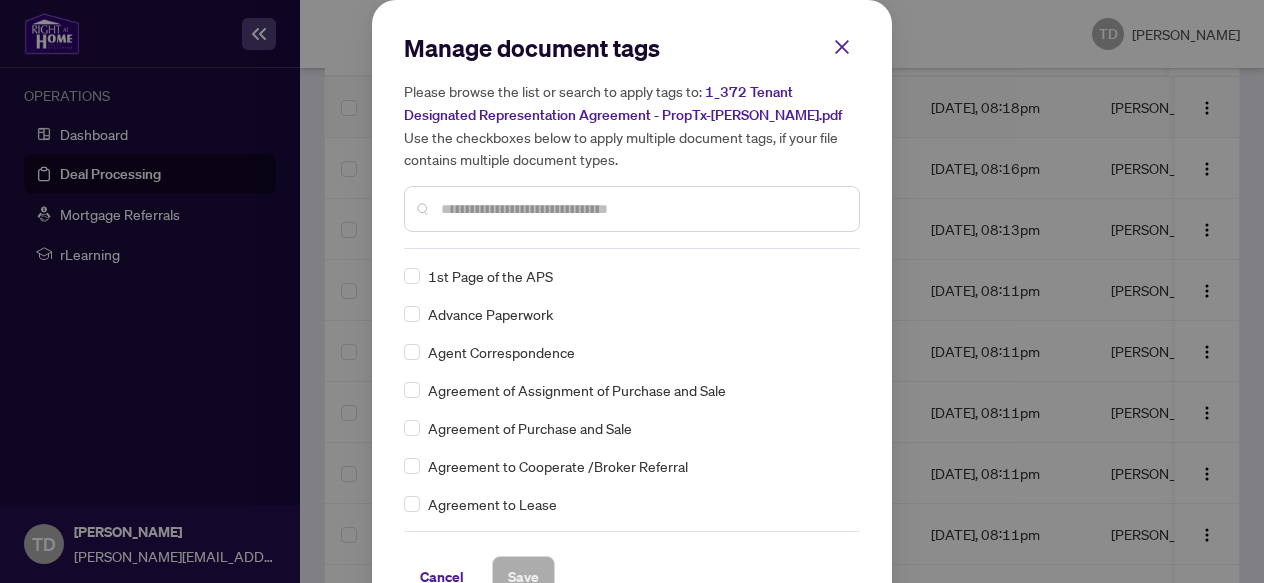 click at bounding box center [632, 209] 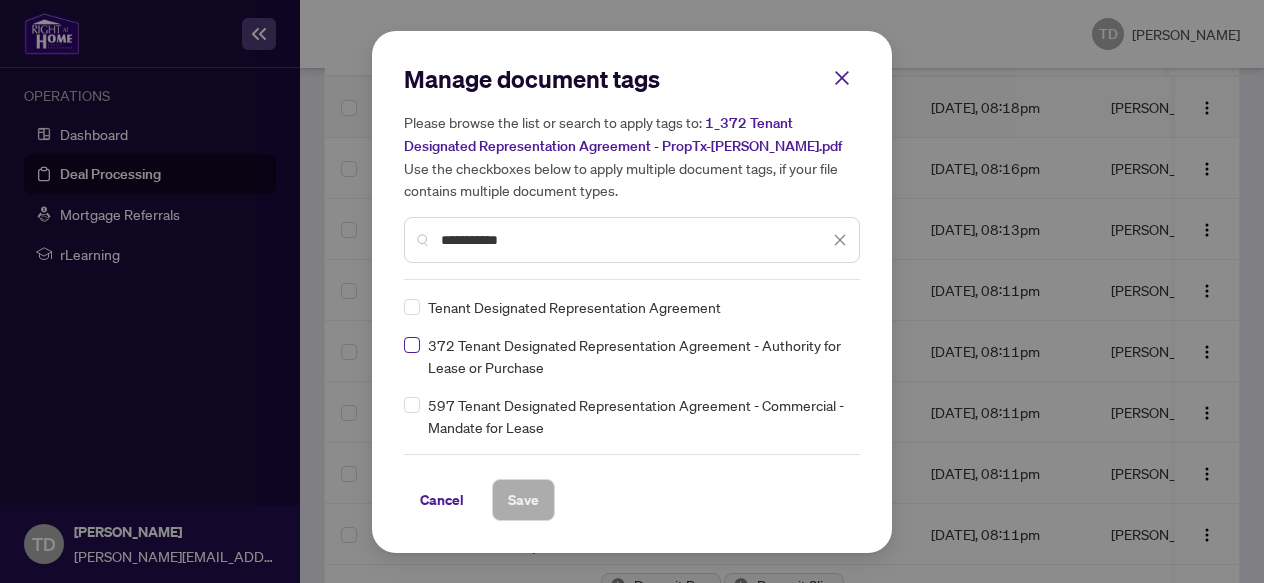 type on "**********" 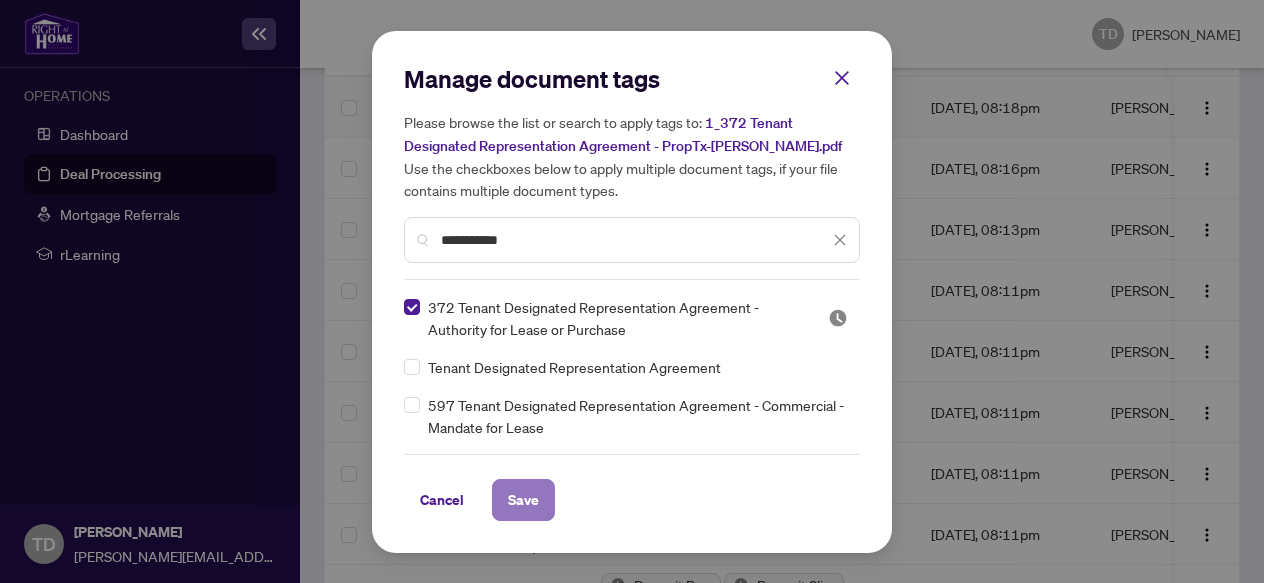 click on "Save" at bounding box center (523, 500) 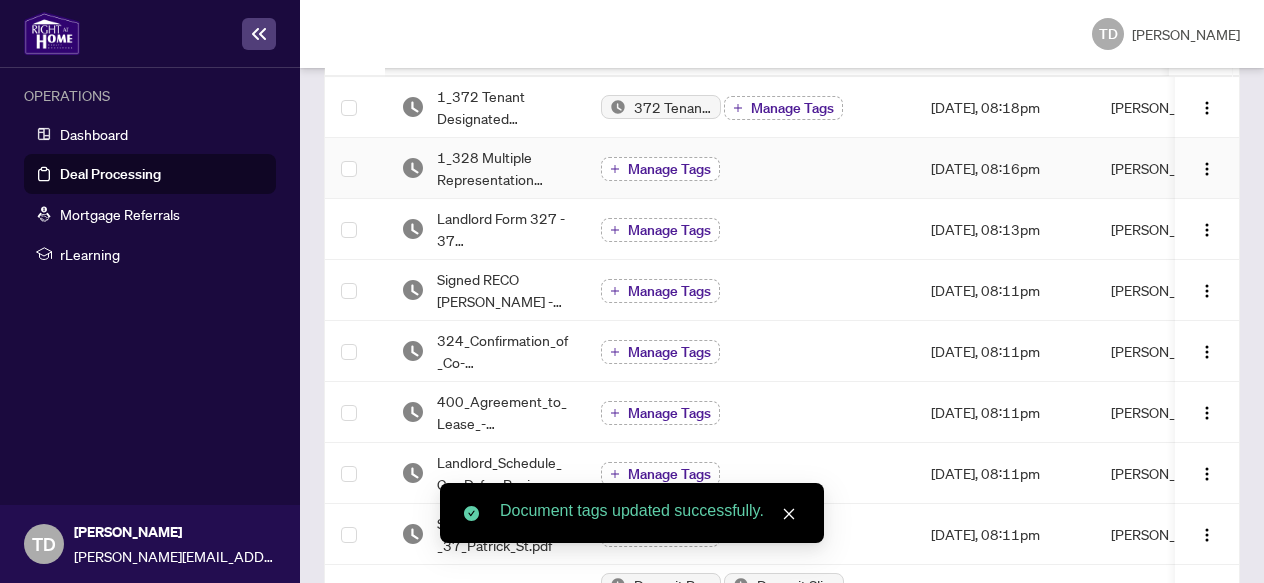 click on "Manage Tags" at bounding box center [669, 169] 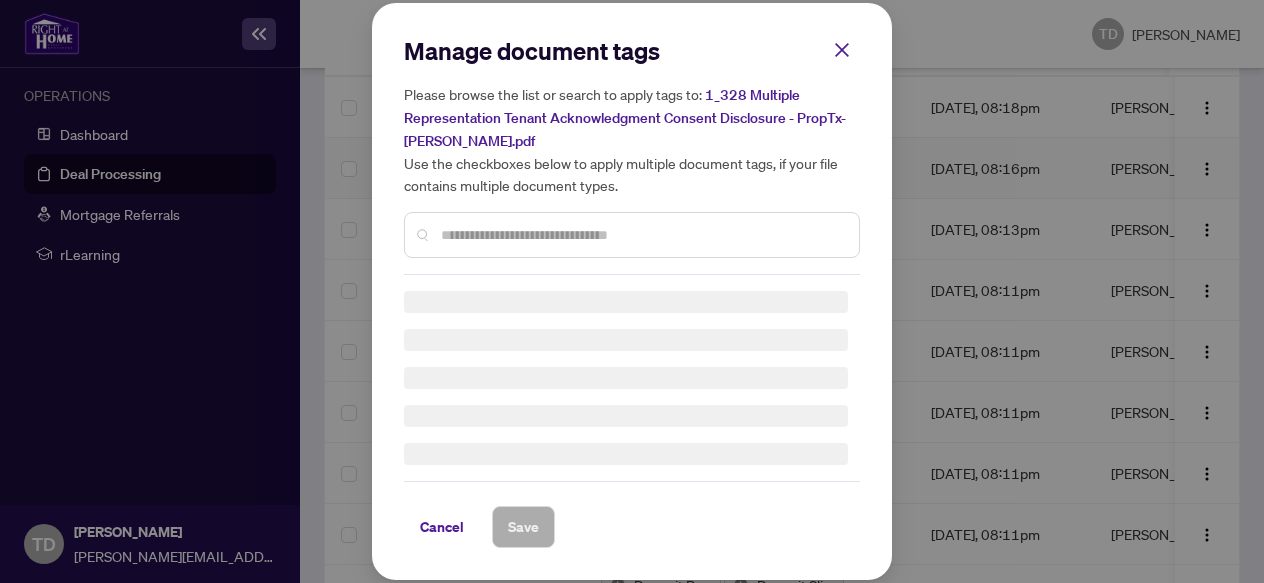 click at bounding box center (642, 235) 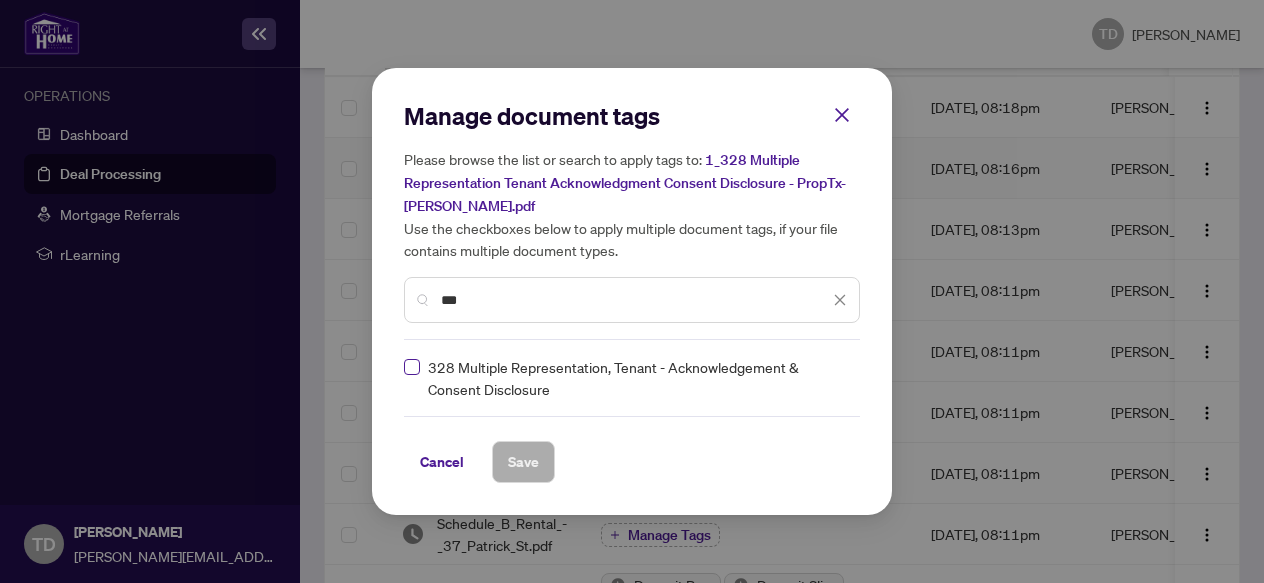 type on "***" 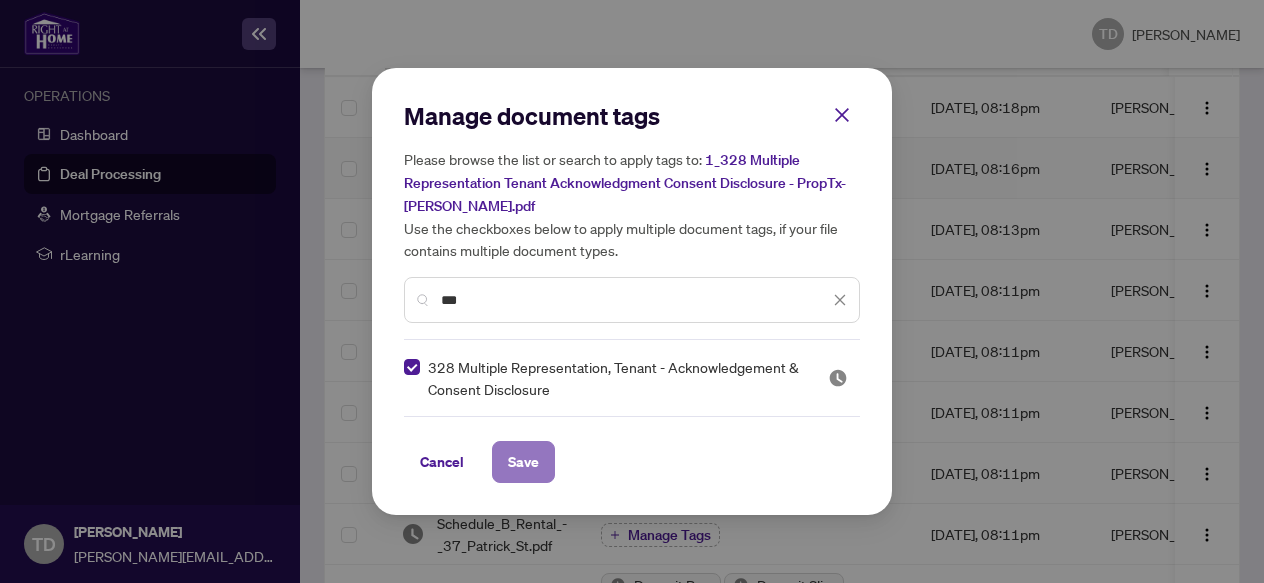 click on "Save" at bounding box center (523, 462) 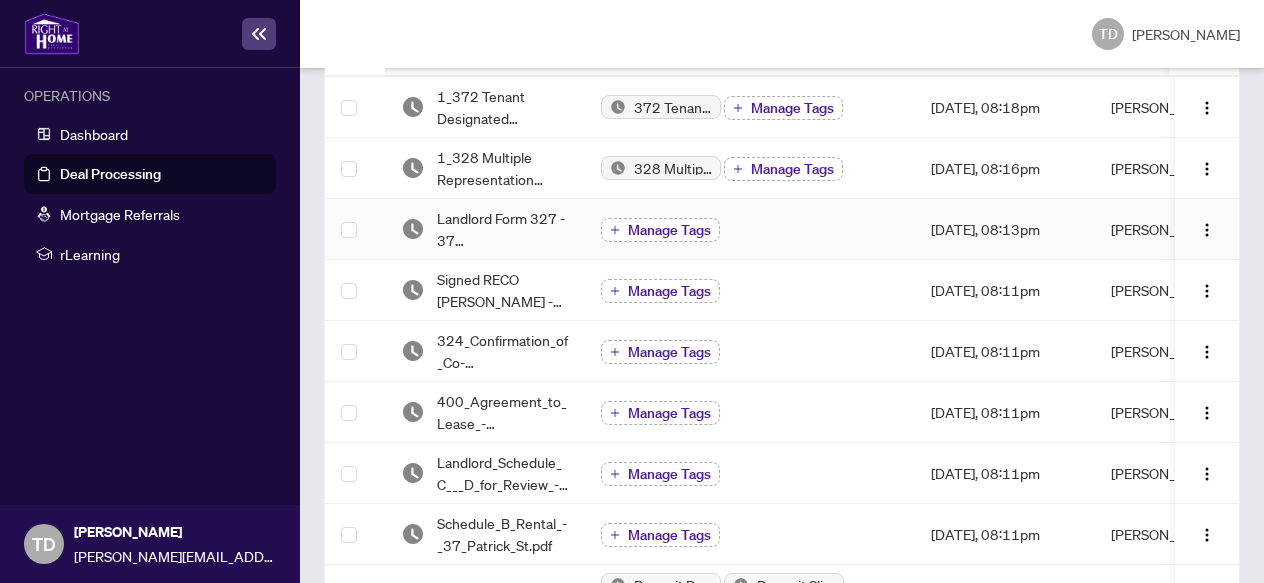 click on "Manage Tags" at bounding box center [669, 230] 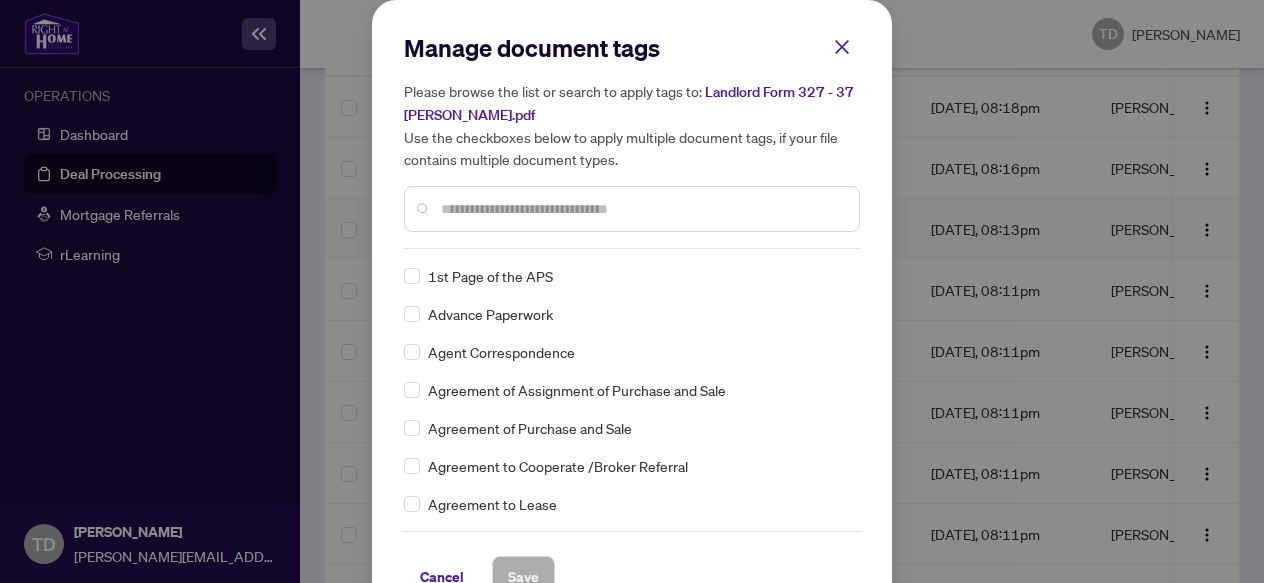 click at bounding box center [642, 209] 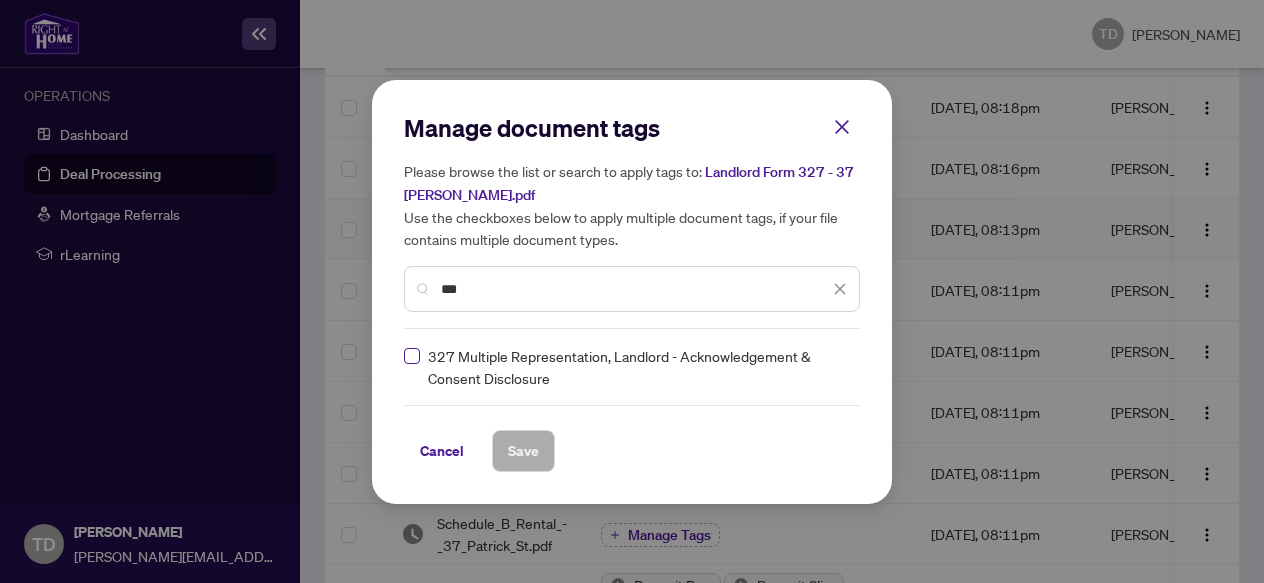 type on "***" 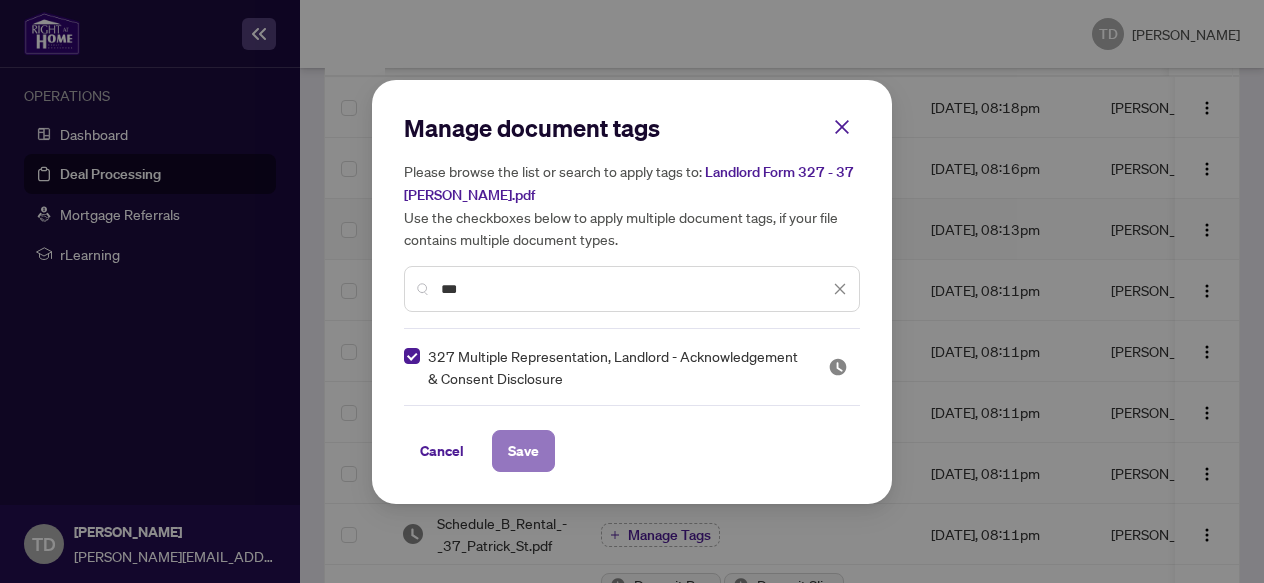 click on "Save" at bounding box center (523, 451) 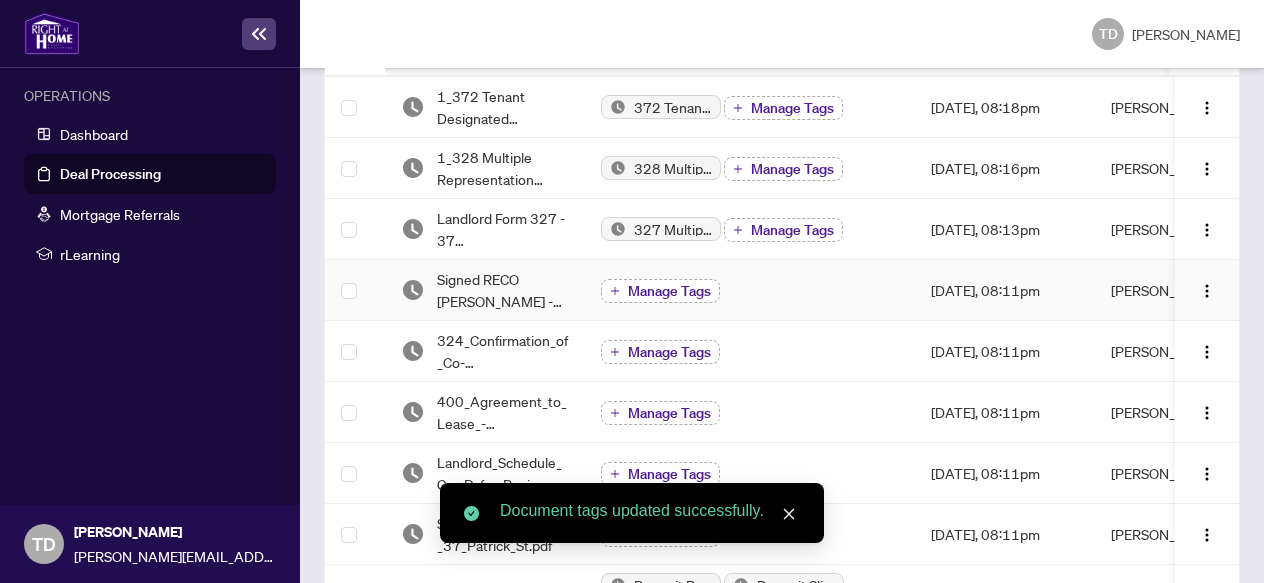 click on "Manage Tags" at bounding box center (660, 291) 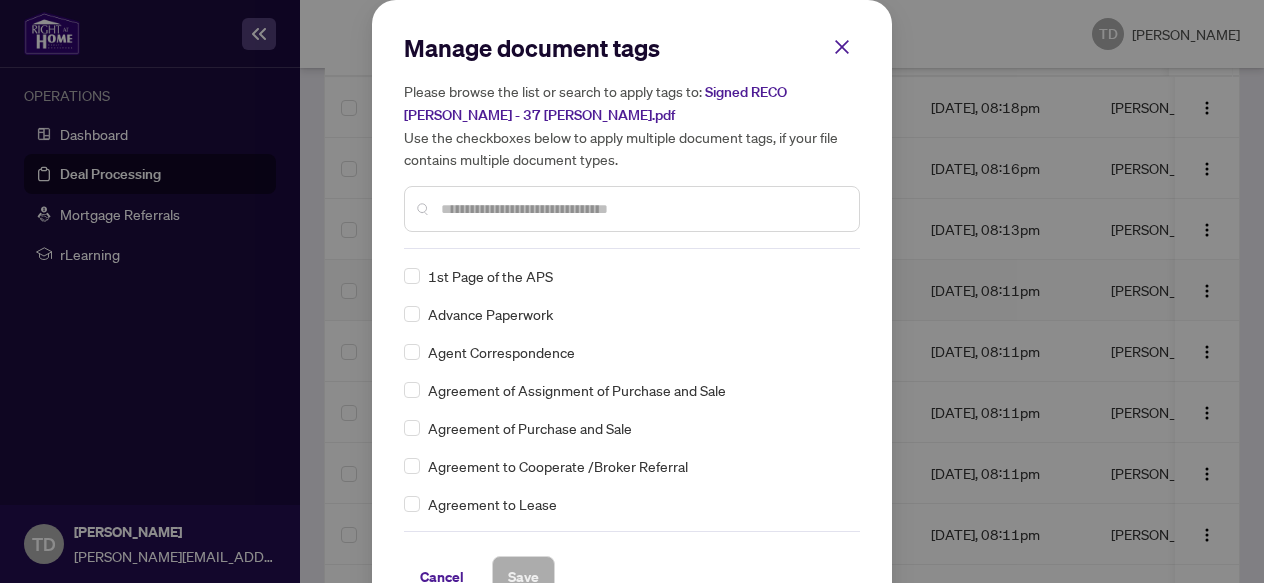 click at bounding box center [642, 209] 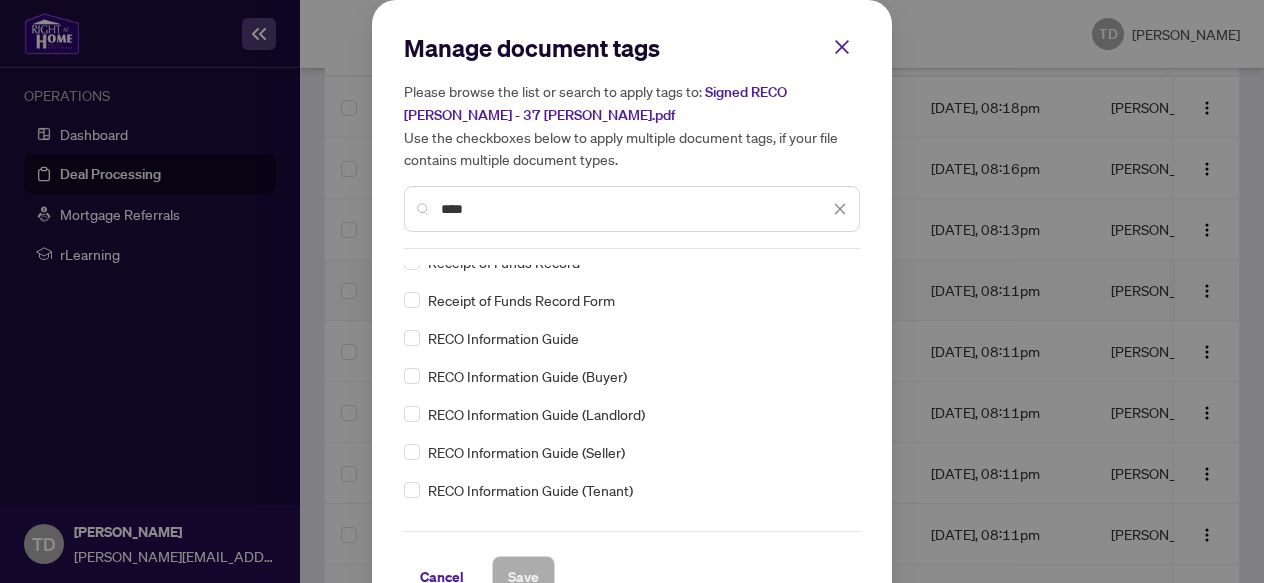 scroll, scrollTop: 130, scrollLeft: 0, axis: vertical 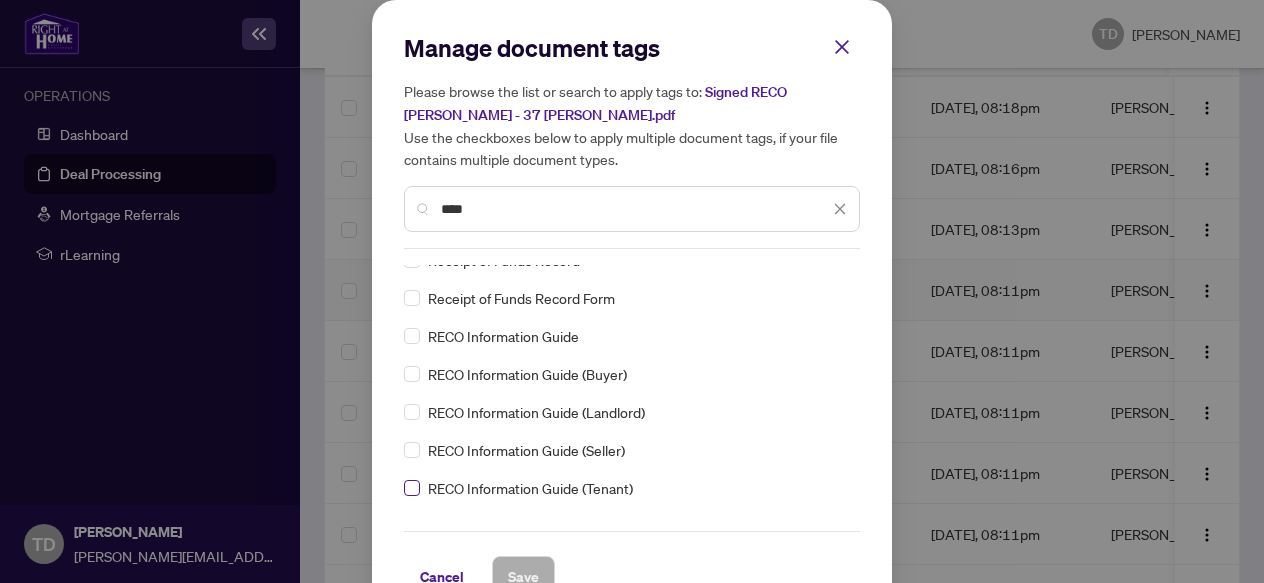 type on "****" 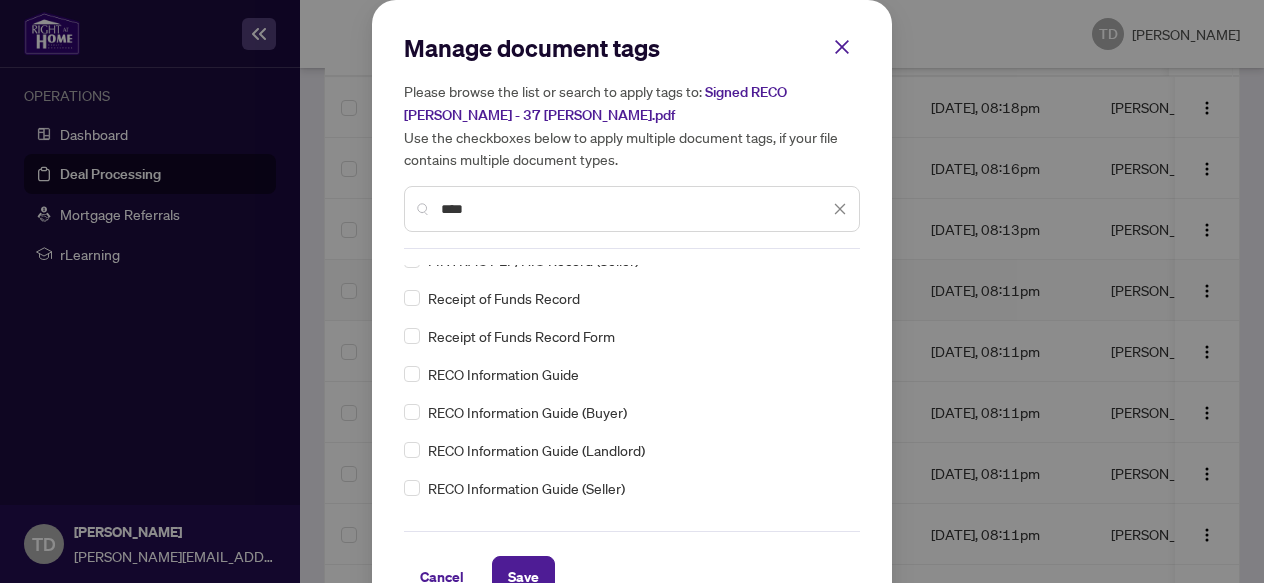 scroll, scrollTop: 0, scrollLeft: 0, axis: both 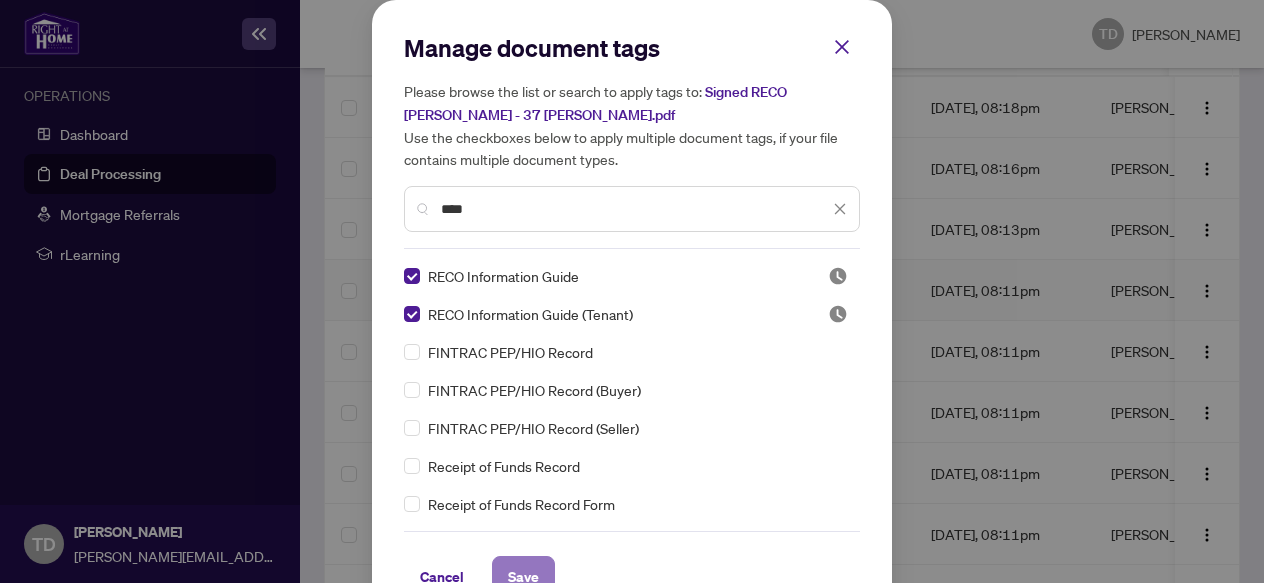 click on "Save" at bounding box center (523, 577) 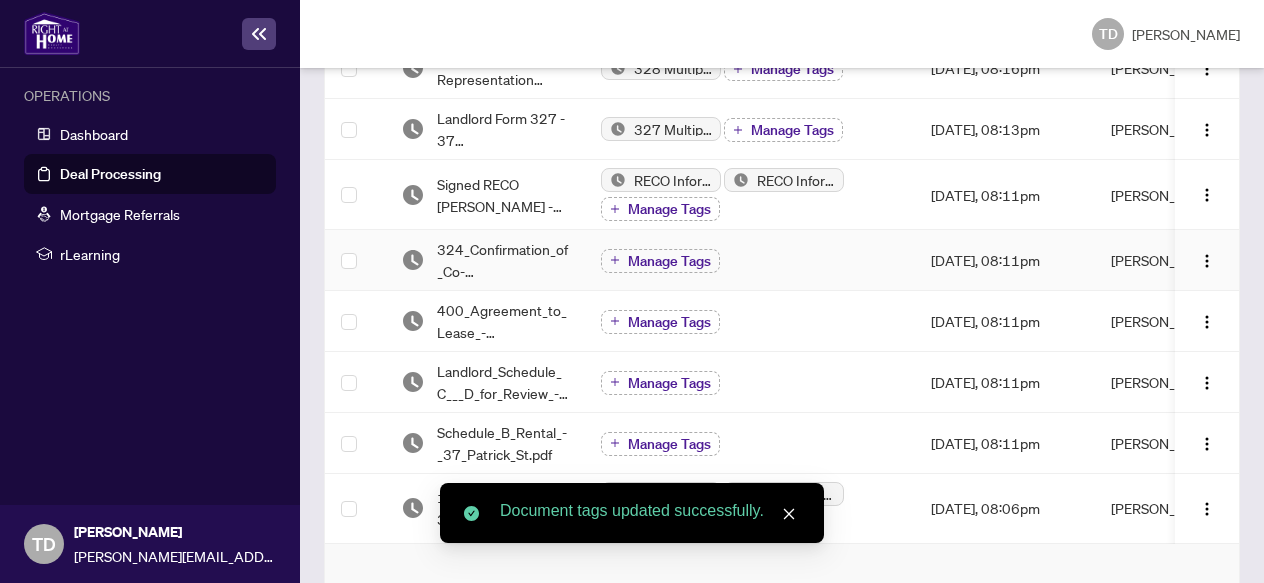 scroll, scrollTop: 500, scrollLeft: 0, axis: vertical 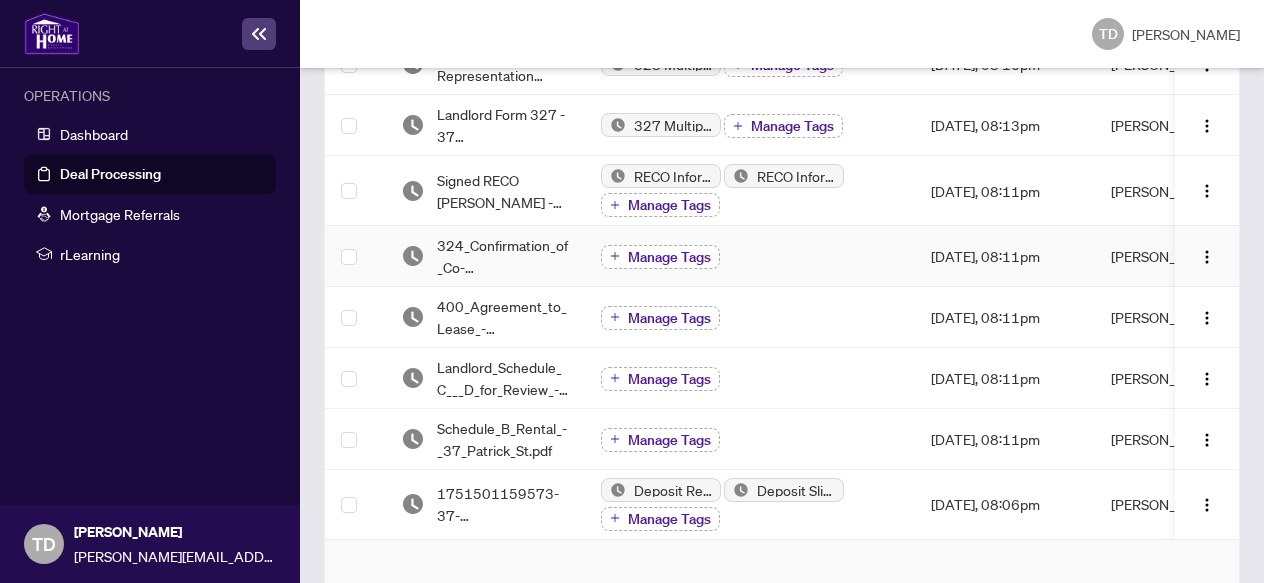 click on "Manage Tags" at bounding box center [669, 257] 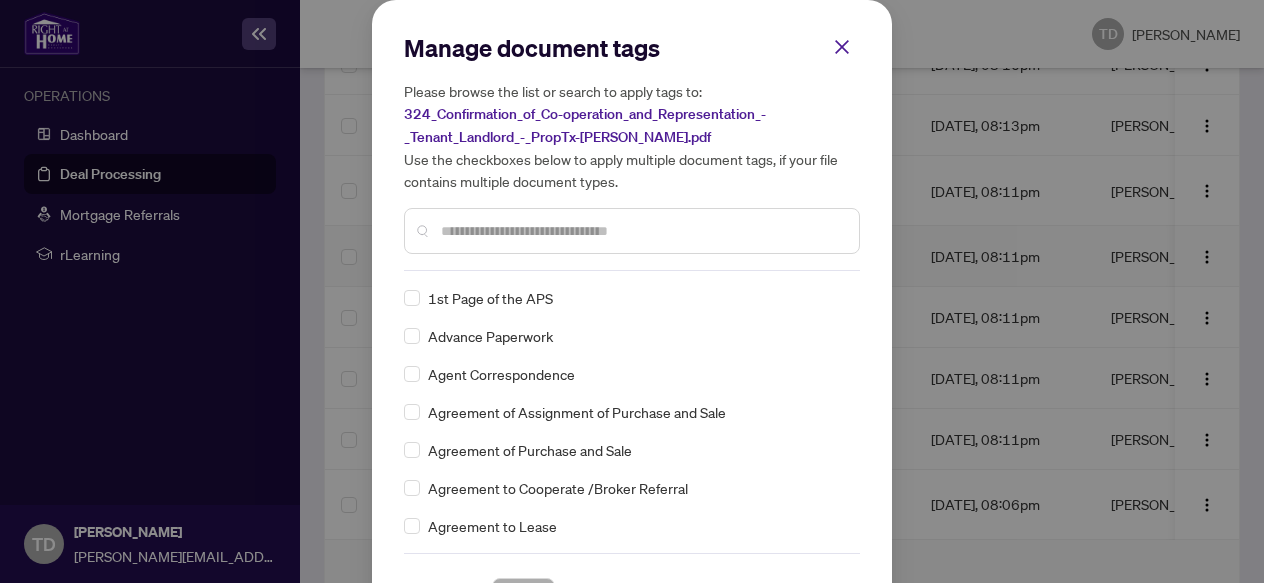 click at bounding box center [642, 231] 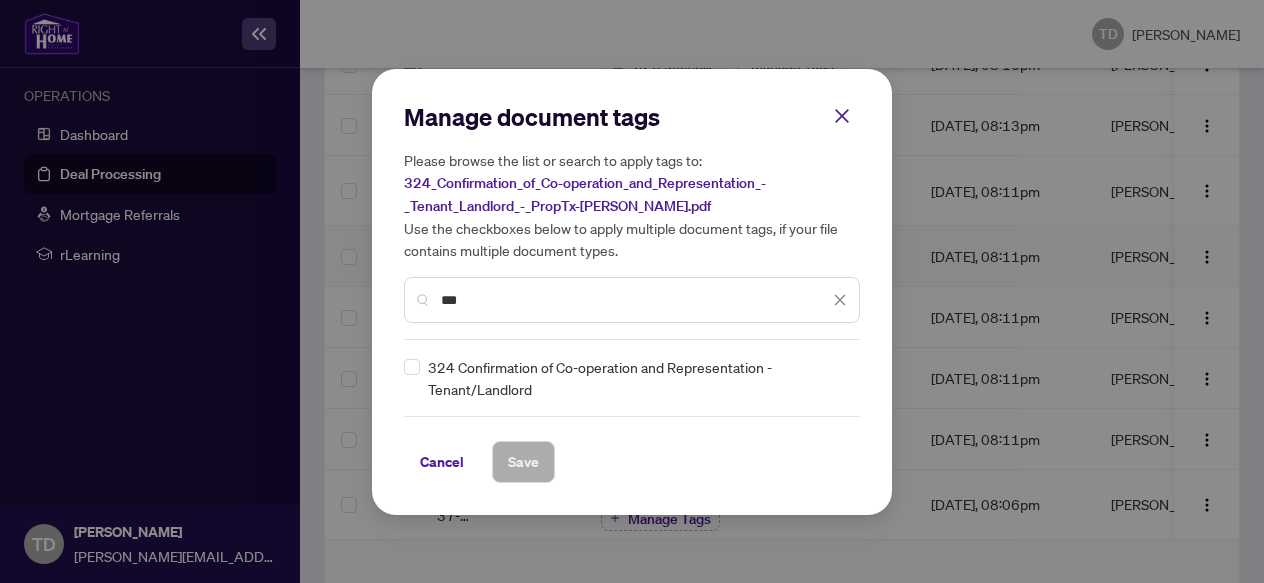 type on "***" 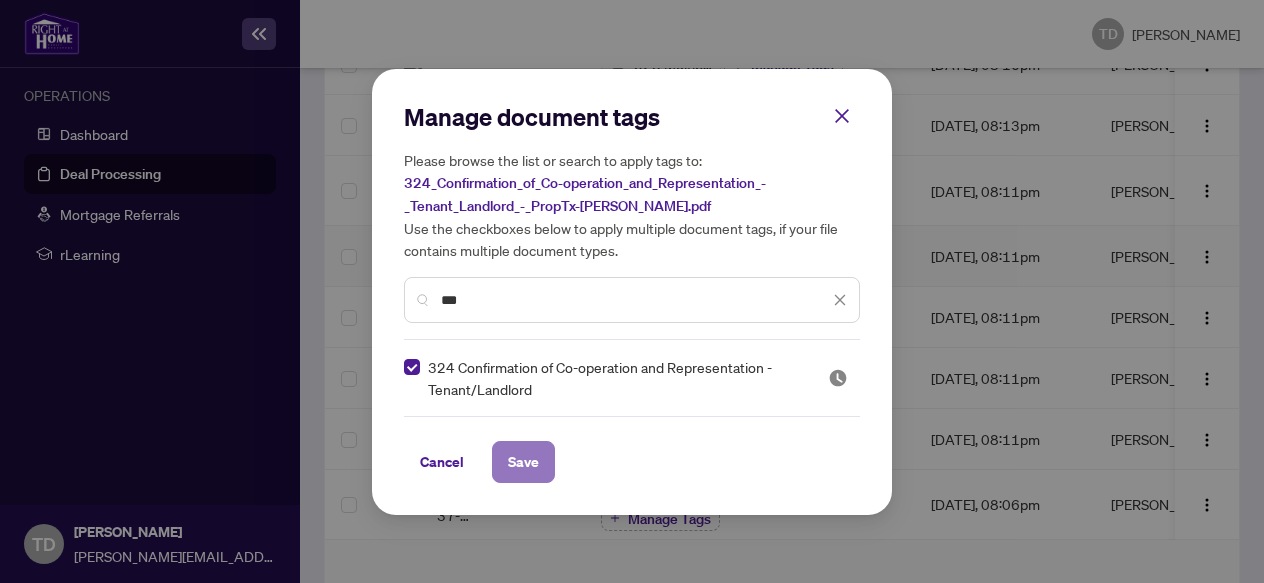 click on "Save" at bounding box center [523, 462] 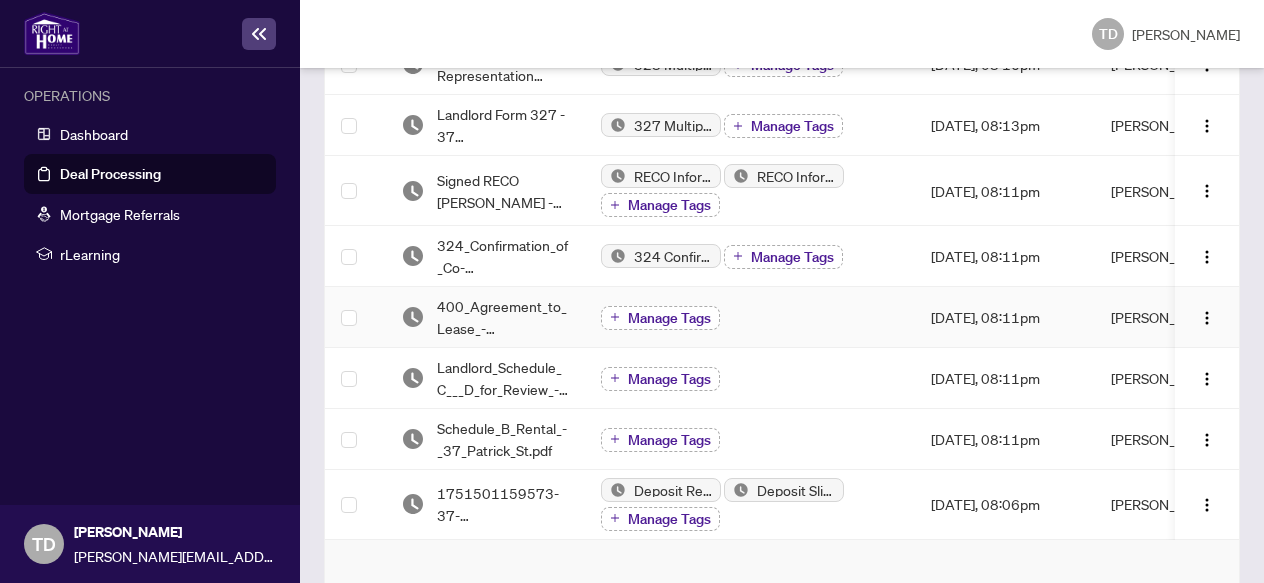 click on "Manage Tags" at bounding box center [669, 318] 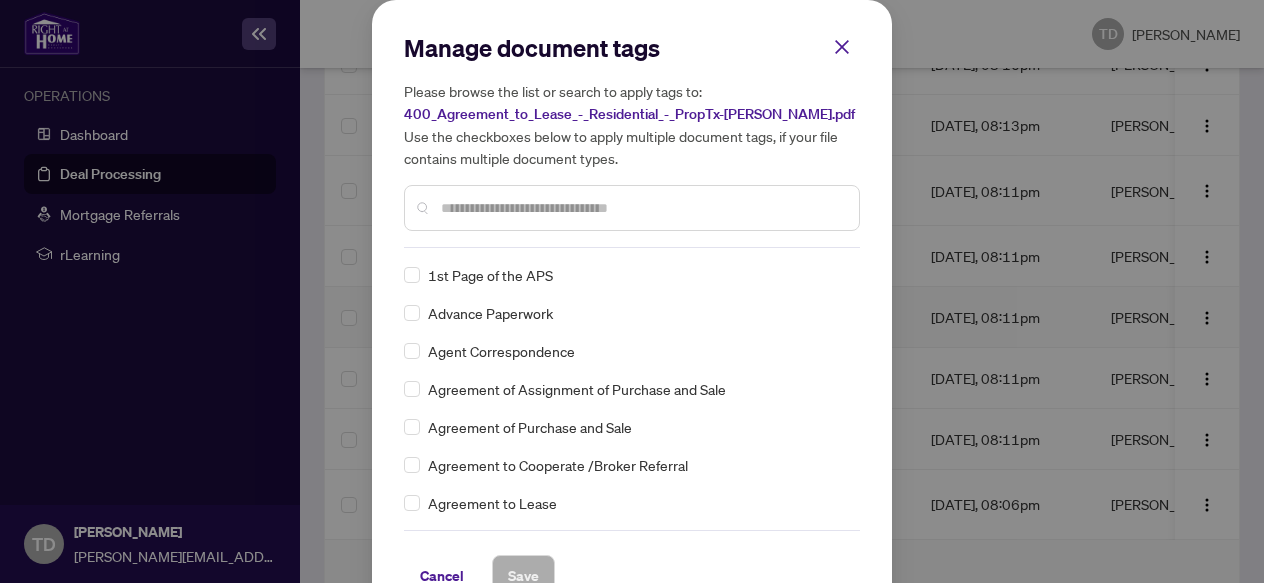 click at bounding box center (642, 208) 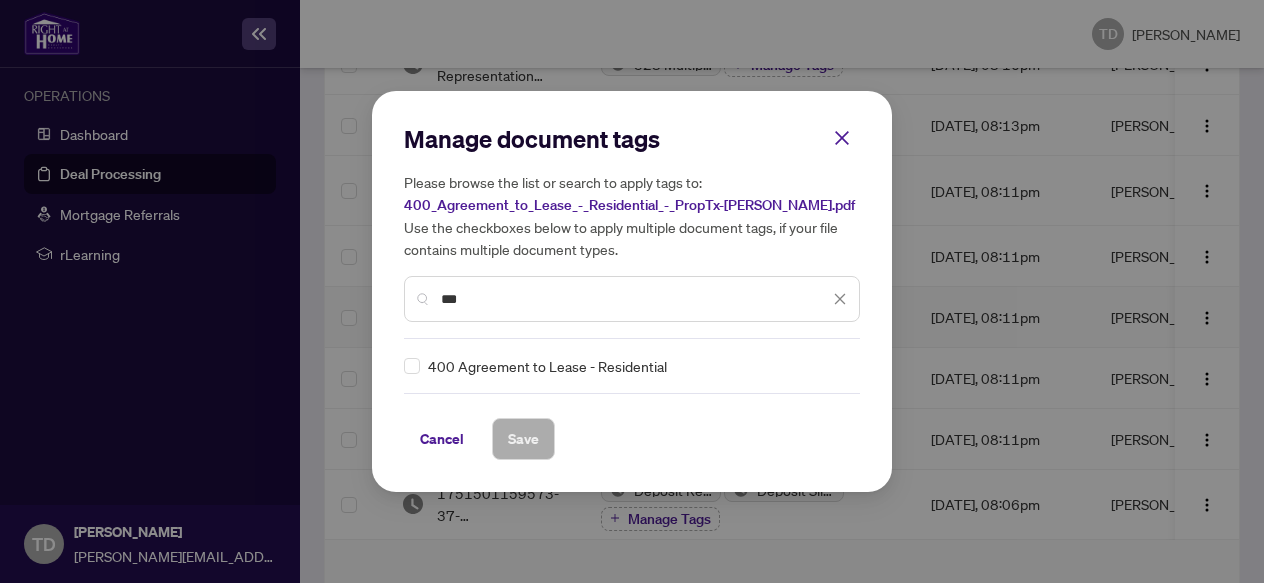 type on "***" 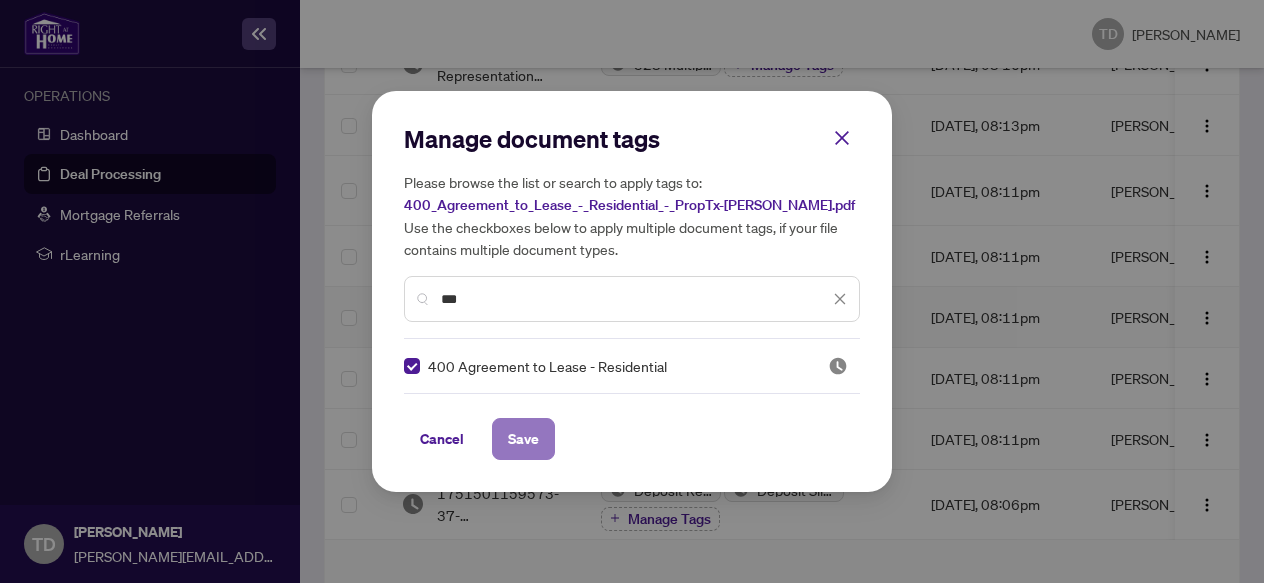 click on "Save" at bounding box center [523, 439] 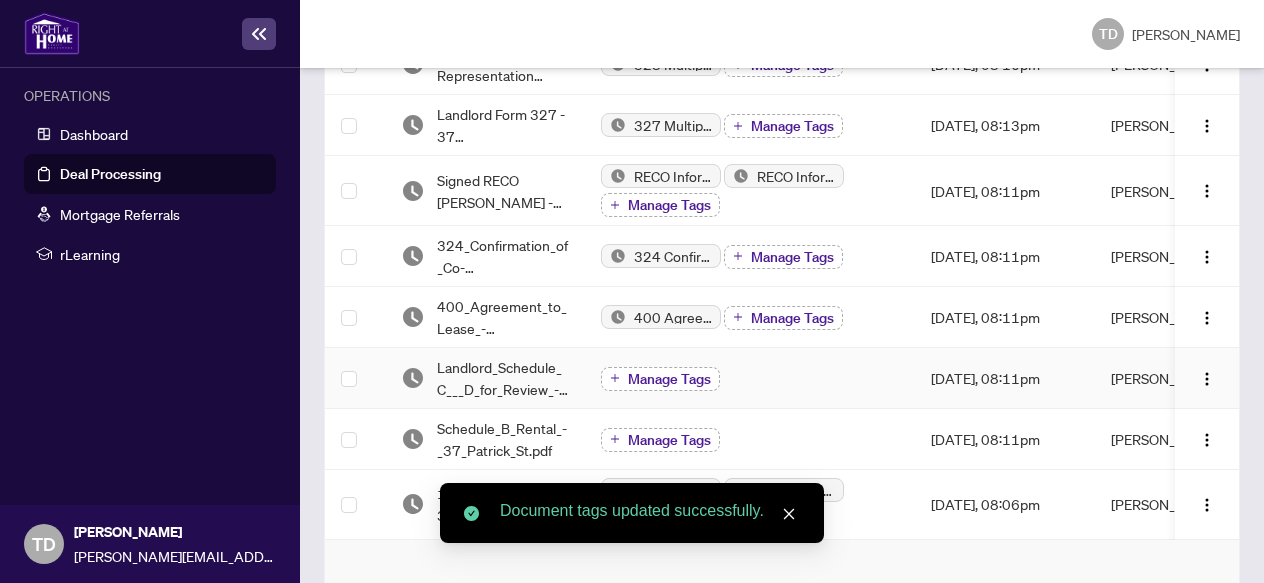 click on "Manage Tags" at bounding box center [669, 379] 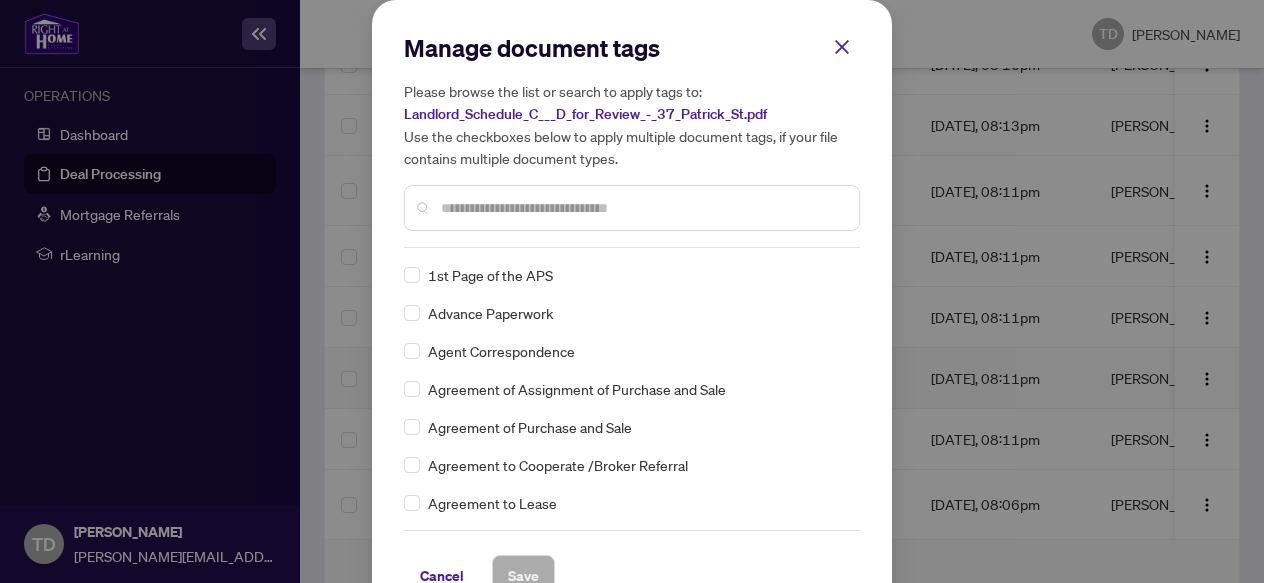 click at bounding box center [642, 208] 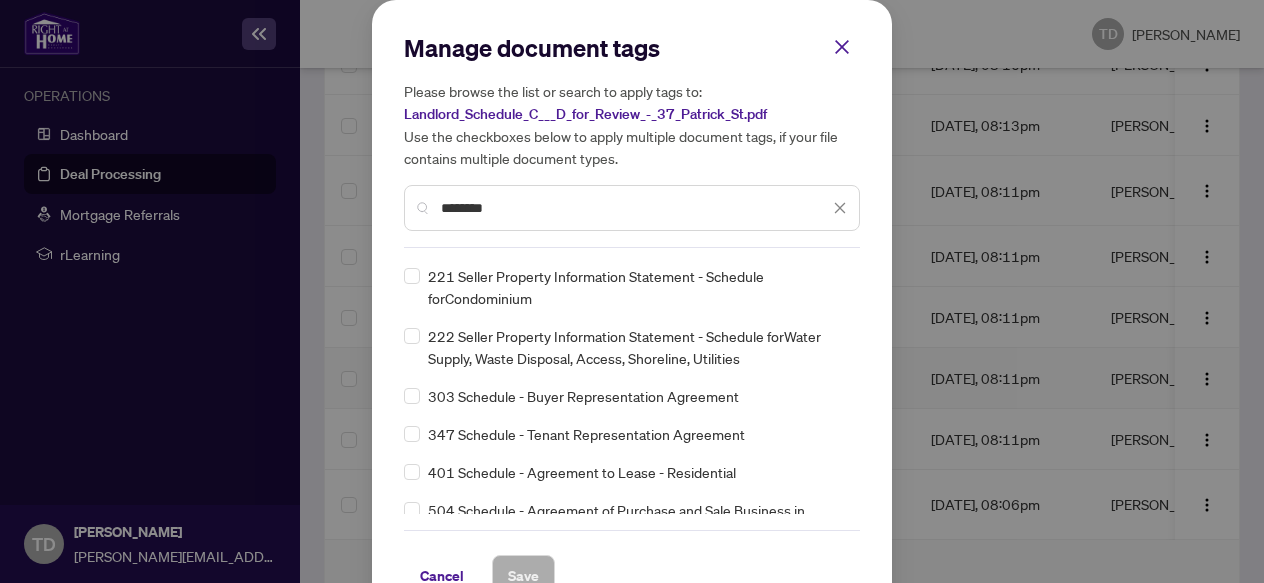 scroll, scrollTop: 338, scrollLeft: 0, axis: vertical 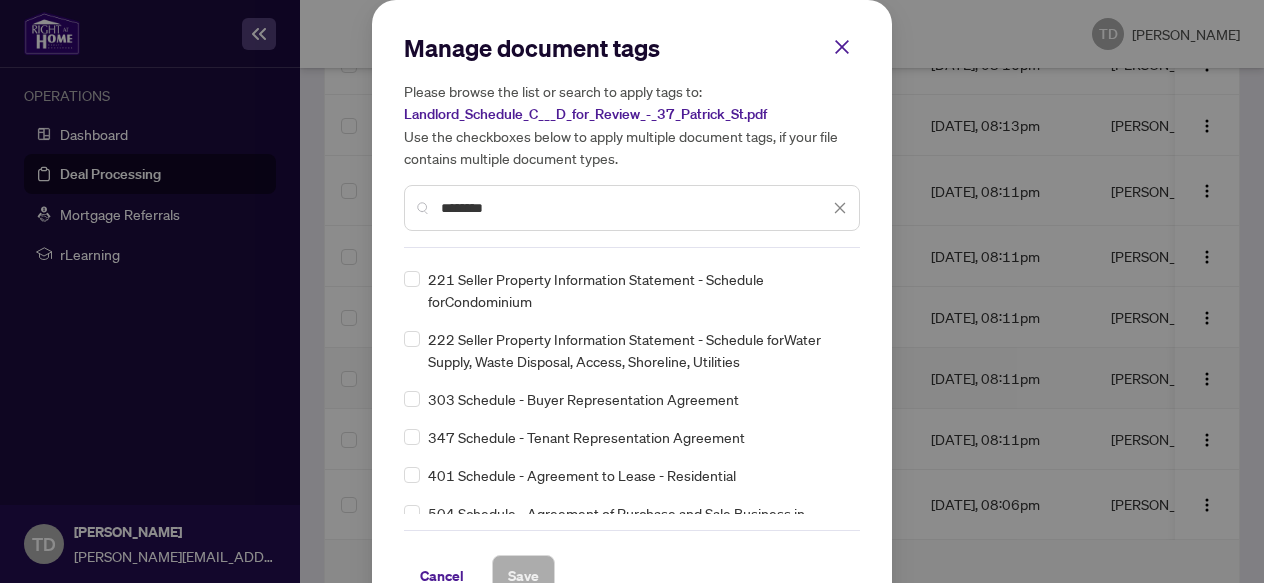 type on "********" 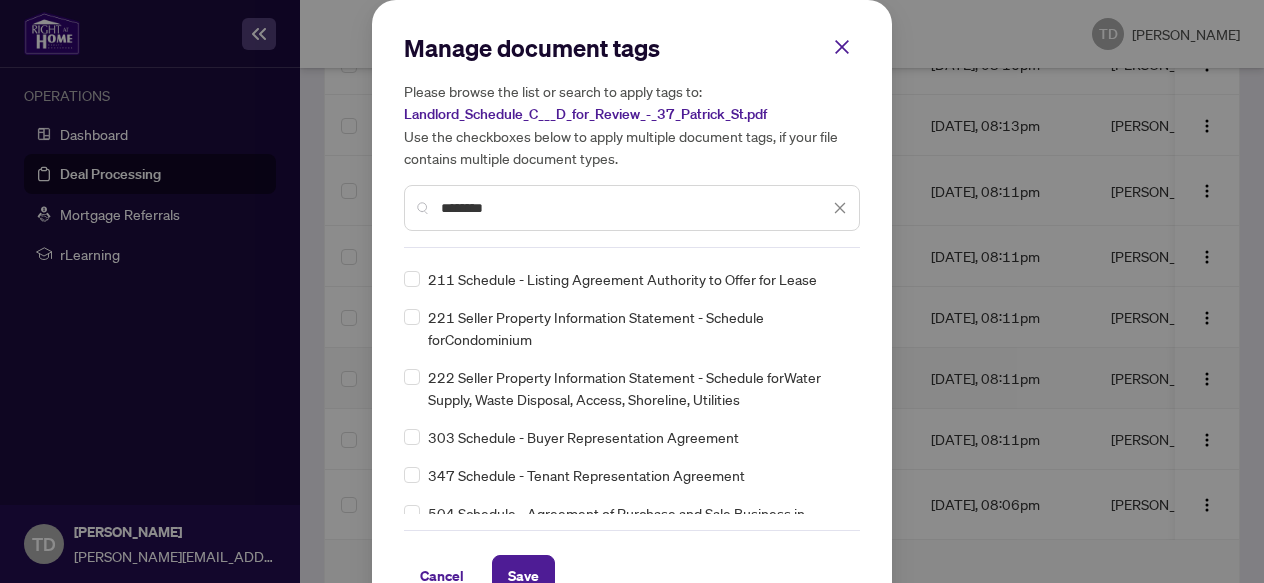 scroll, scrollTop: 0, scrollLeft: 0, axis: both 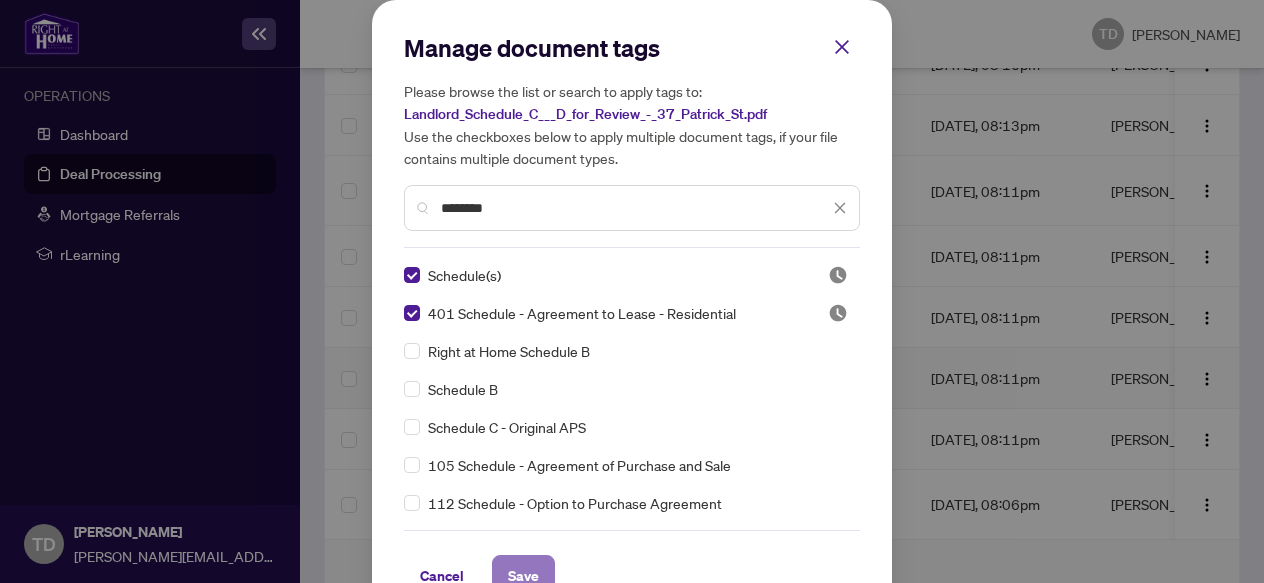 click on "Save" at bounding box center [523, 576] 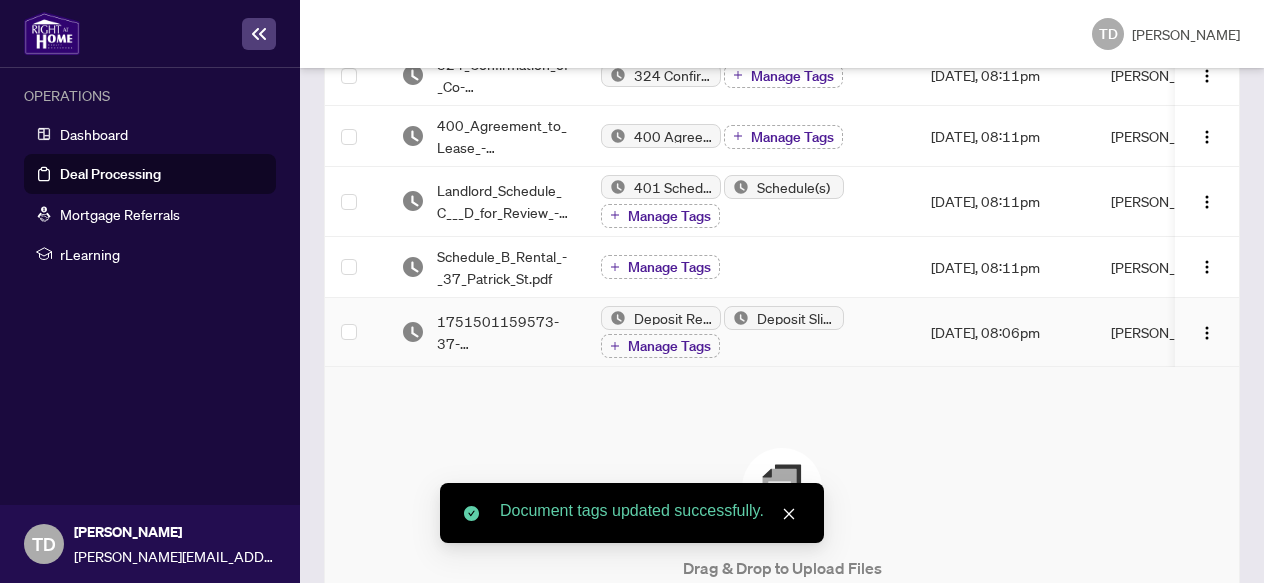 scroll, scrollTop: 682, scrollLeft: 0, axis: vertical 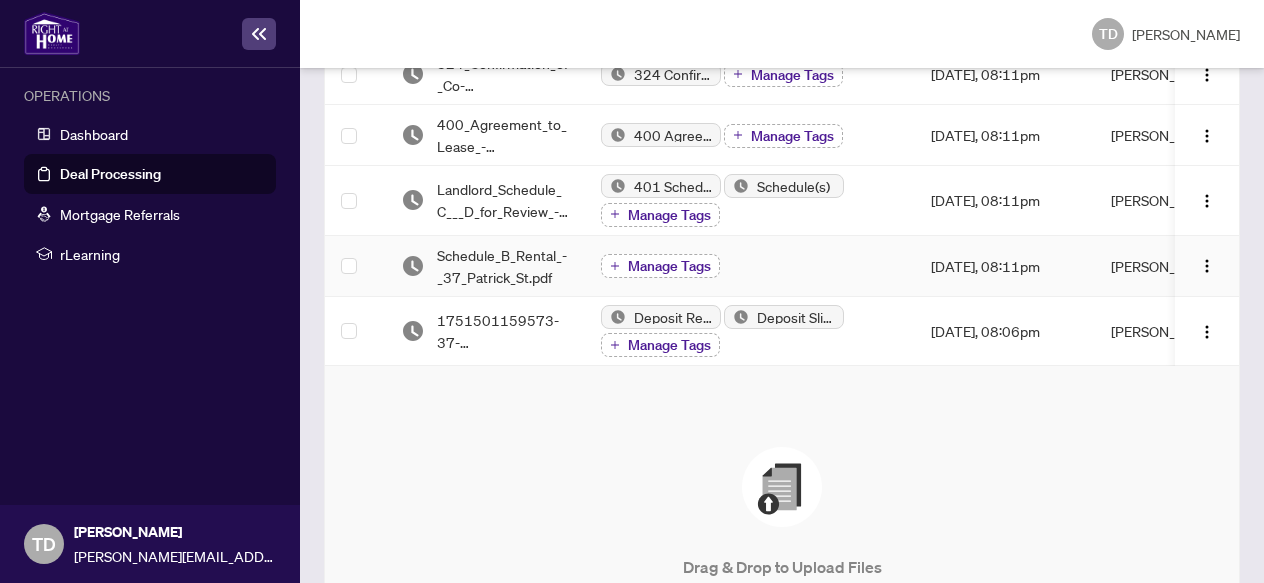 click on "Manage Tags" at bounding box center (669, 266) 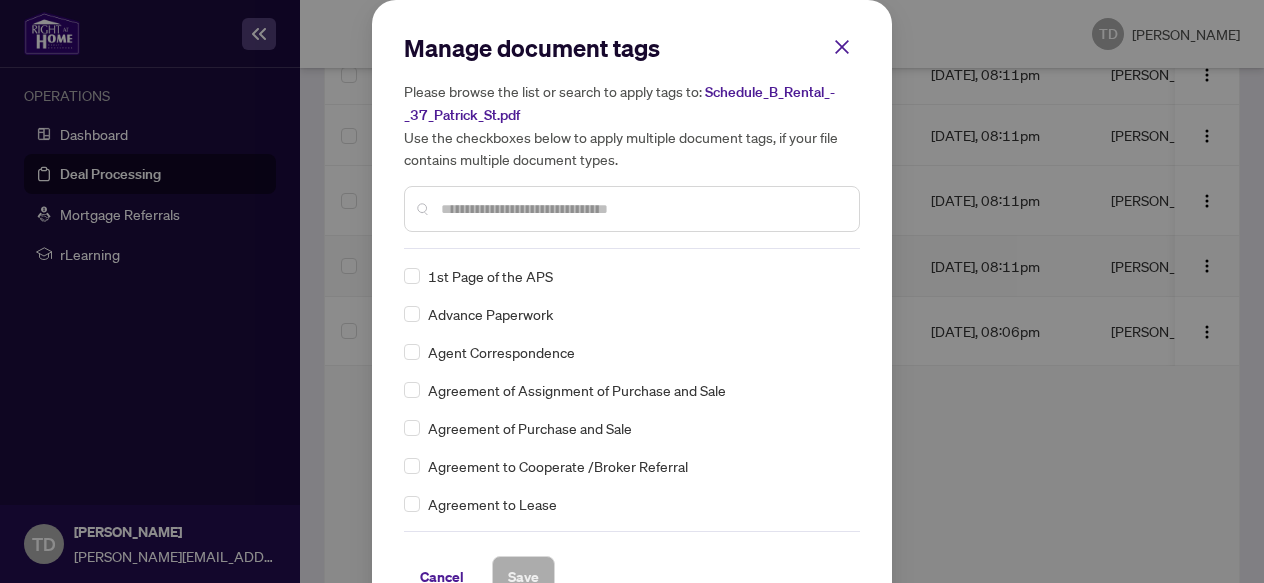 click at bounding box center [642, 209] 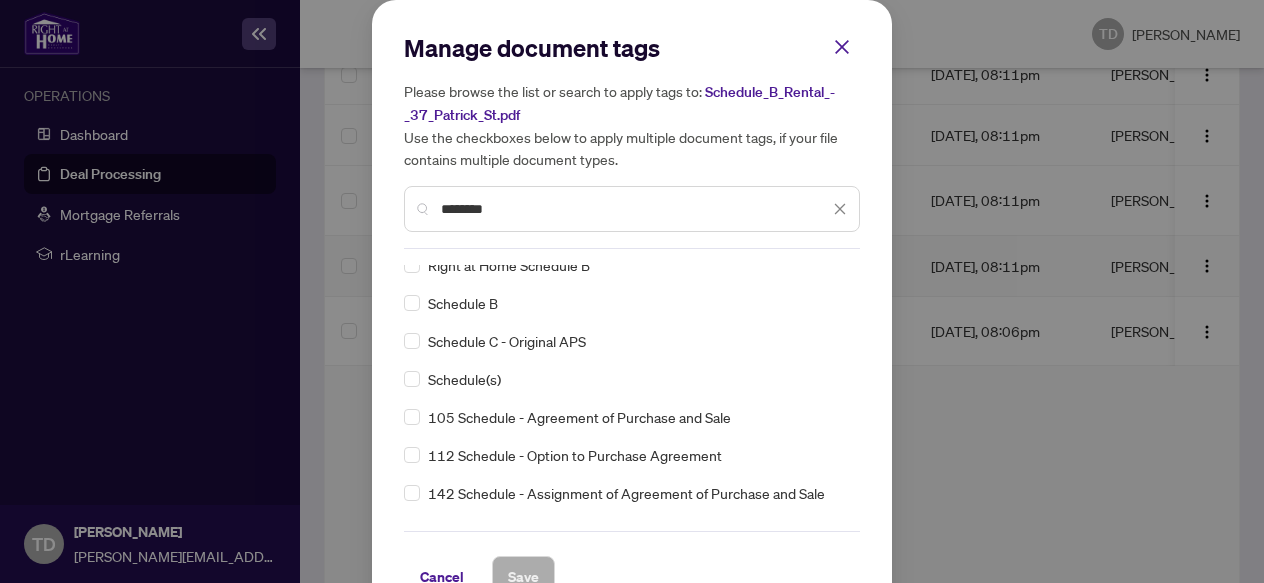 scroll, scrollTop: 0, scrollLeft: 0, axis: both 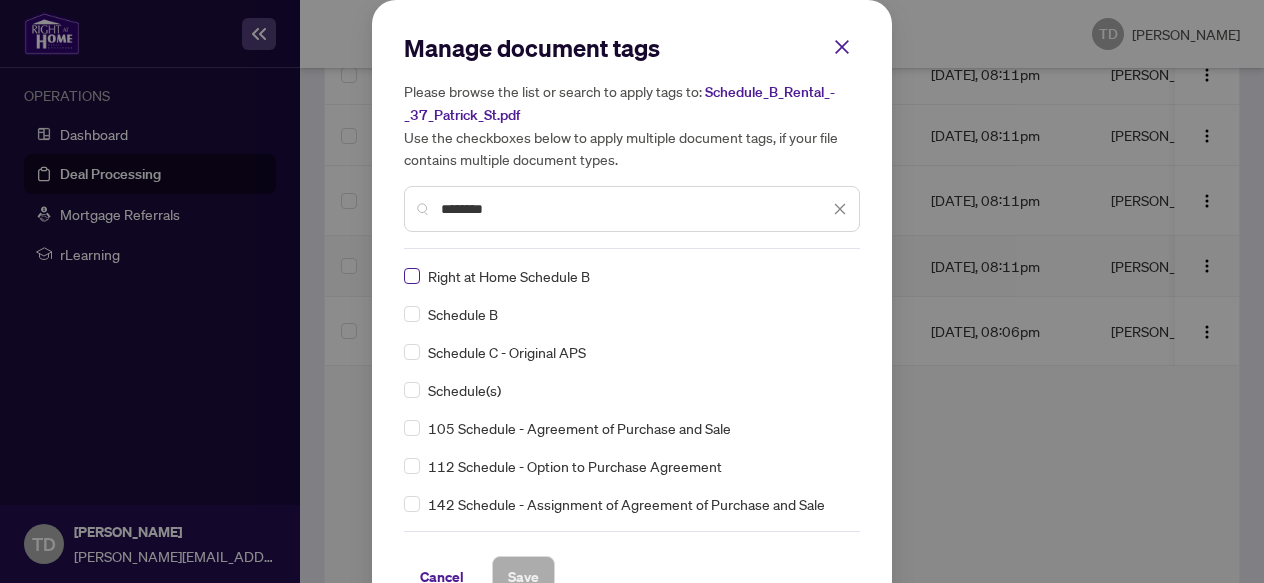 type on "********" 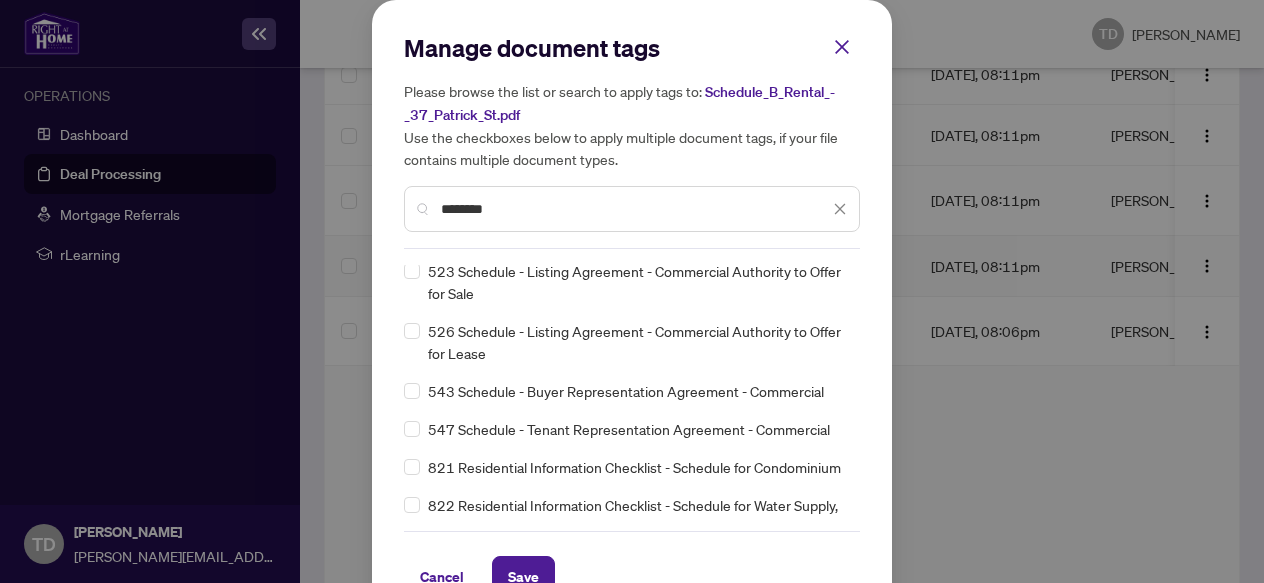 scroll, scrollTop: 756, scrollLeft: 0, axis: vertical 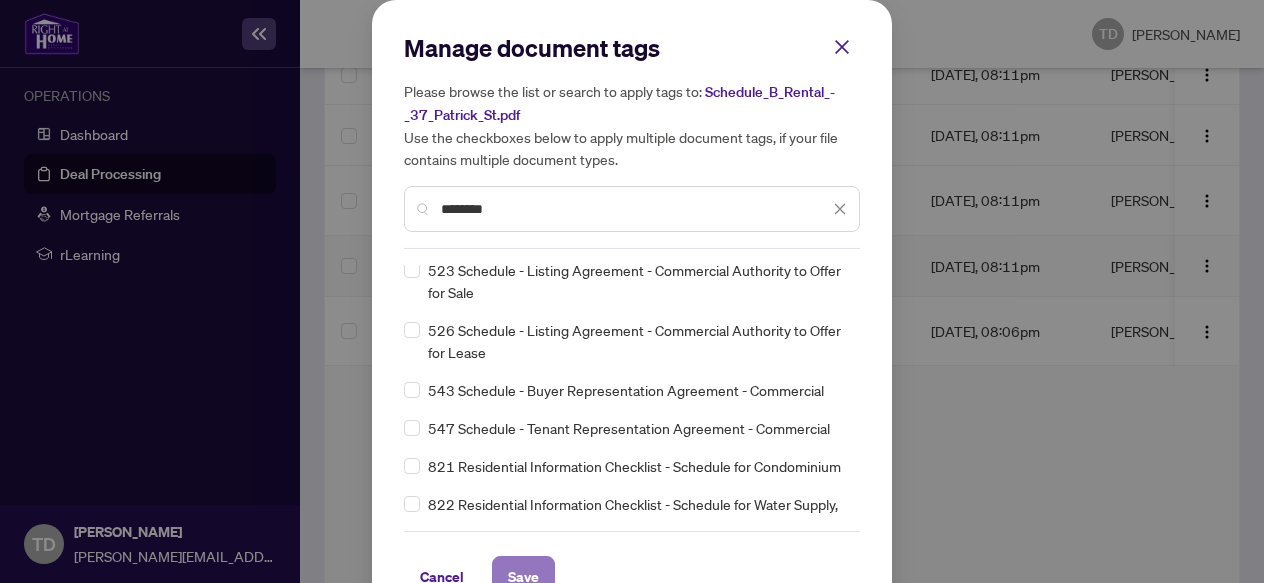 click on "Save" at bounding box center [523, 577] 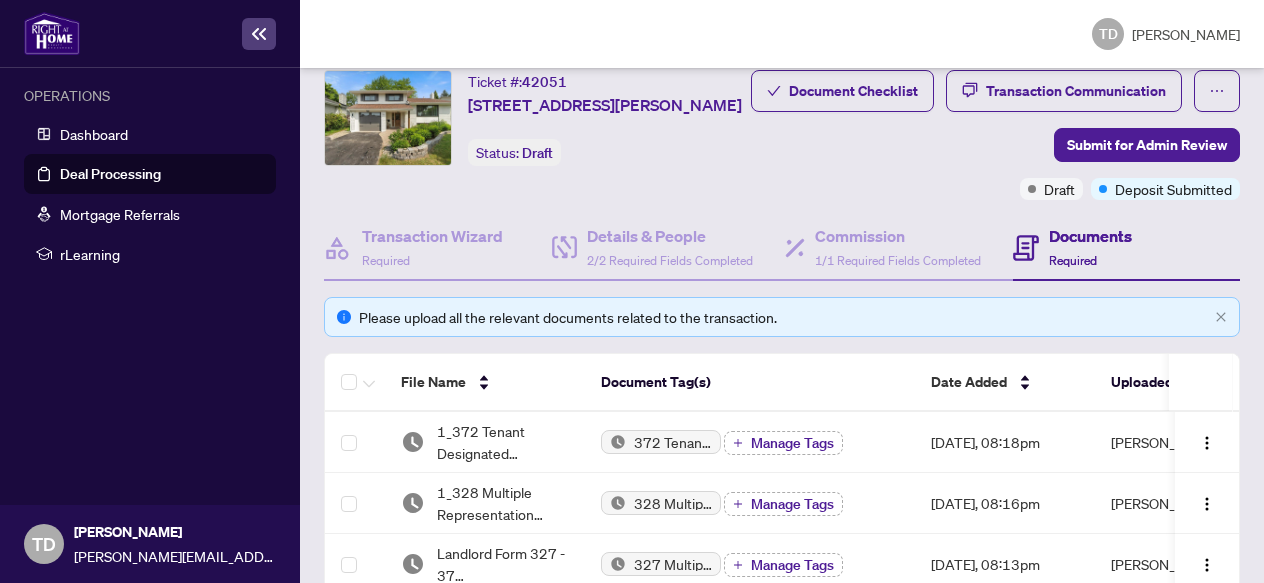 scroll, scrollTop: 0, scrollLeft: 0, axis: both 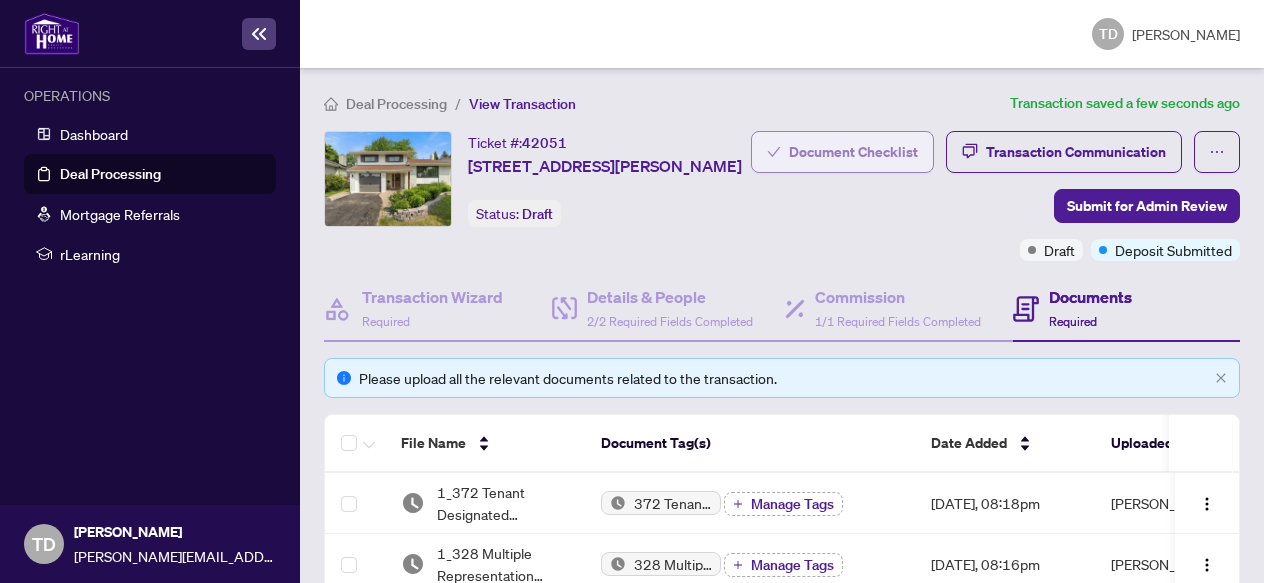 click on "Document Checklist" at bounding box center (853, 152) 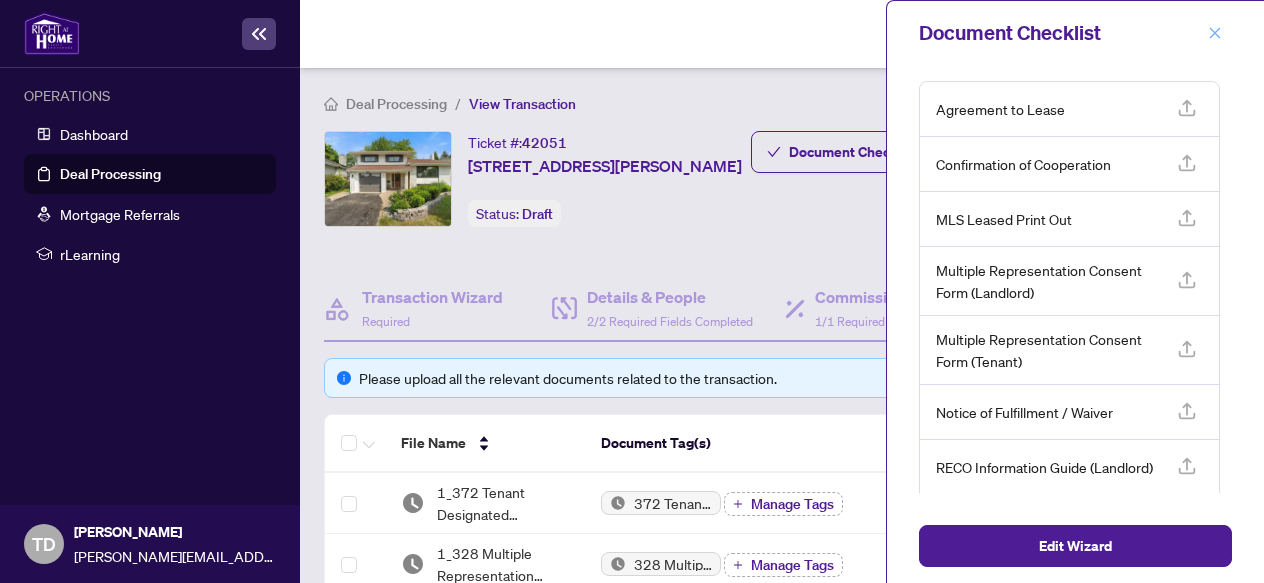 click 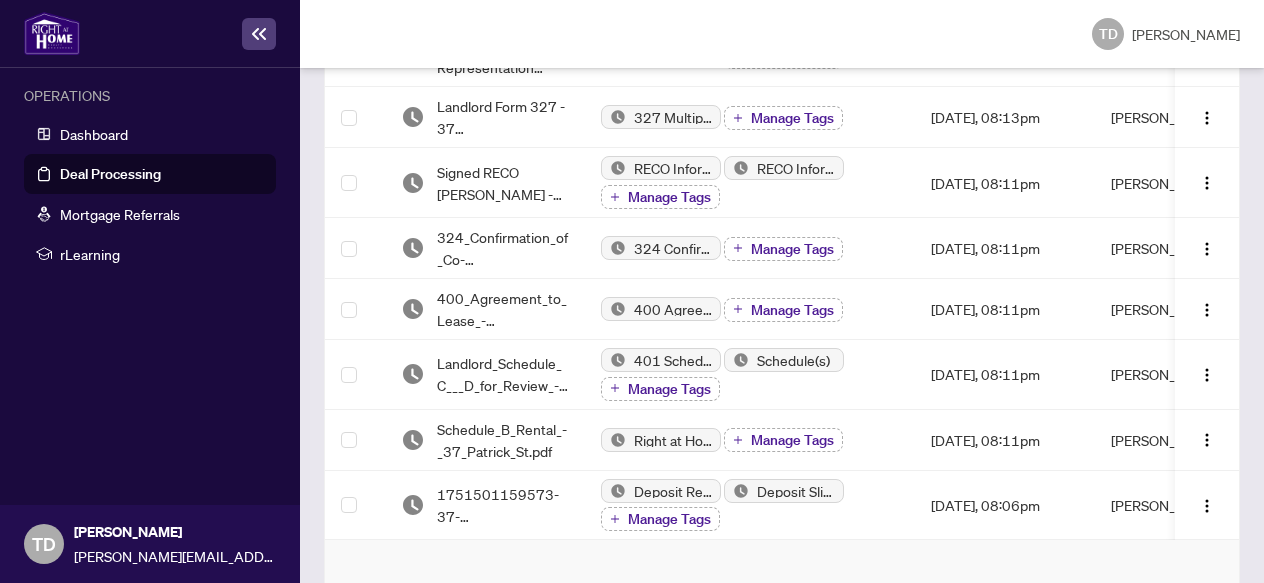 scroll, scrollTop: 965, scrollLeft: 0, axis: vertical 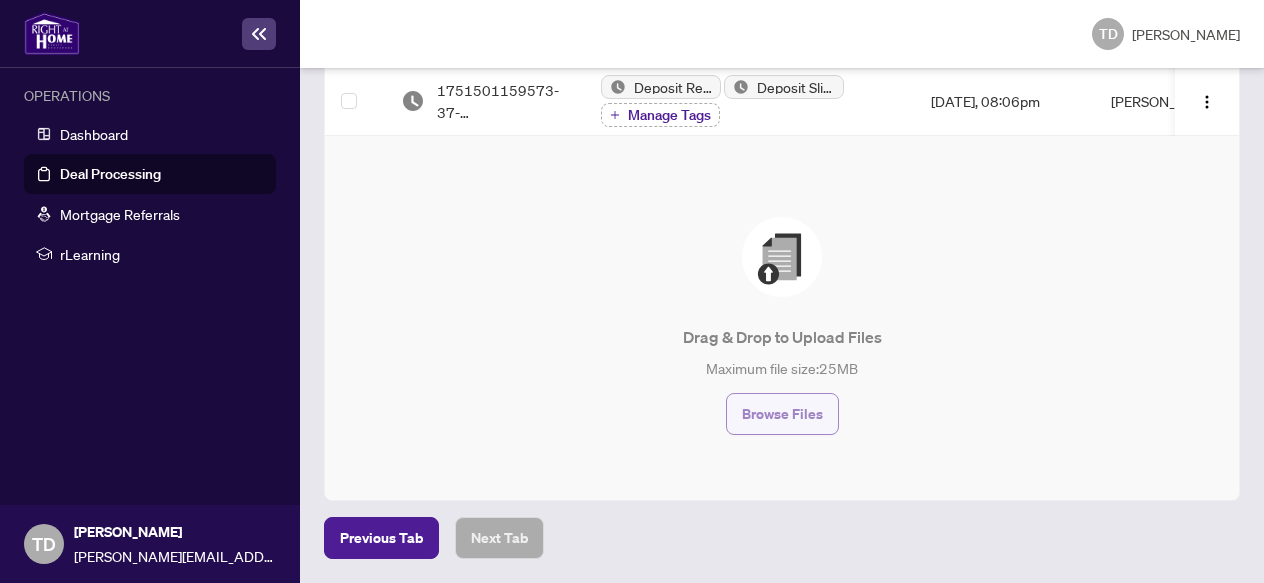 click on "Browse Files" at bounding box center [782, 414] 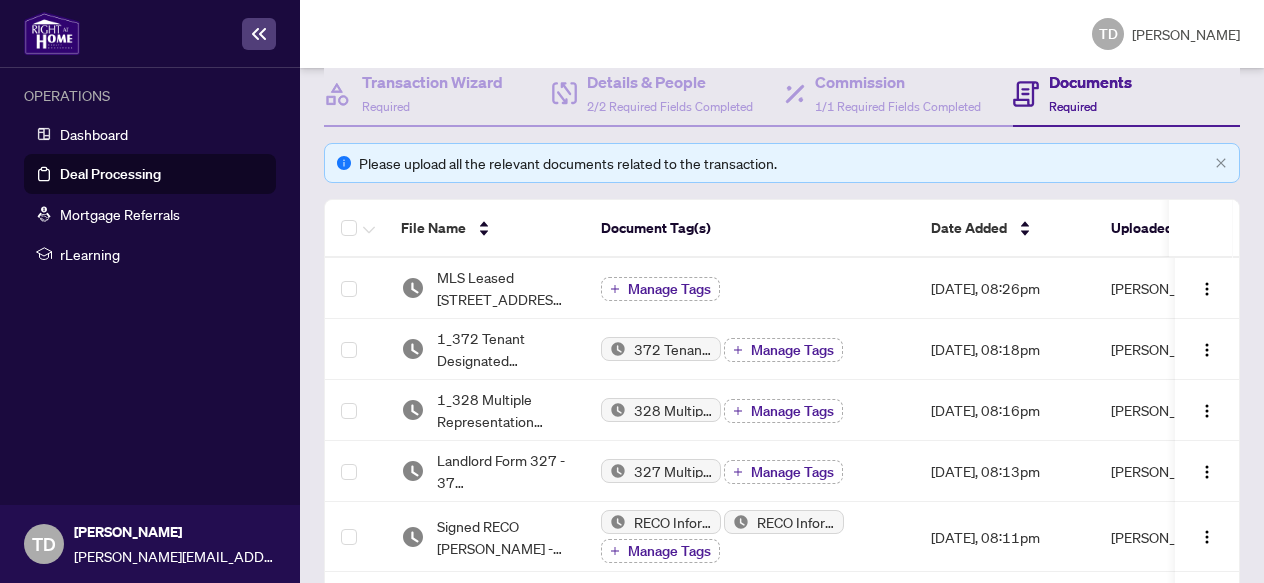 scroll, scrollTop: 325, scrollLeft: 0, axis: vertical 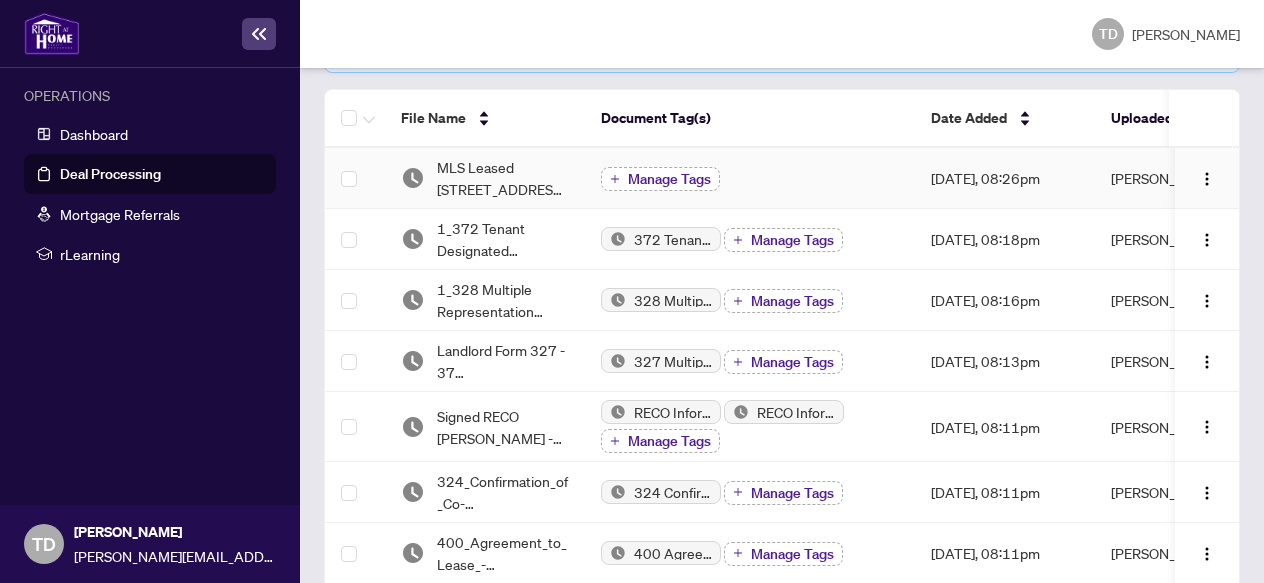 click on "Manage Tags" at bounding box center [669, 179] 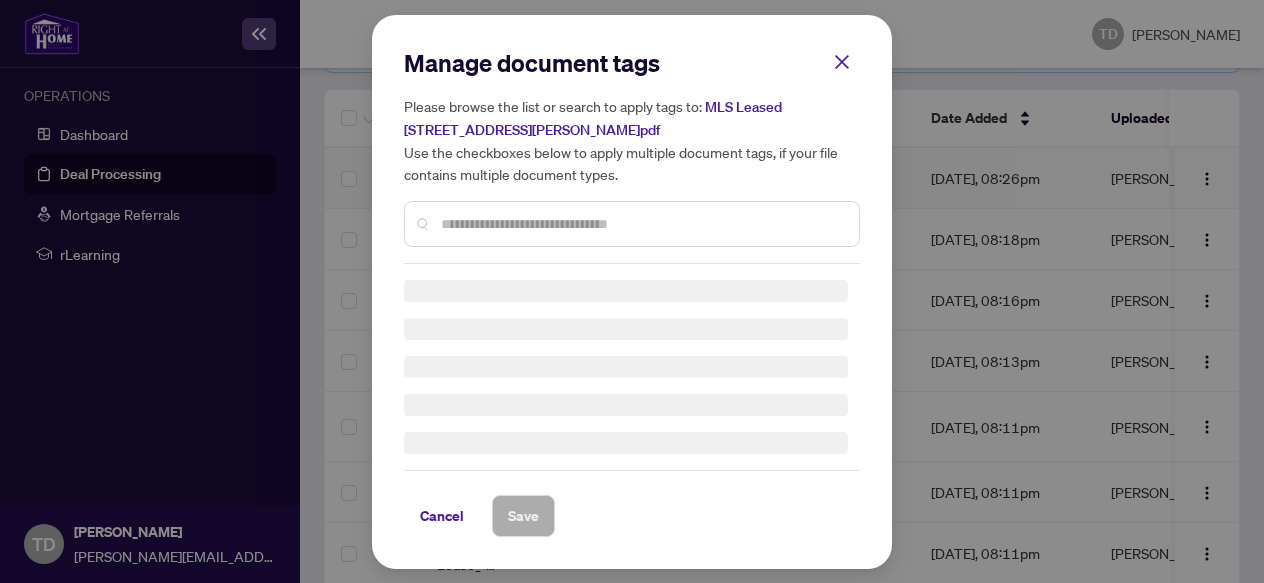 click at bounding box center (642, 224) 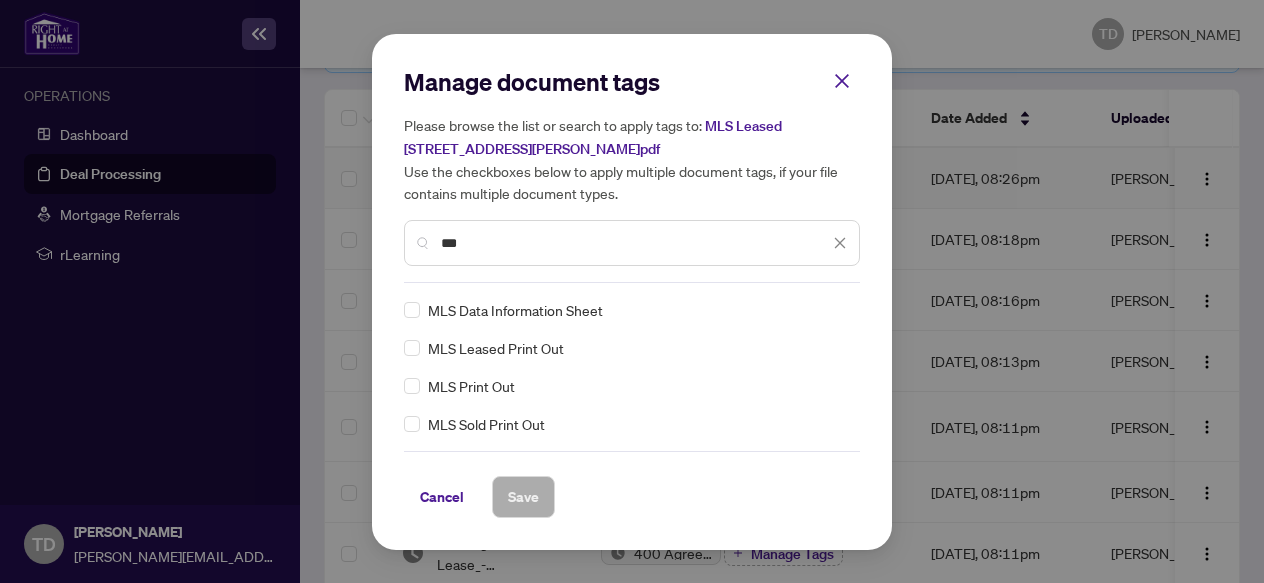 type on "***" 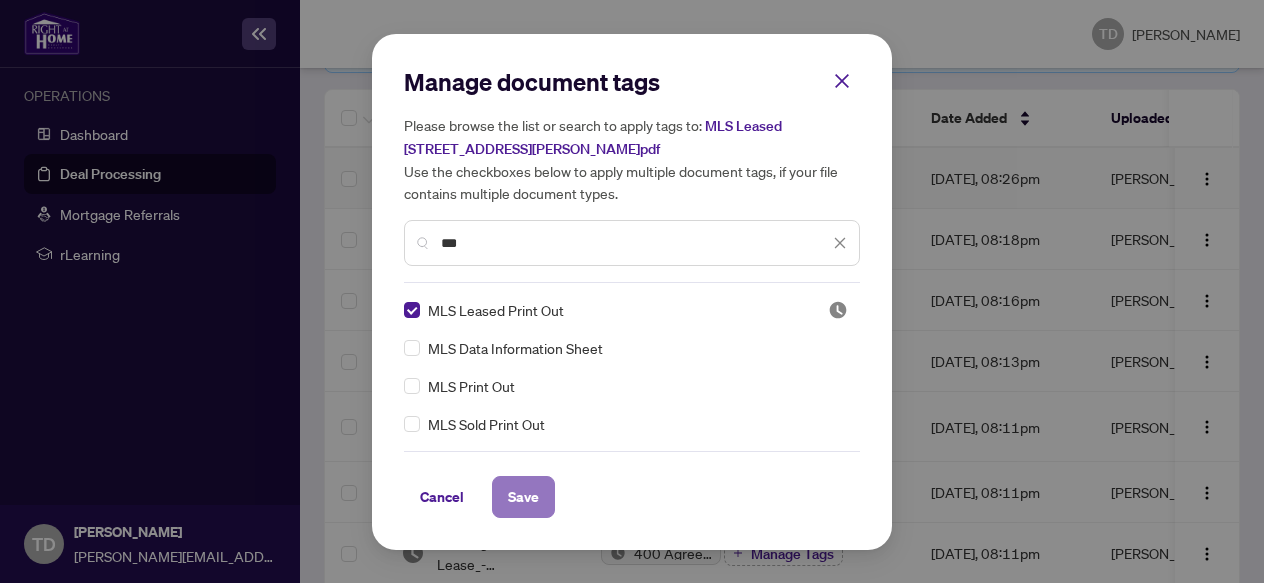 click on "Save" at bounding box center [523, 497] 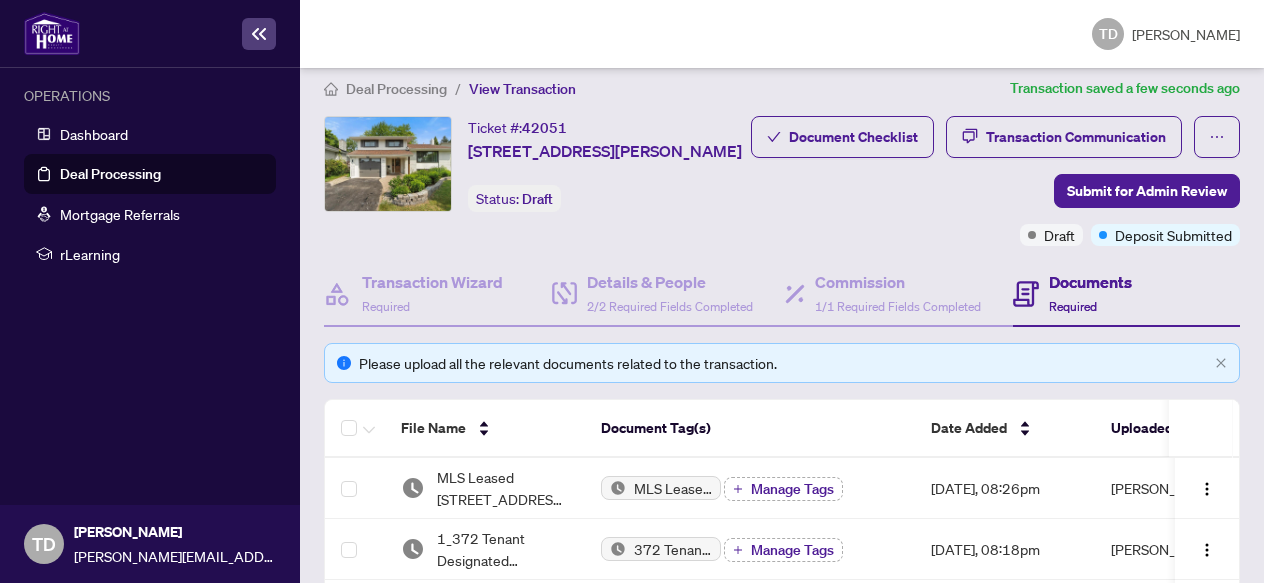 scroll, scrollTop: 0, scrollLeft: 0, axis: both 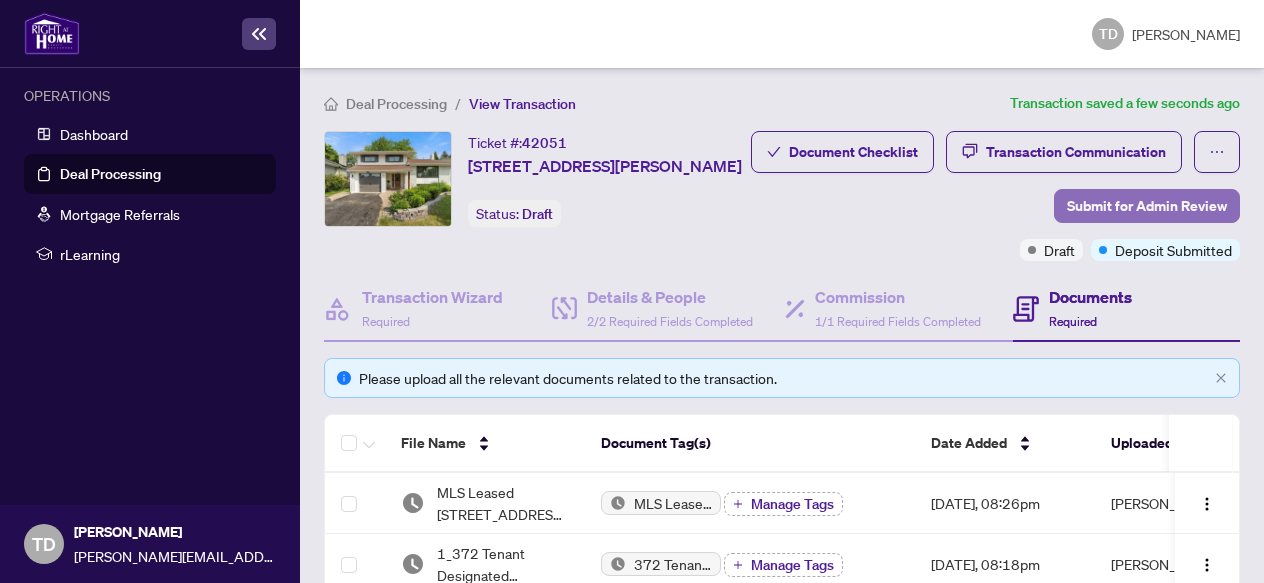 click on "Submit for Admin Review" at bounding box center [1147, 206] 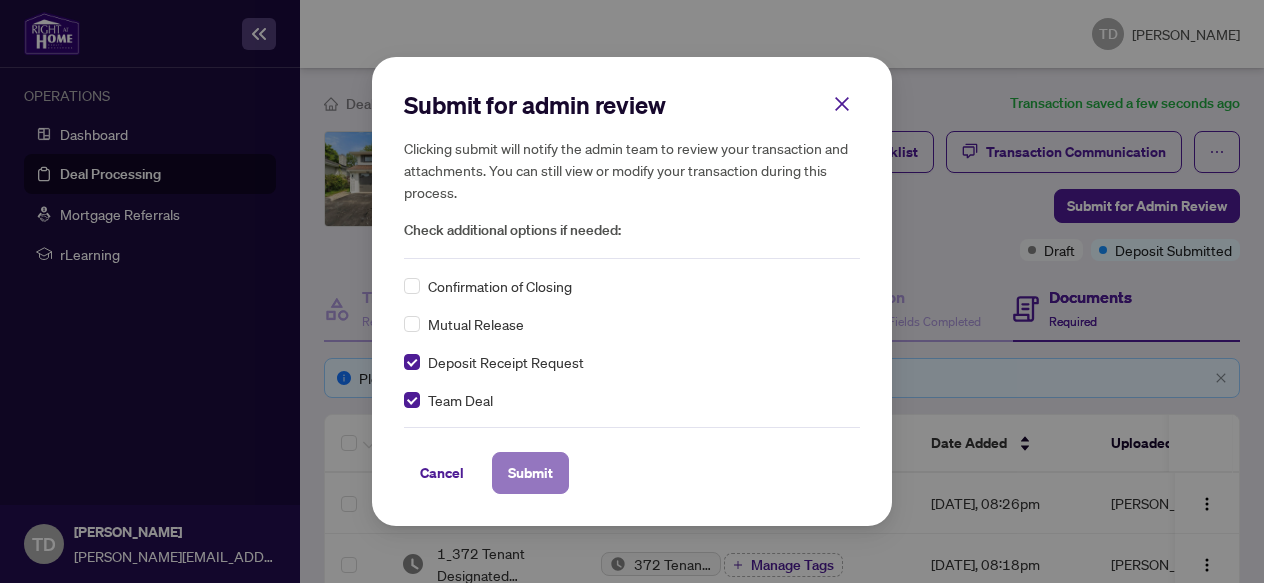 click on "Submit" at bounding box center [530, 473] 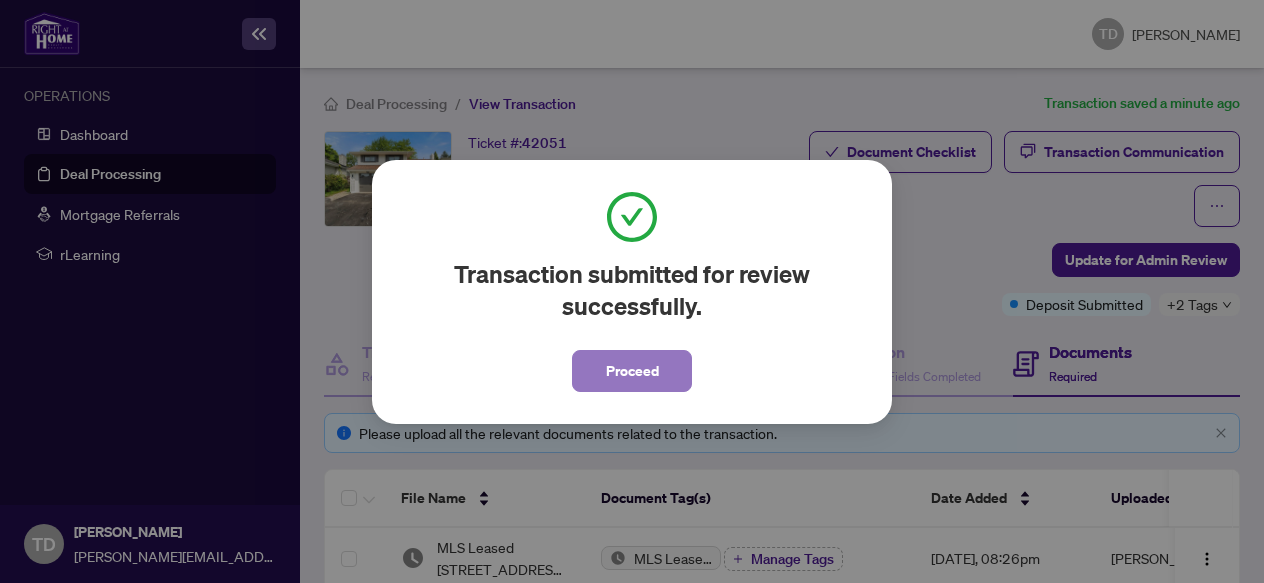 click on "Proceed" at bounding box center (632, 371) 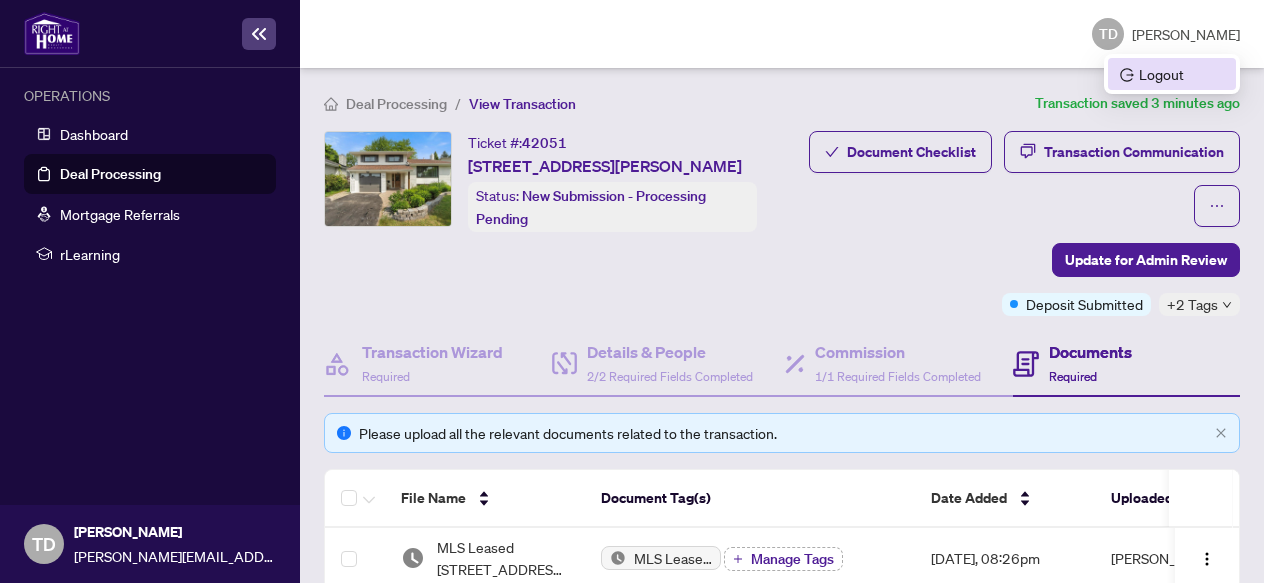 click on "Logout" at bounding box center [1172, 74] 